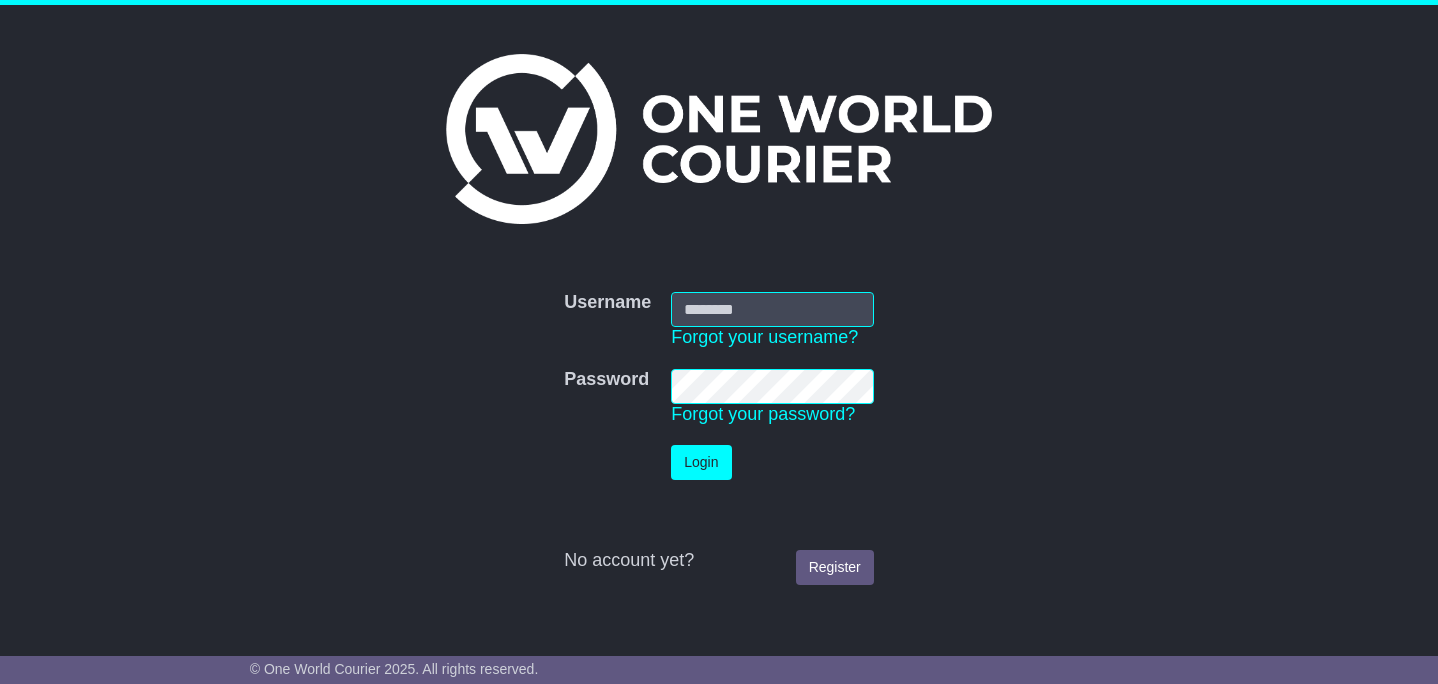 scroll, scrollTop: 0, scrollLeft: 0, axis: both 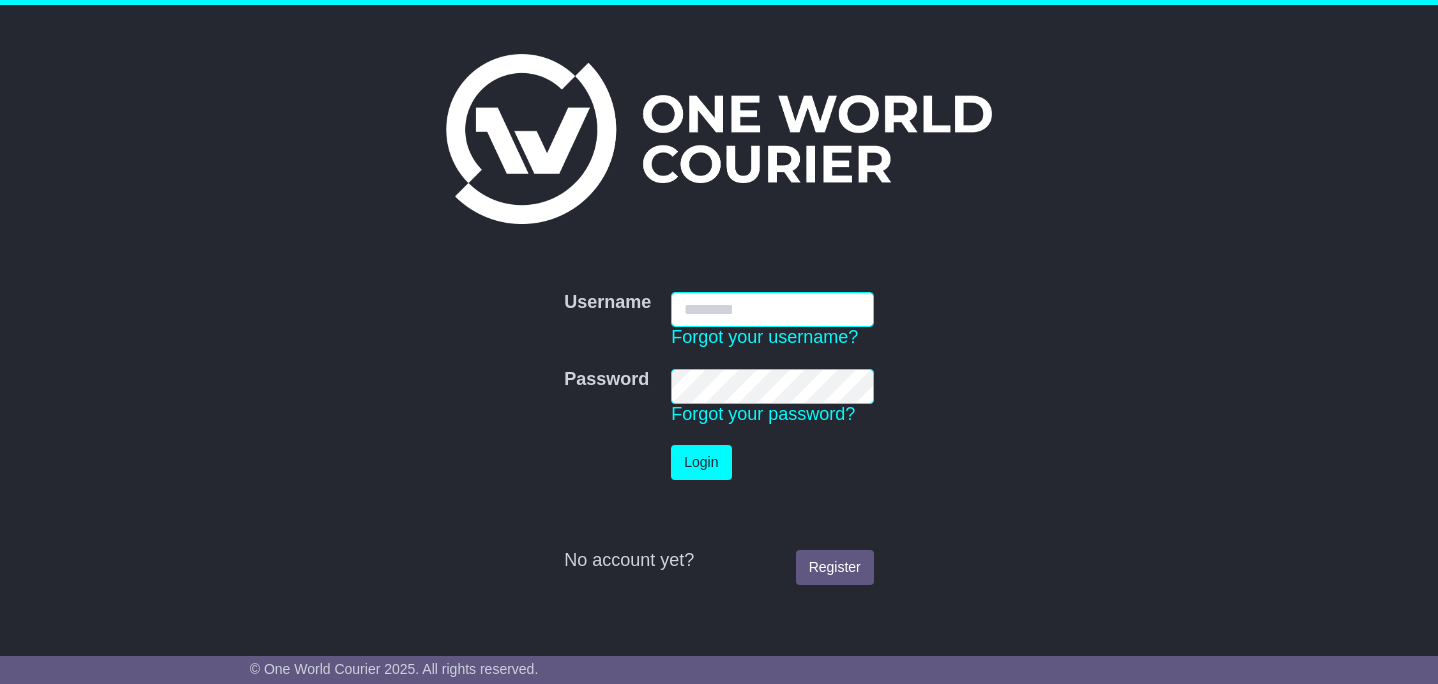type on "**********" 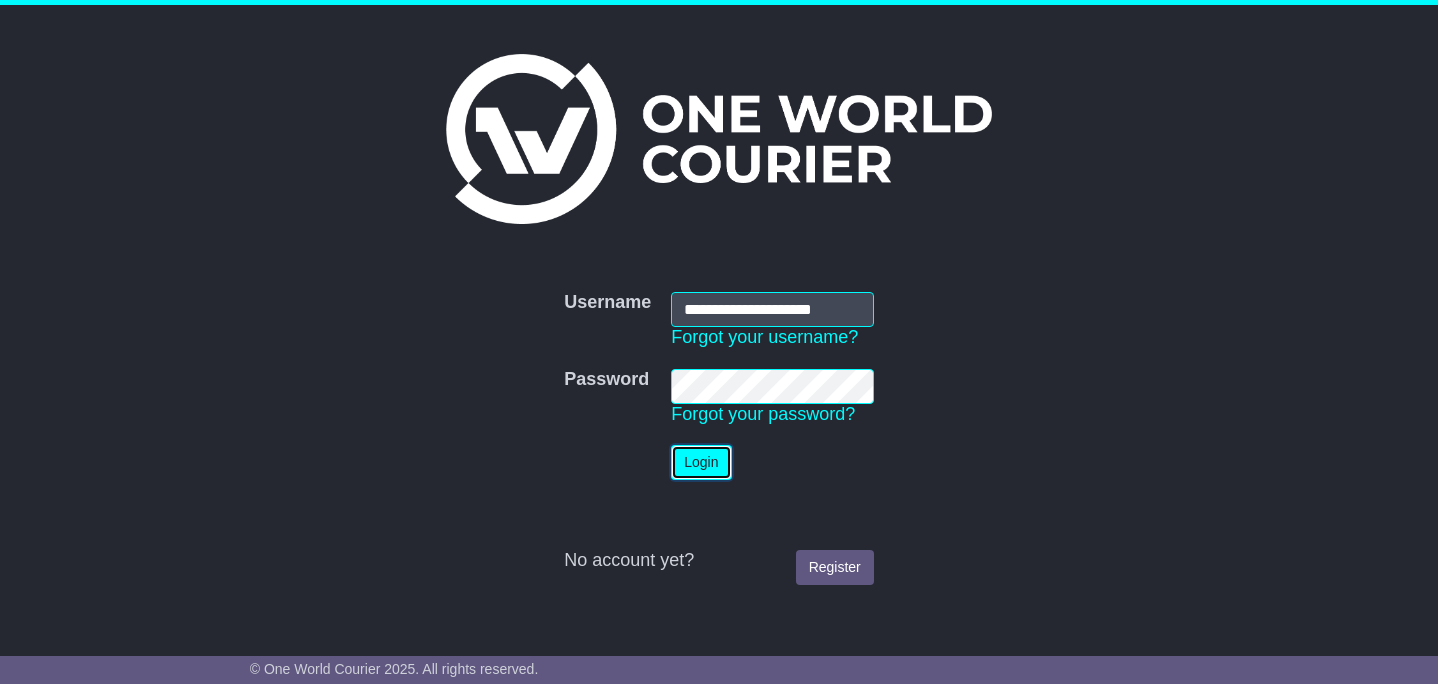click on "Login" at bounding box center [701, 462] 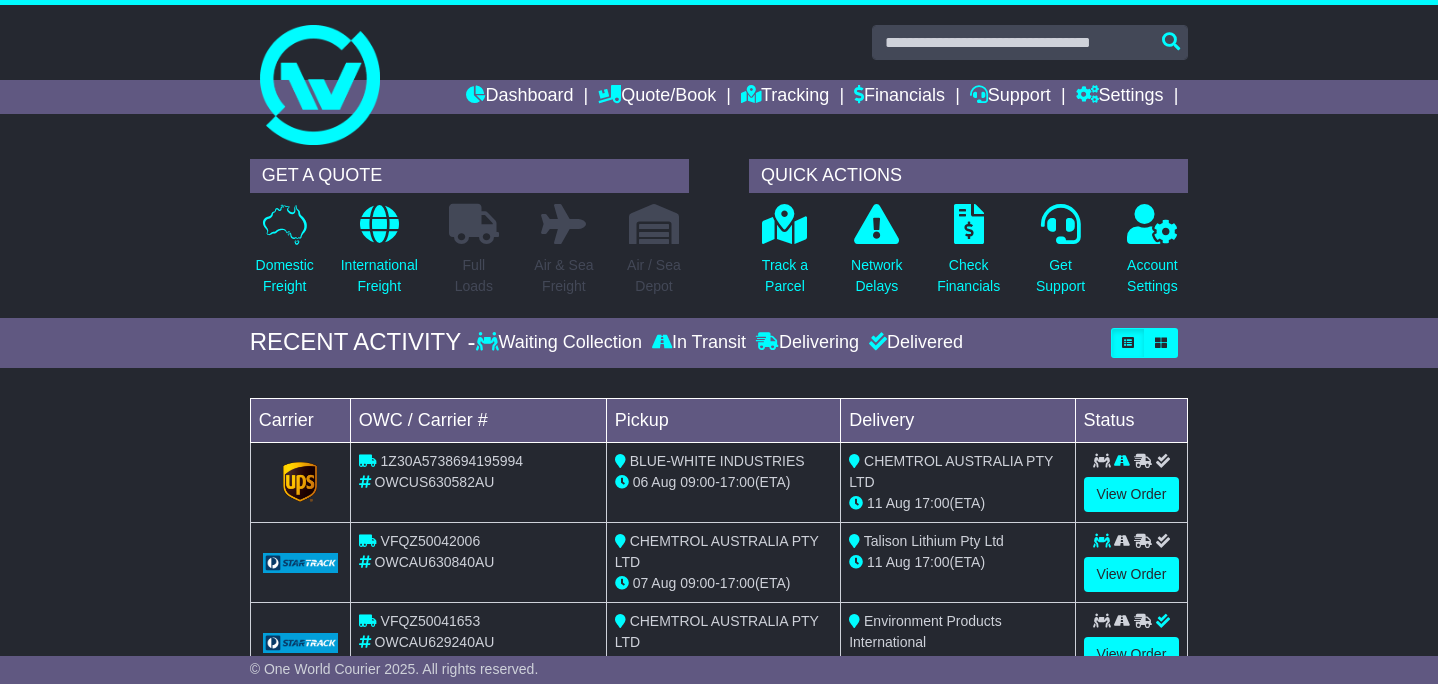 scroll, scrollTop: 0, scrollLeft: 0, axis: both 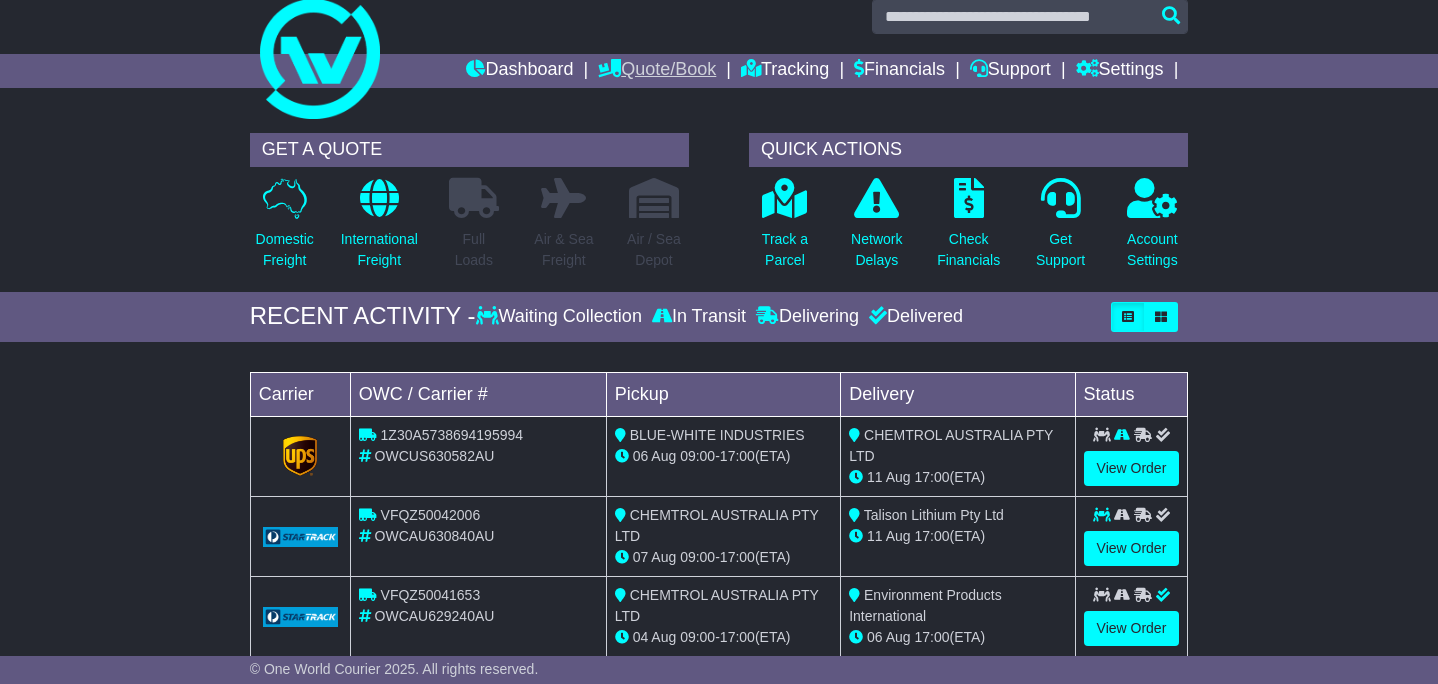 click on "Quote/Book" at bounding box center [657, 71] 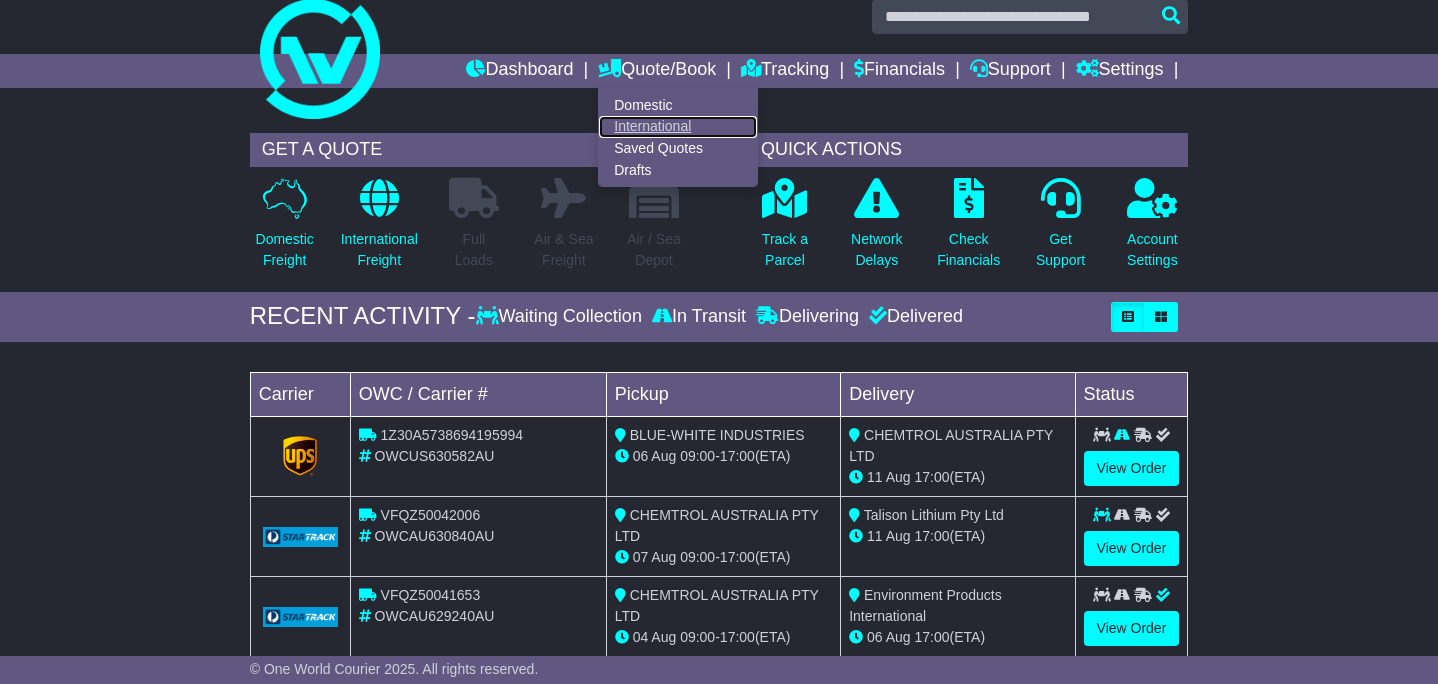 click on "International" at bounding box center [678, 127] 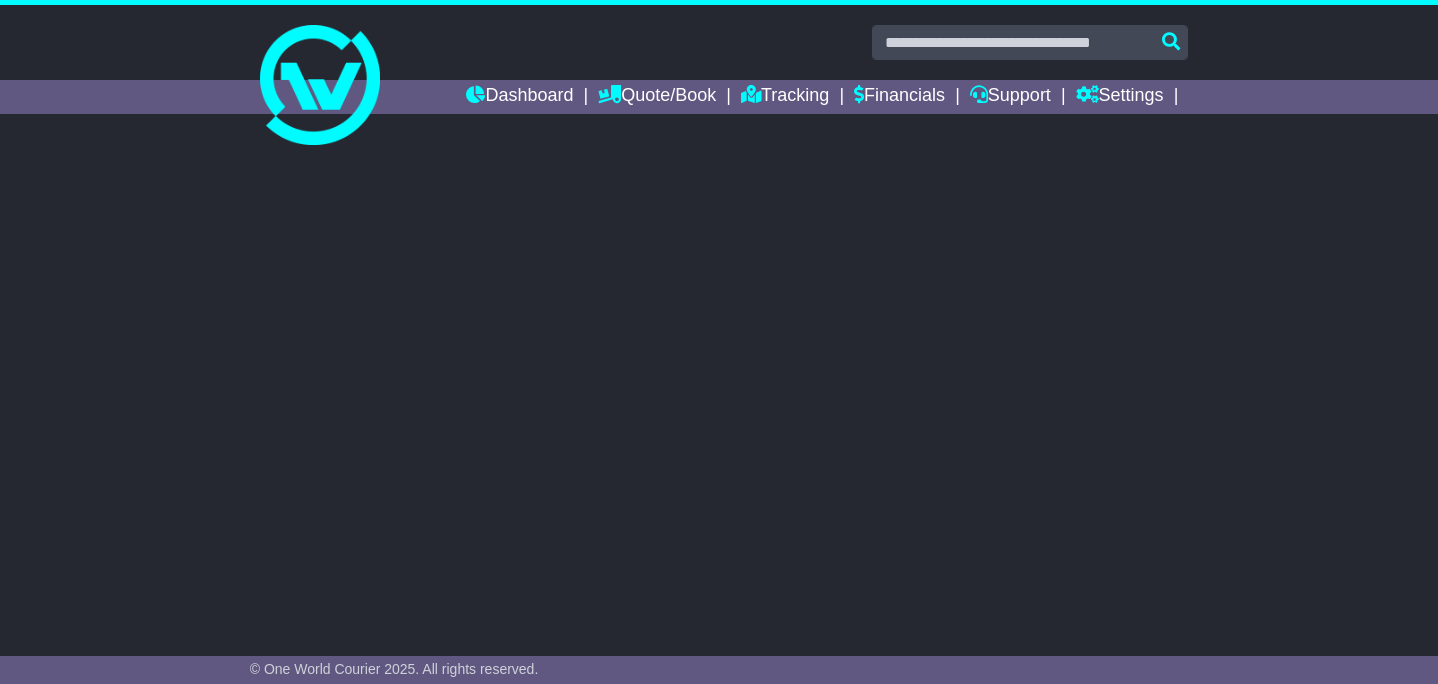 scroll, scrollTop: 0, scrollLeft: 0, axis: both 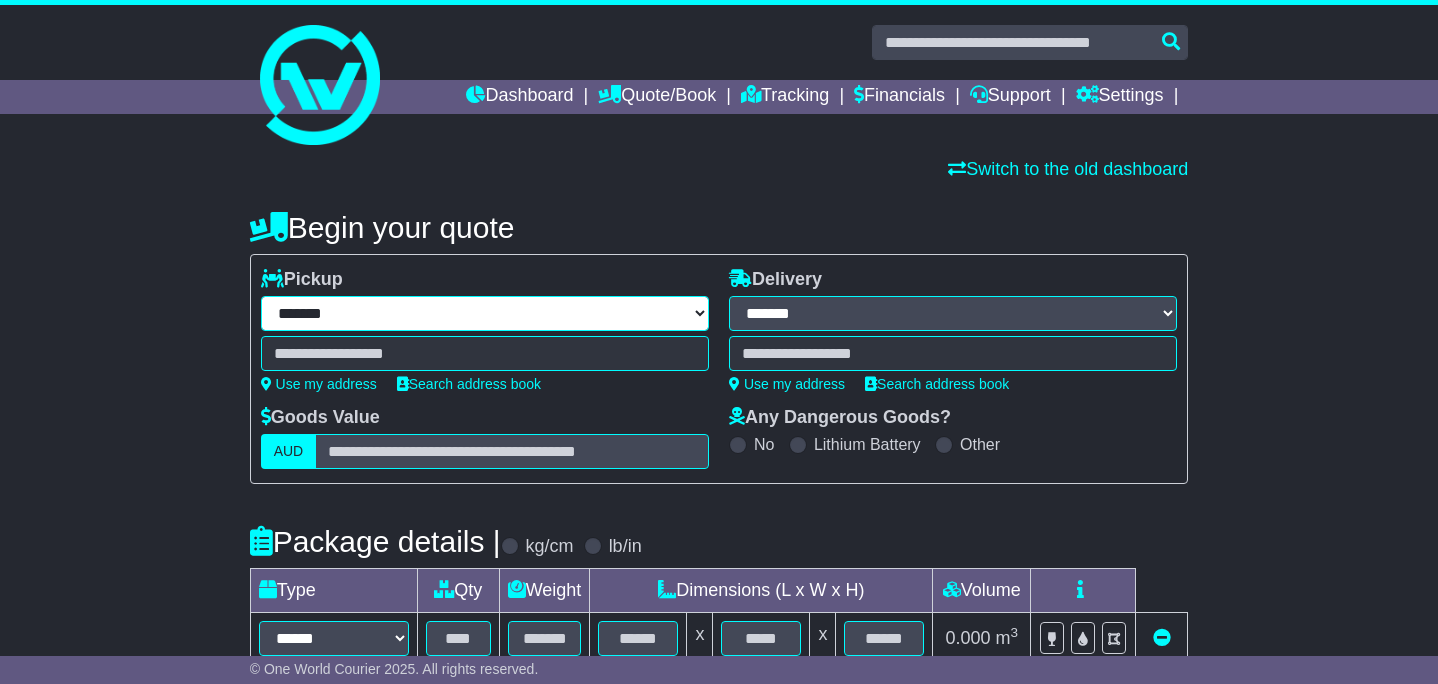 click on "**********" at bounding box center [485, 313] 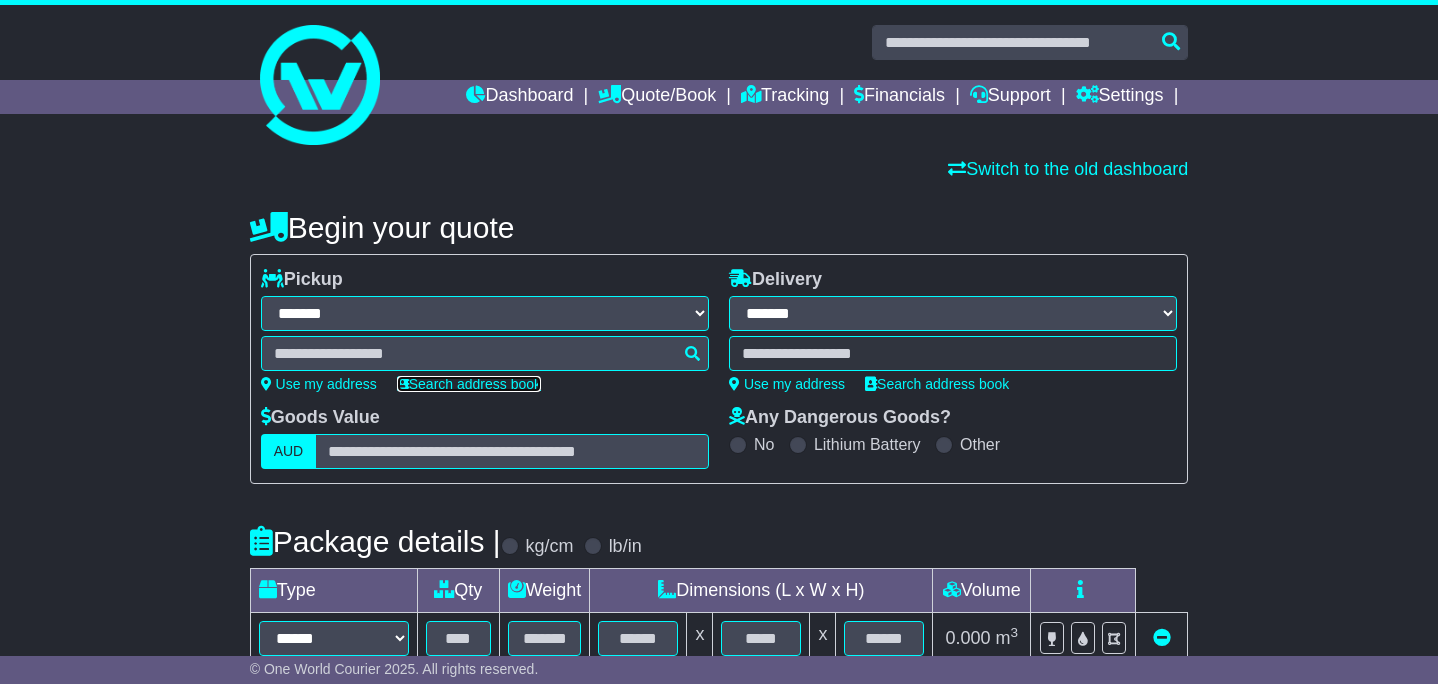 click on "Search address book" at bounding box center [469, 384] 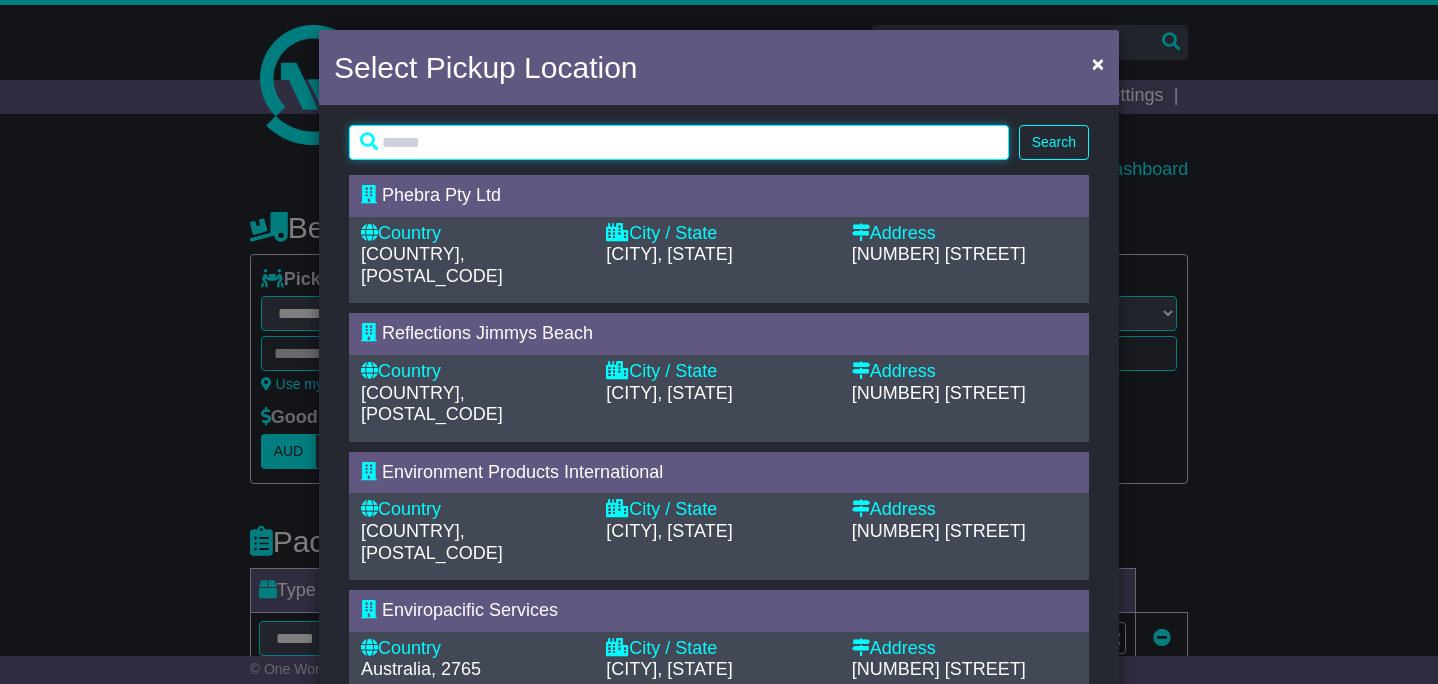 click at bounding box center (679, 142) 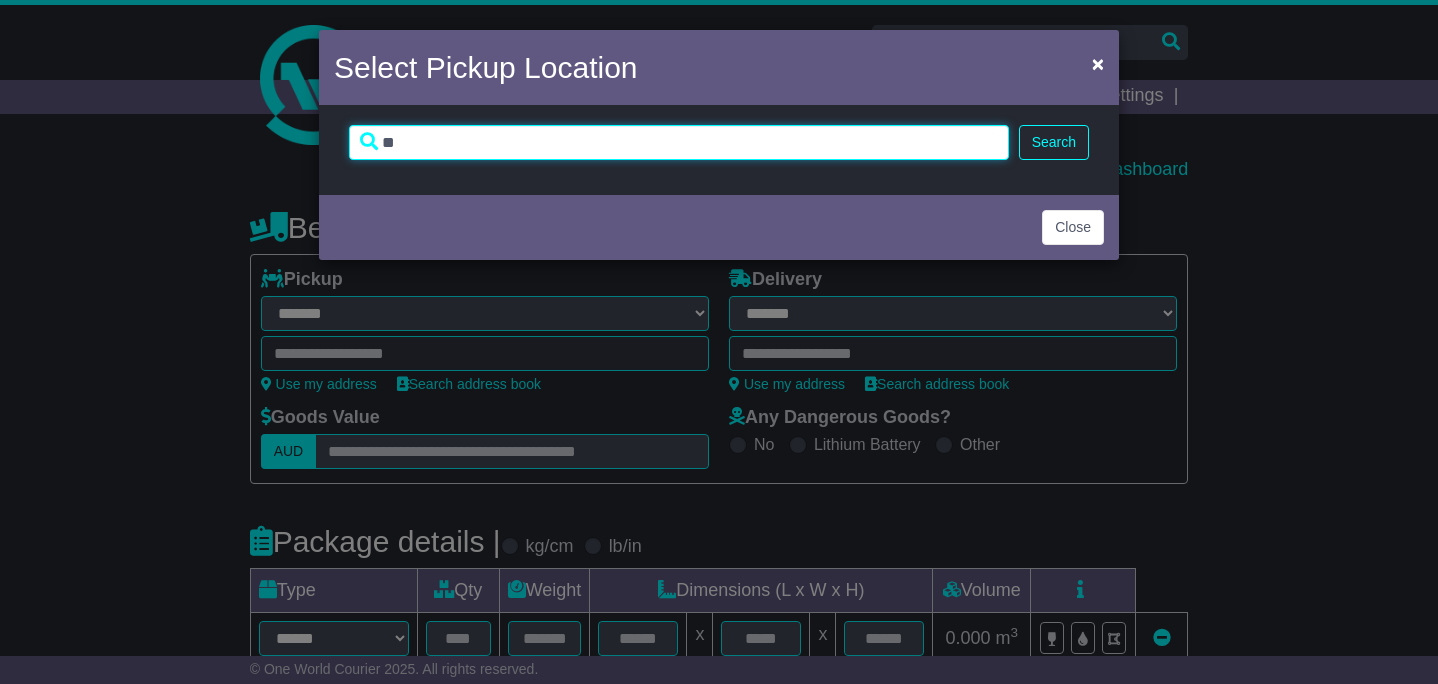type on "*" 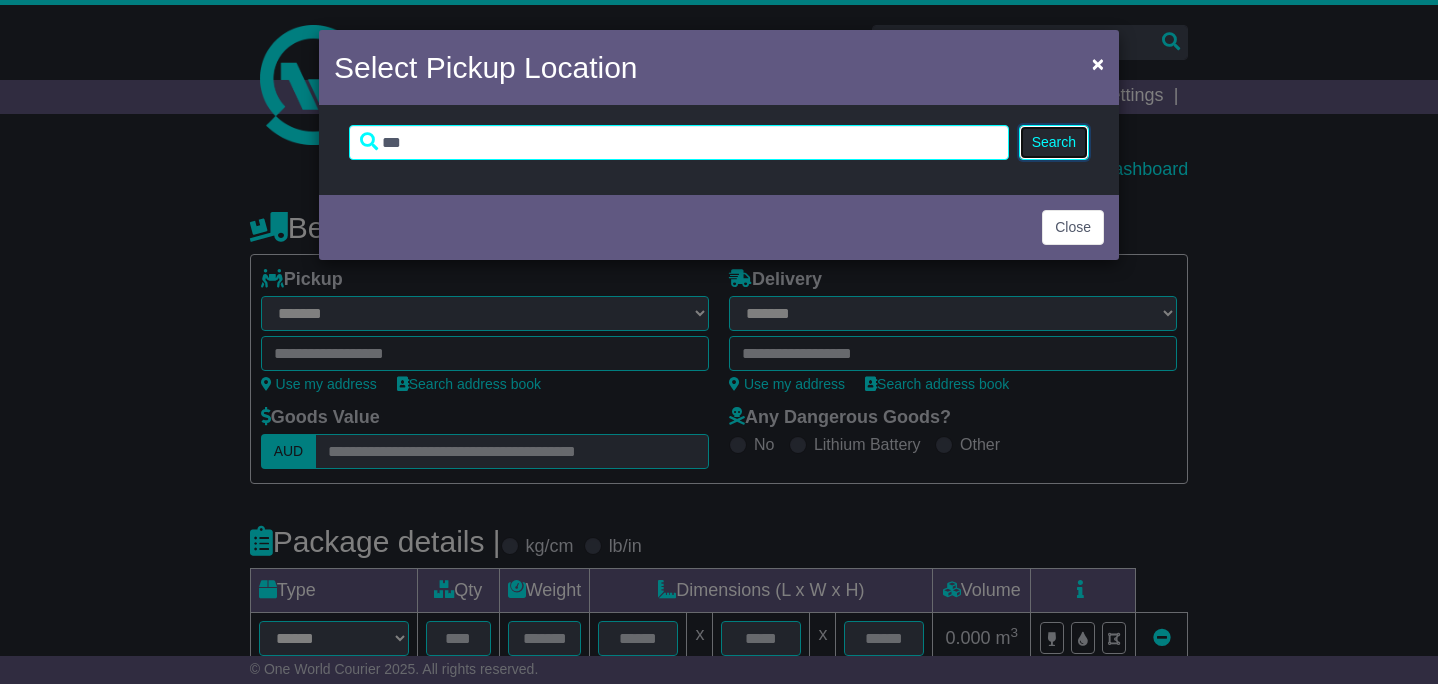 click on "Search" at bounding box center [1054, 142] 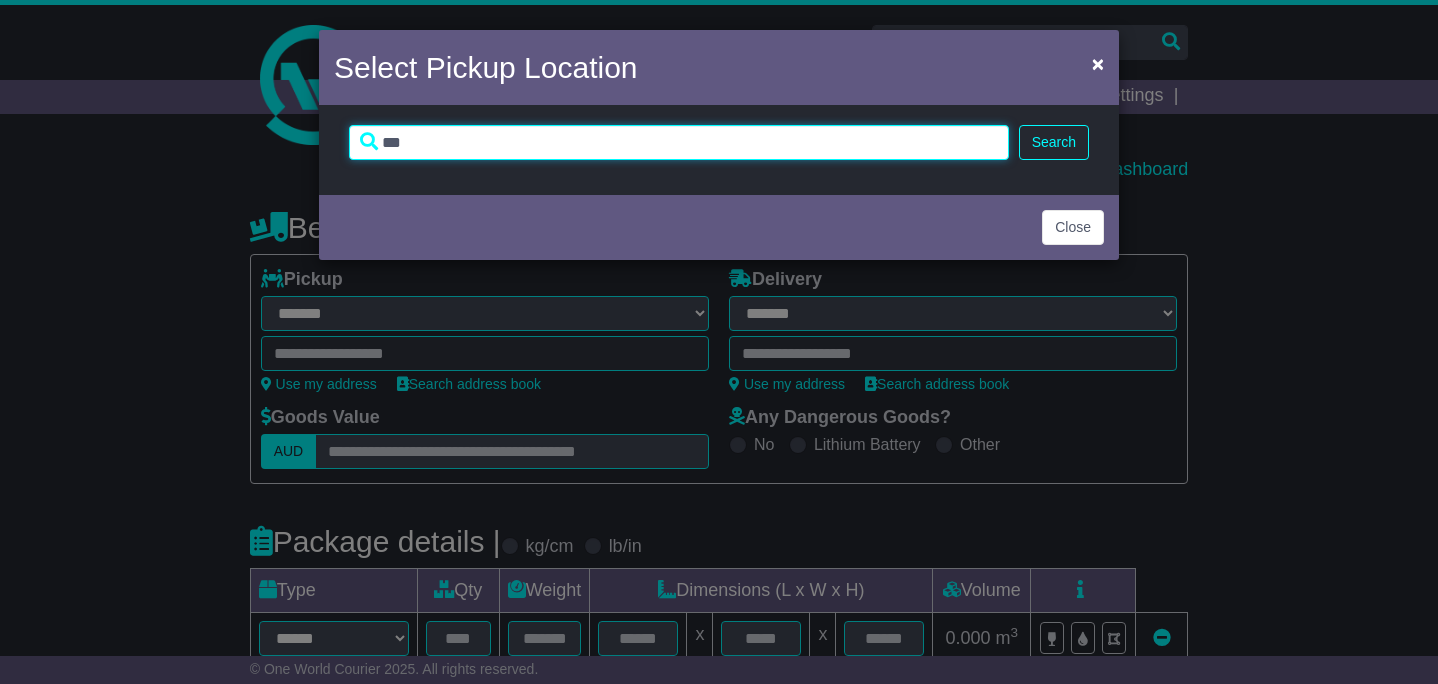 click on "***" at bounding box center [679, 142] 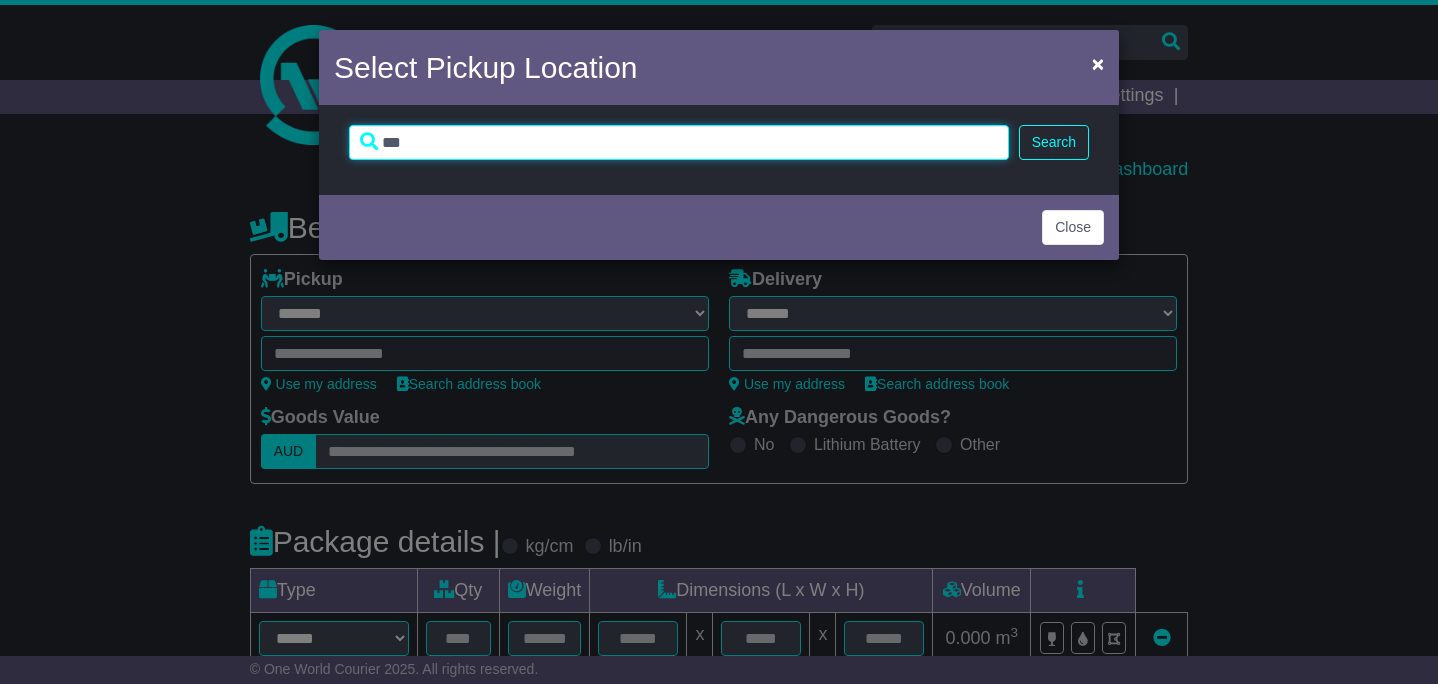drag, startPoint x: 414, startPoint y: 139, endPoint x: 356, endPoint y: 139, distance: 58 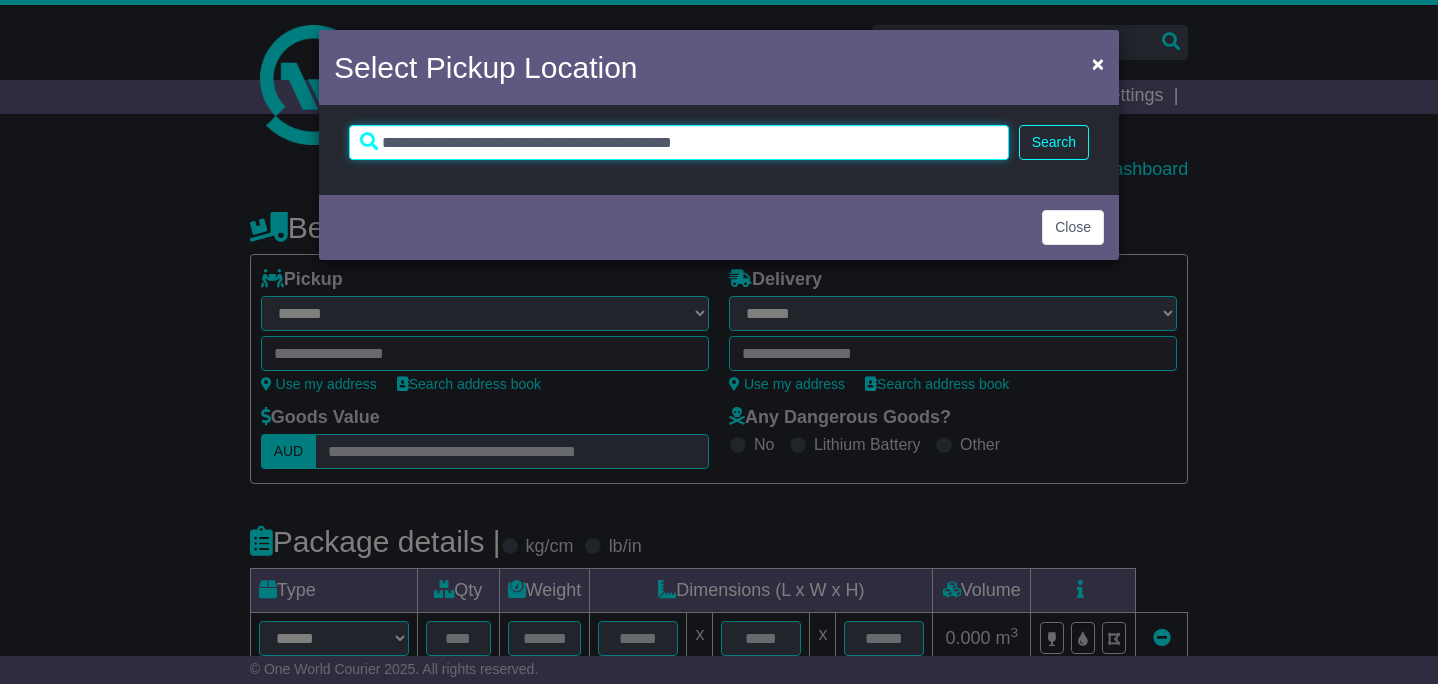 type on "**********" 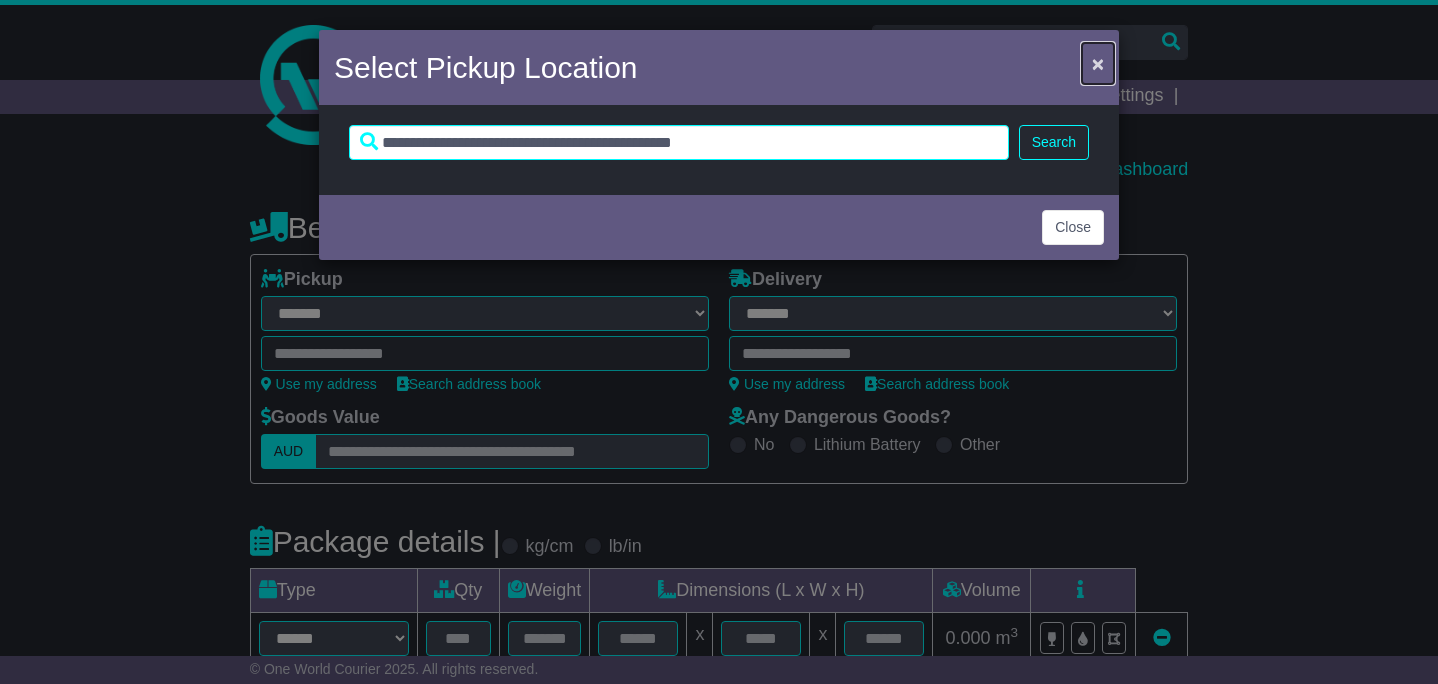 click on "×" at bounding box center (1098, 63) 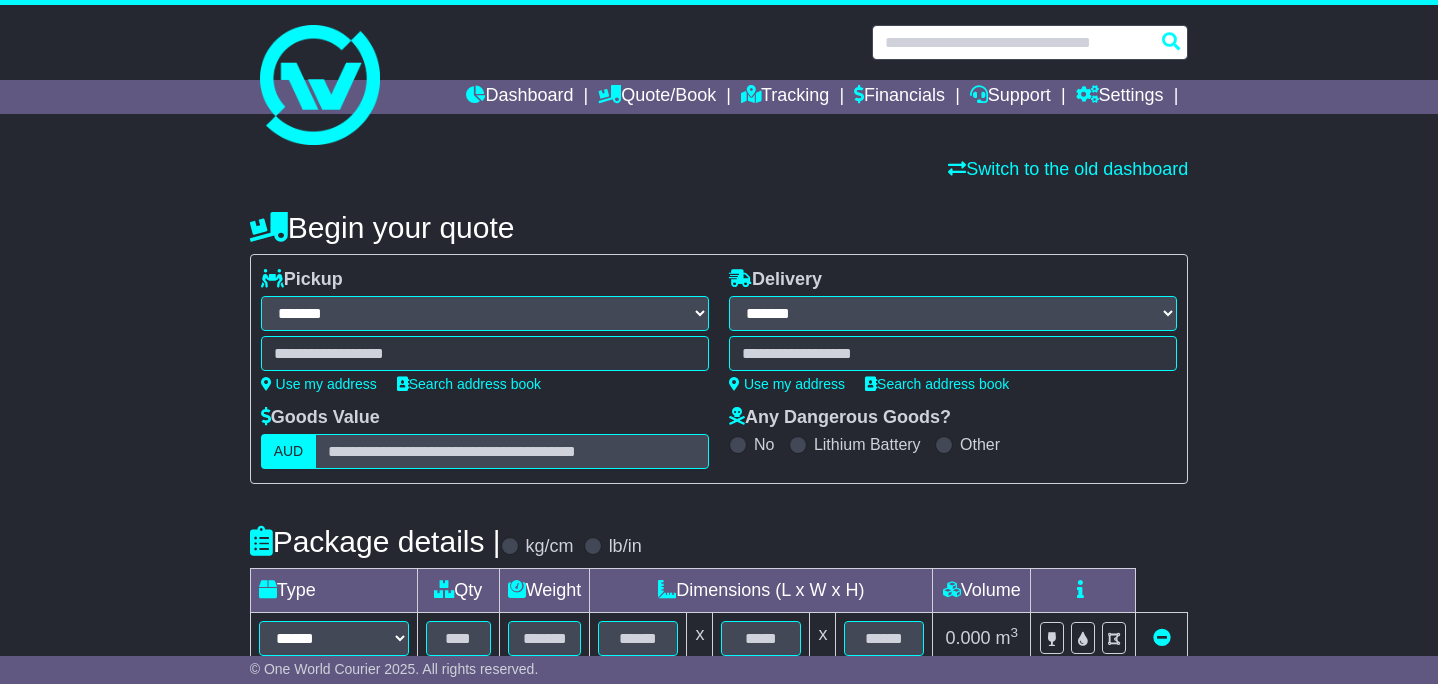 click at bounding box center [1030, 42] 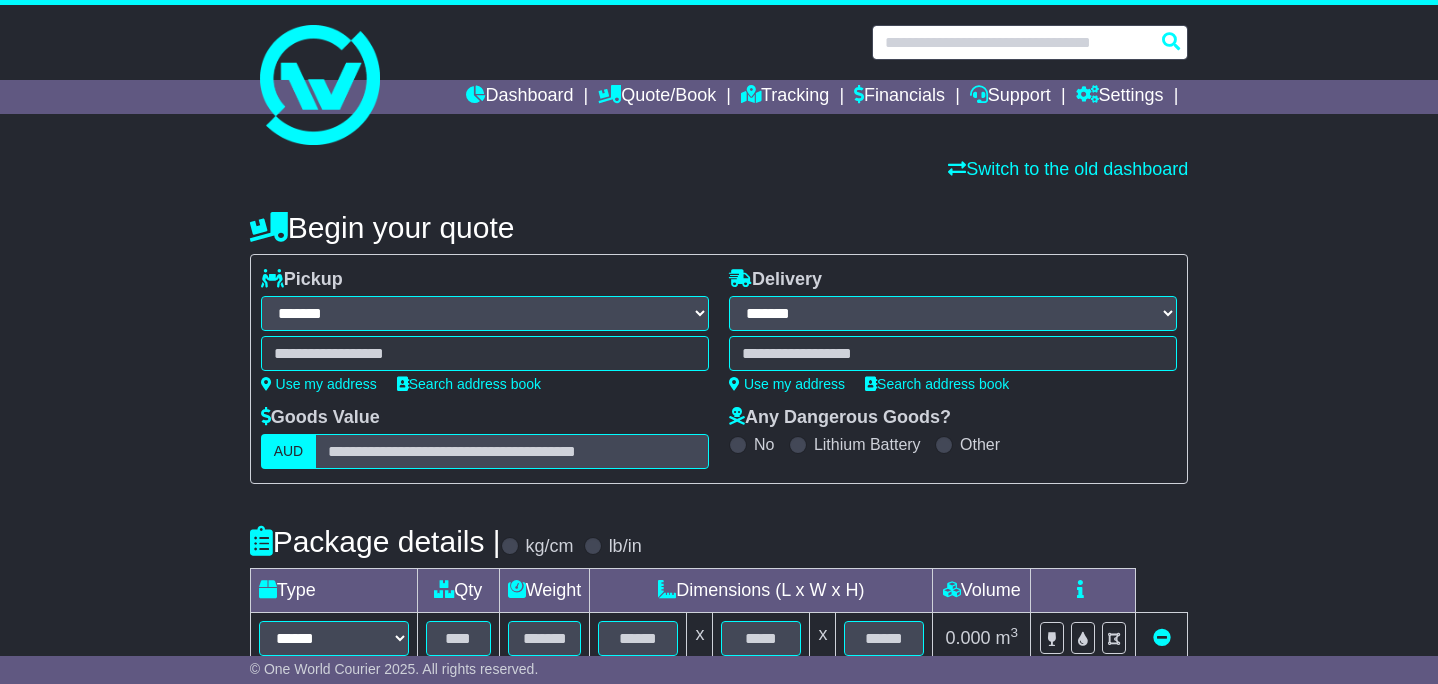 paste on "*********" 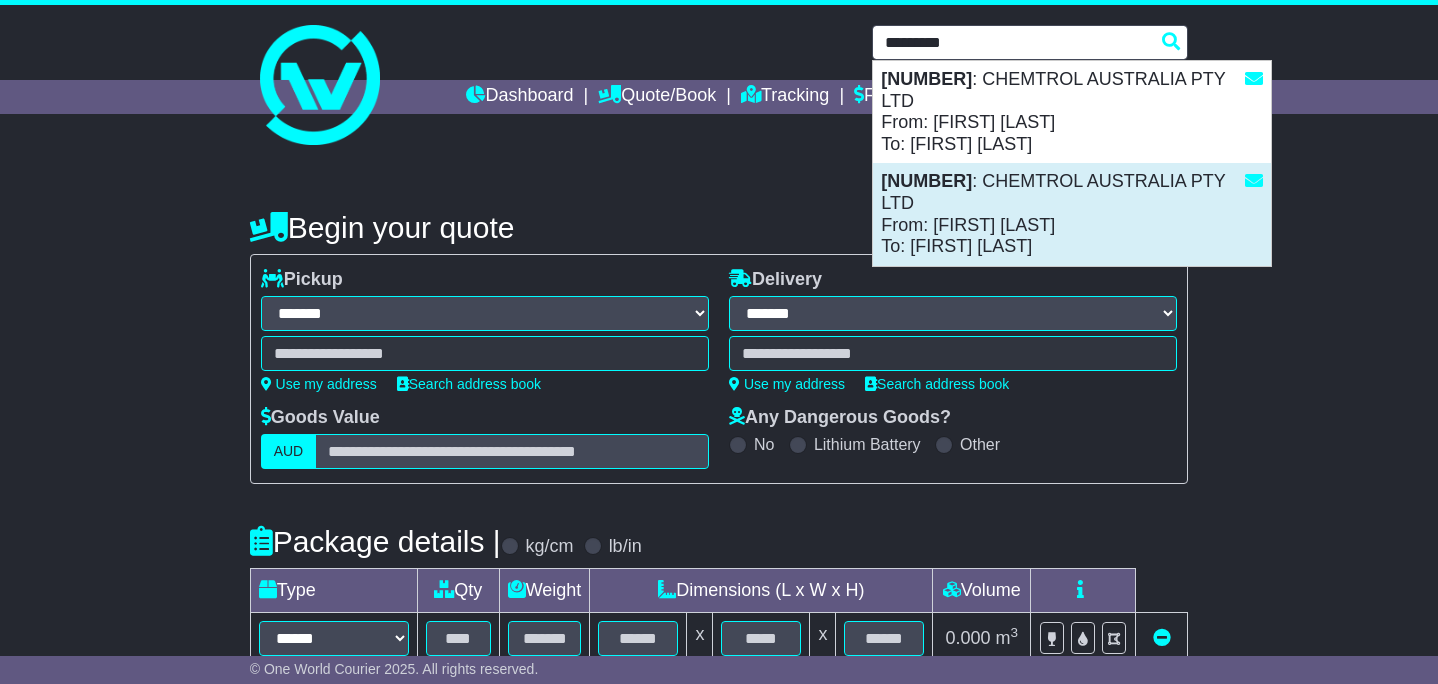 click on "1Z30A5738695986217(PO-004114)" at bounding box center [926, 181] 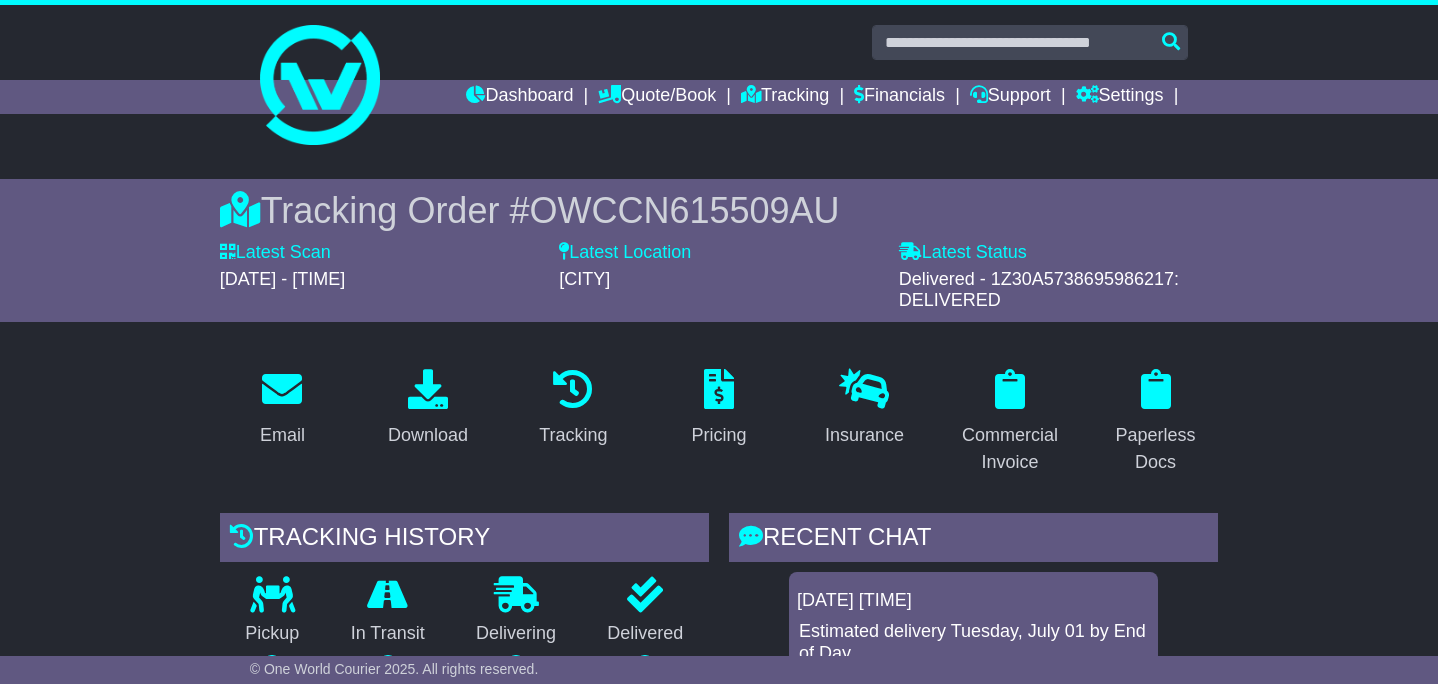 scroll, scrollTop: 114, scrollLeft: 0, axis: vertical 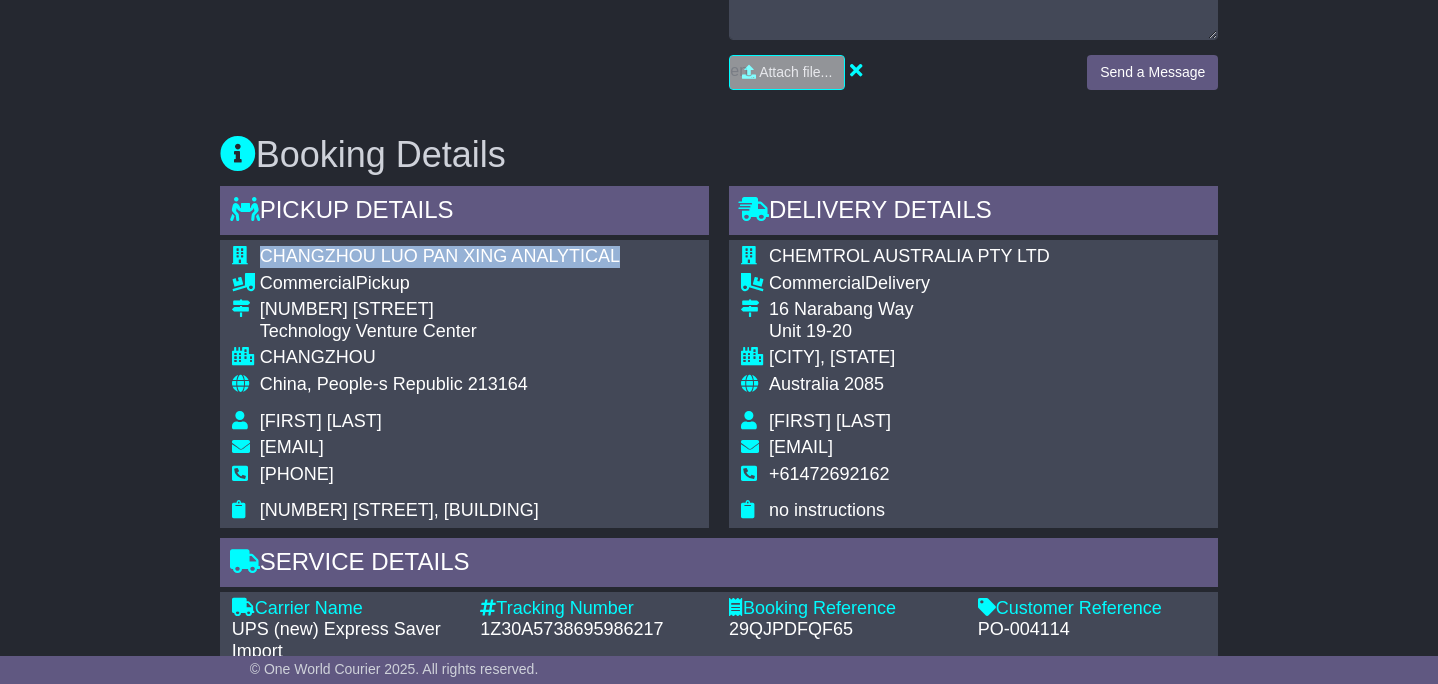 drag, startPoint x: 262, startPoint y: 254, endPoint x: 584, endPoint y: 265, distance: 322.18784 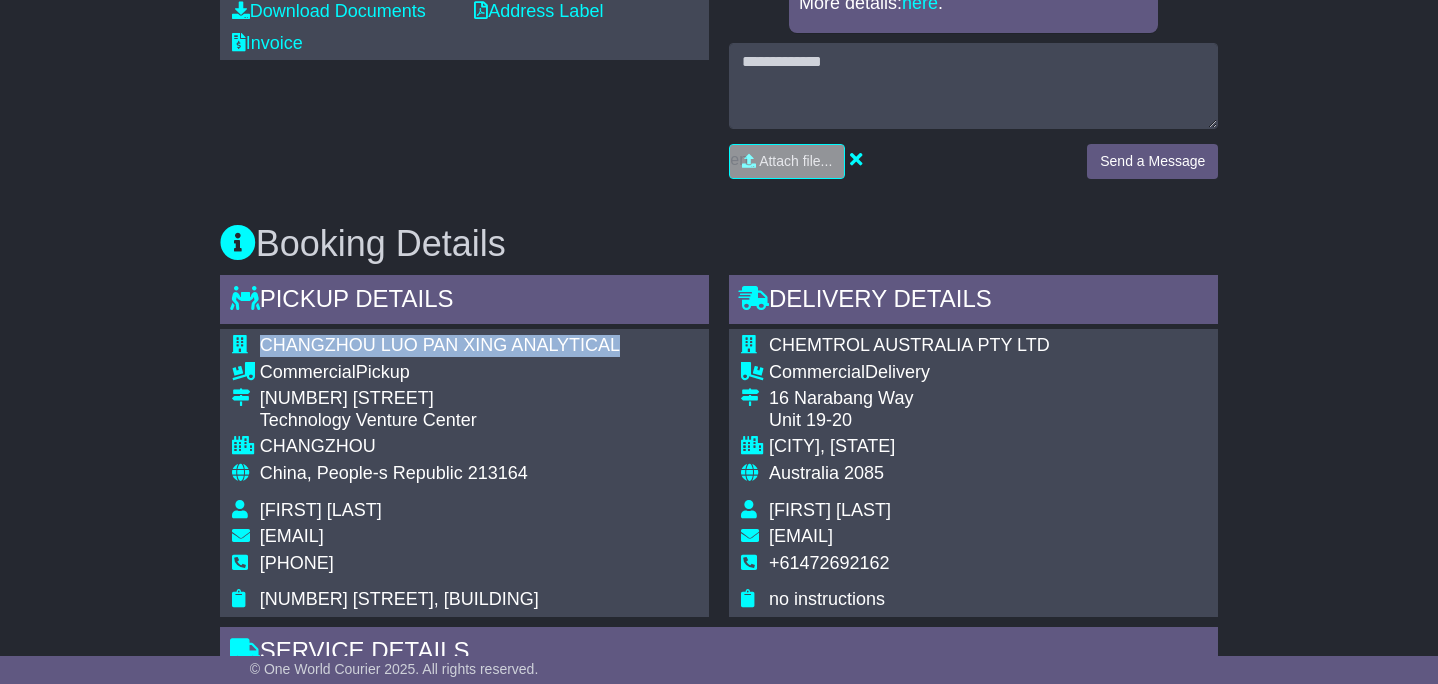 scroll, scrollTop: 861, scrollLeft: 0, axis: vertical 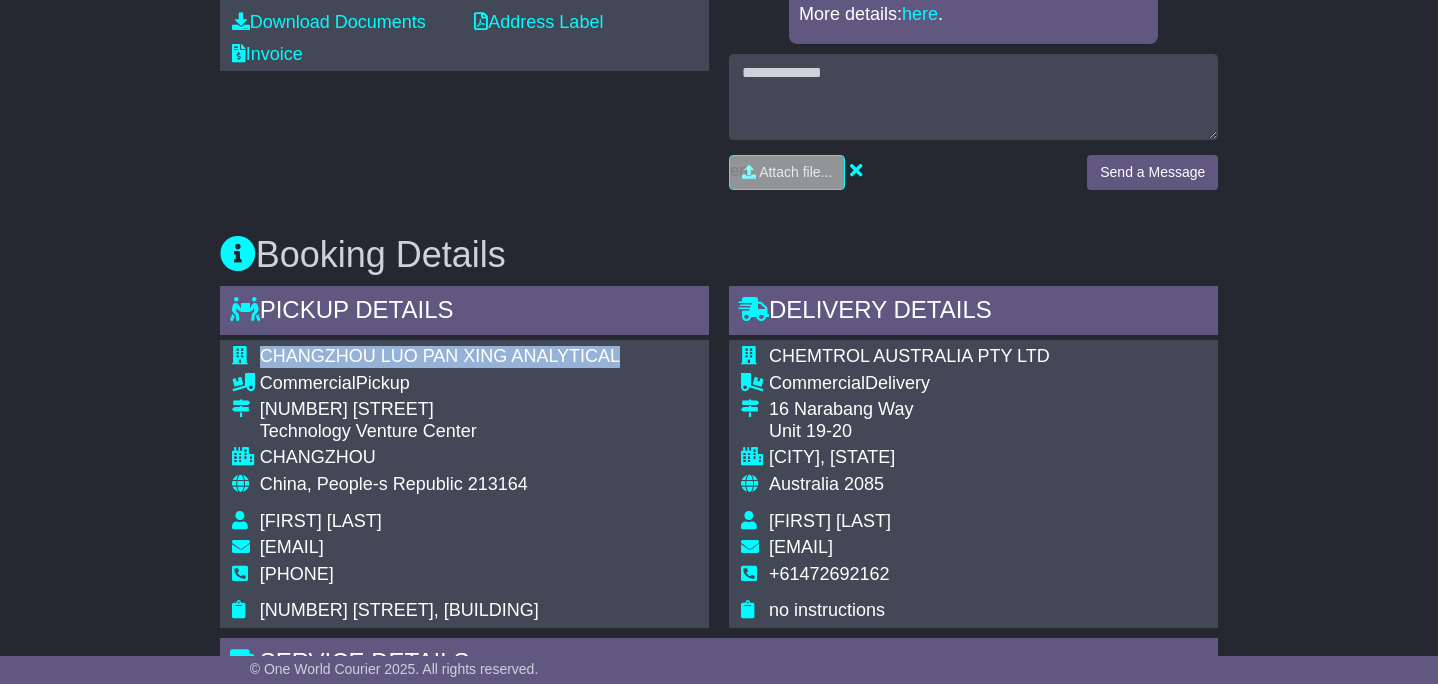 copy on "CHANGZHOU LUO PAN XING ANALYTICAL" 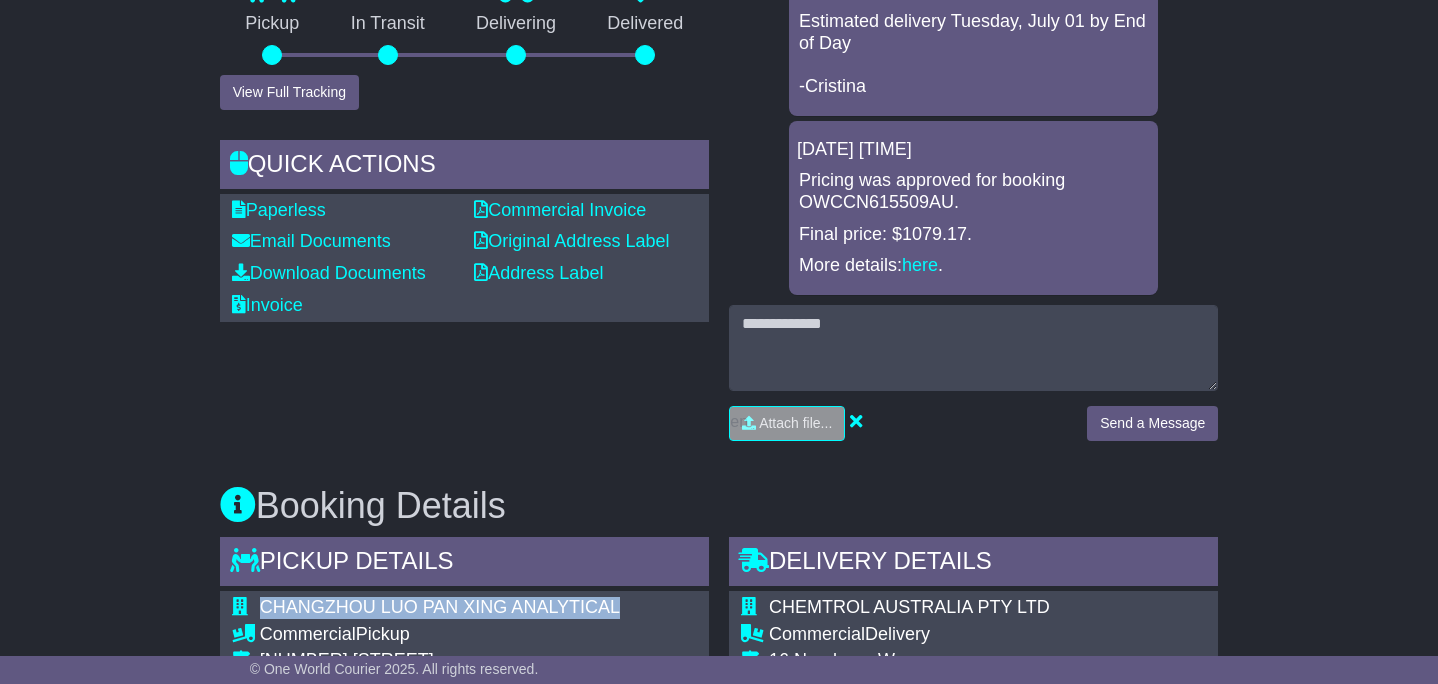 scroll, scrollTop: 609, scrollLeft: 0, axis: vertical 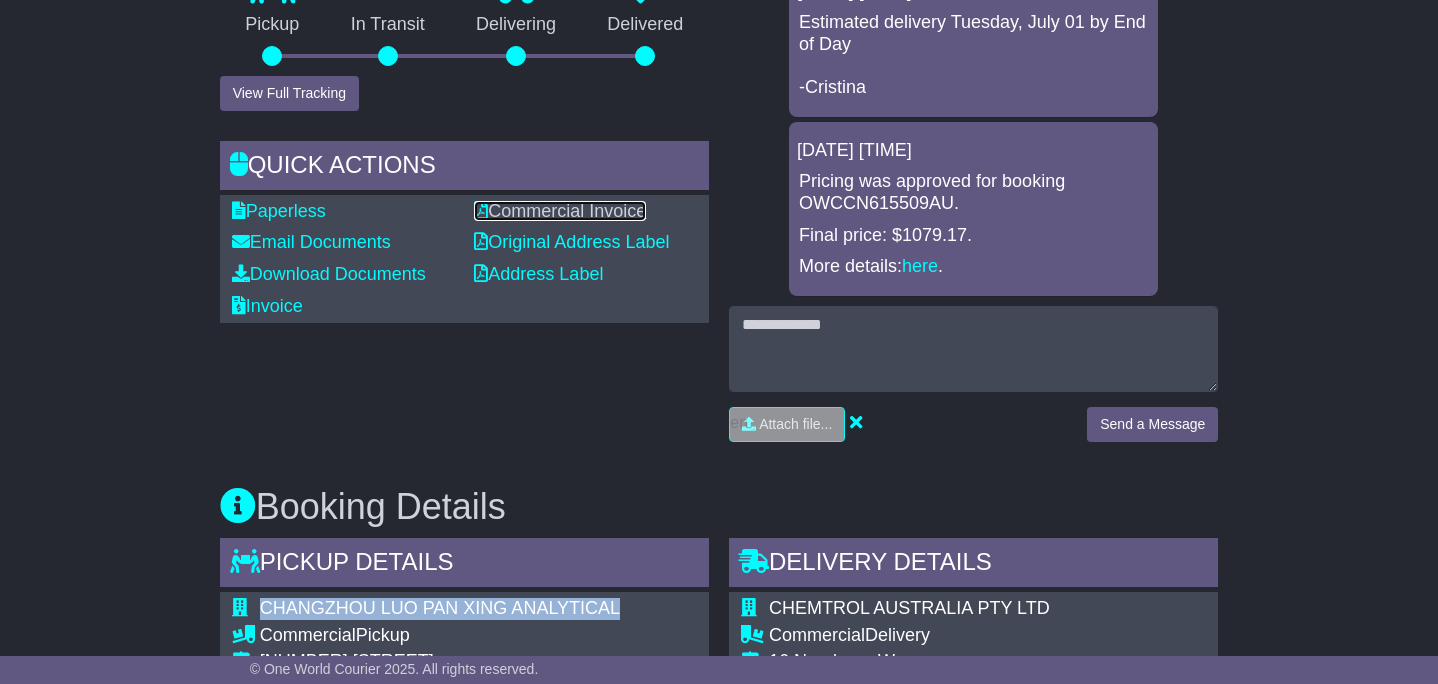 click on "Commercial Invoice" at bounding box center (560, 211) 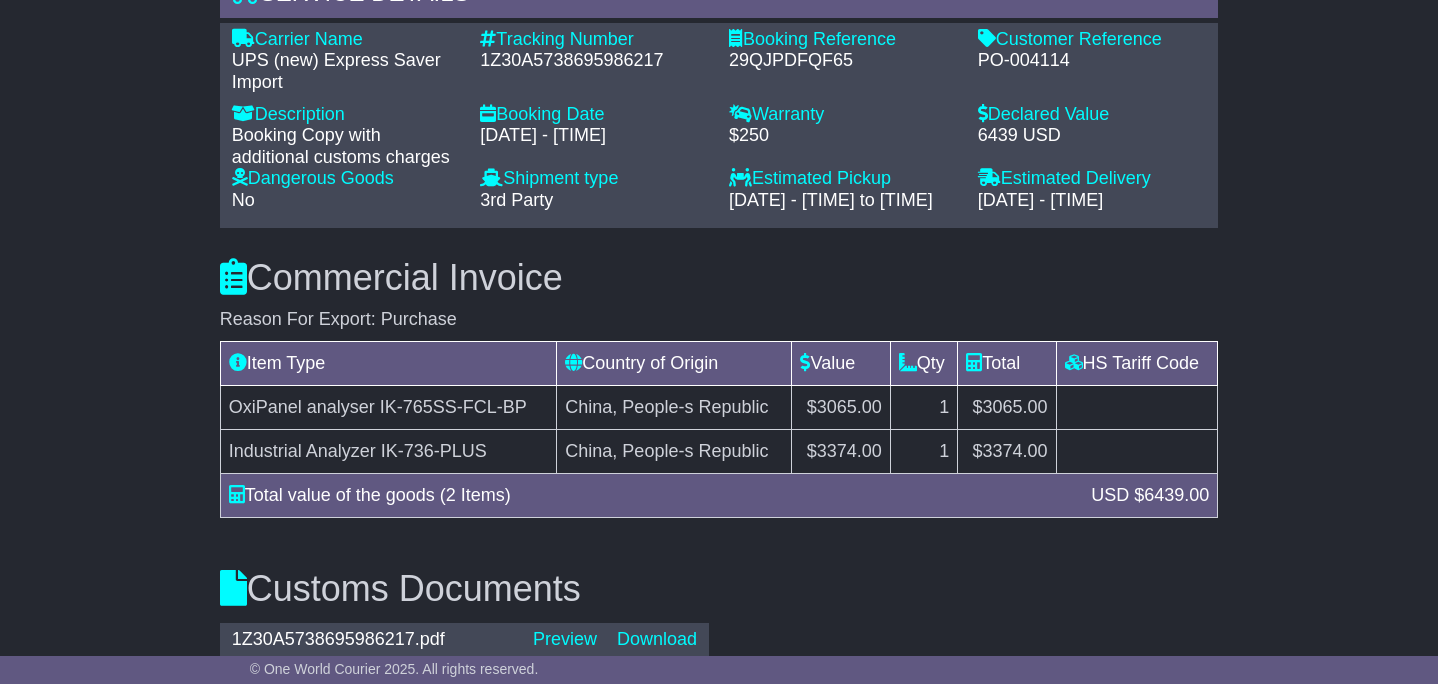 scroll, scrollTop: 1531, scrollLeft: 0, axis: vertical 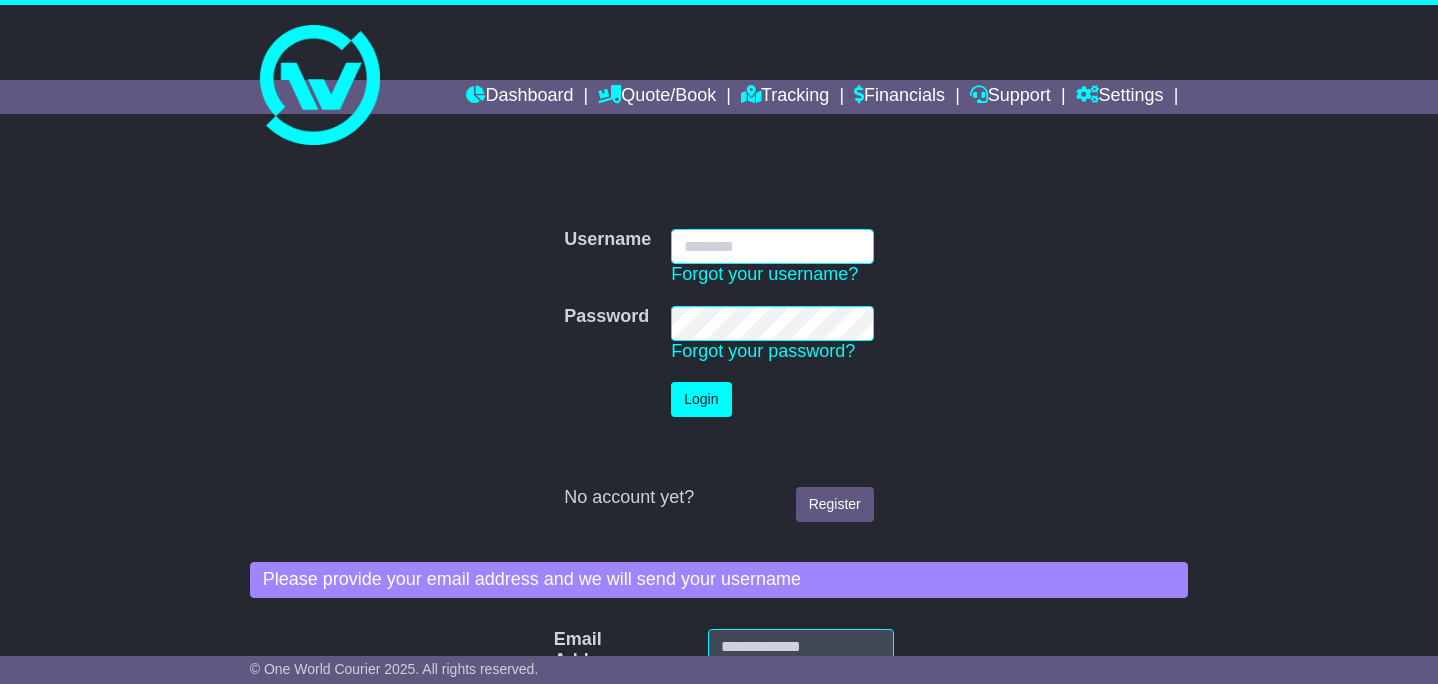 type on "**********" 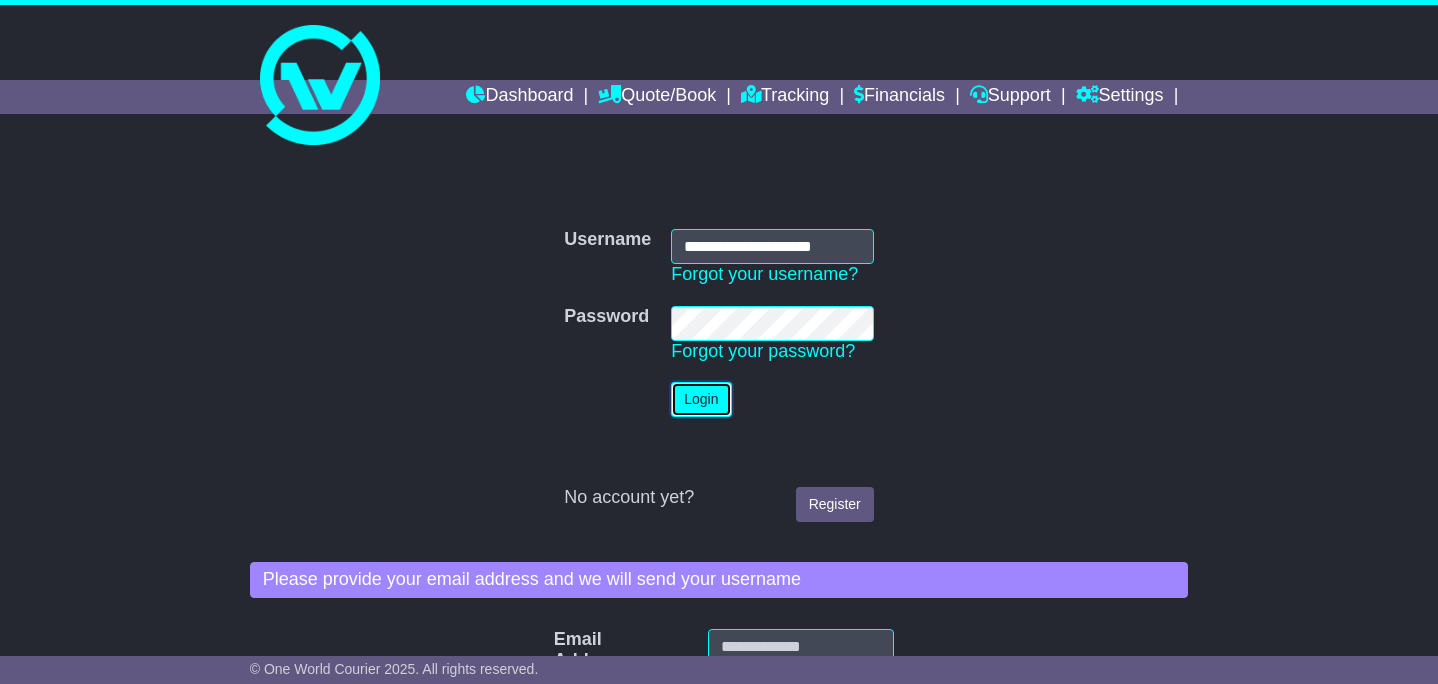 click on "Login" at bounding box center [701, 399] 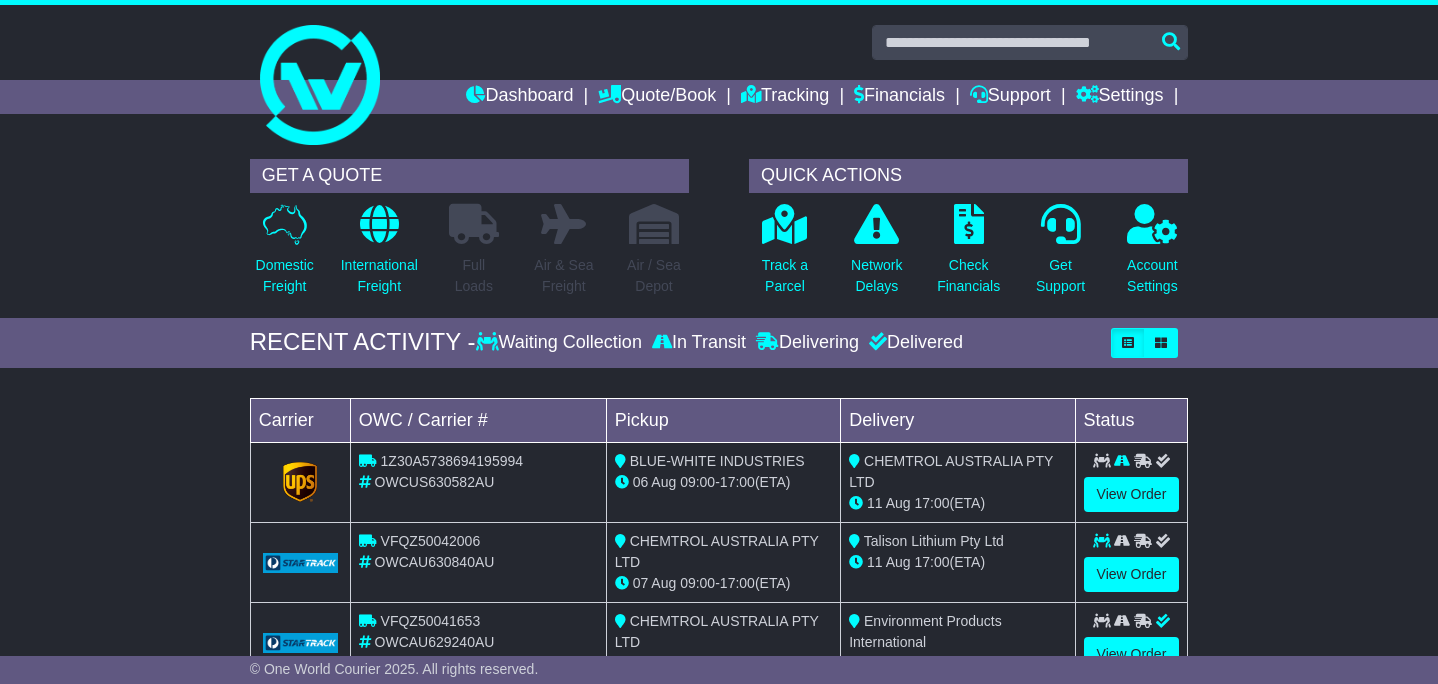 scroll, scrollTop: 0, scrollLeft: 0, axis: both 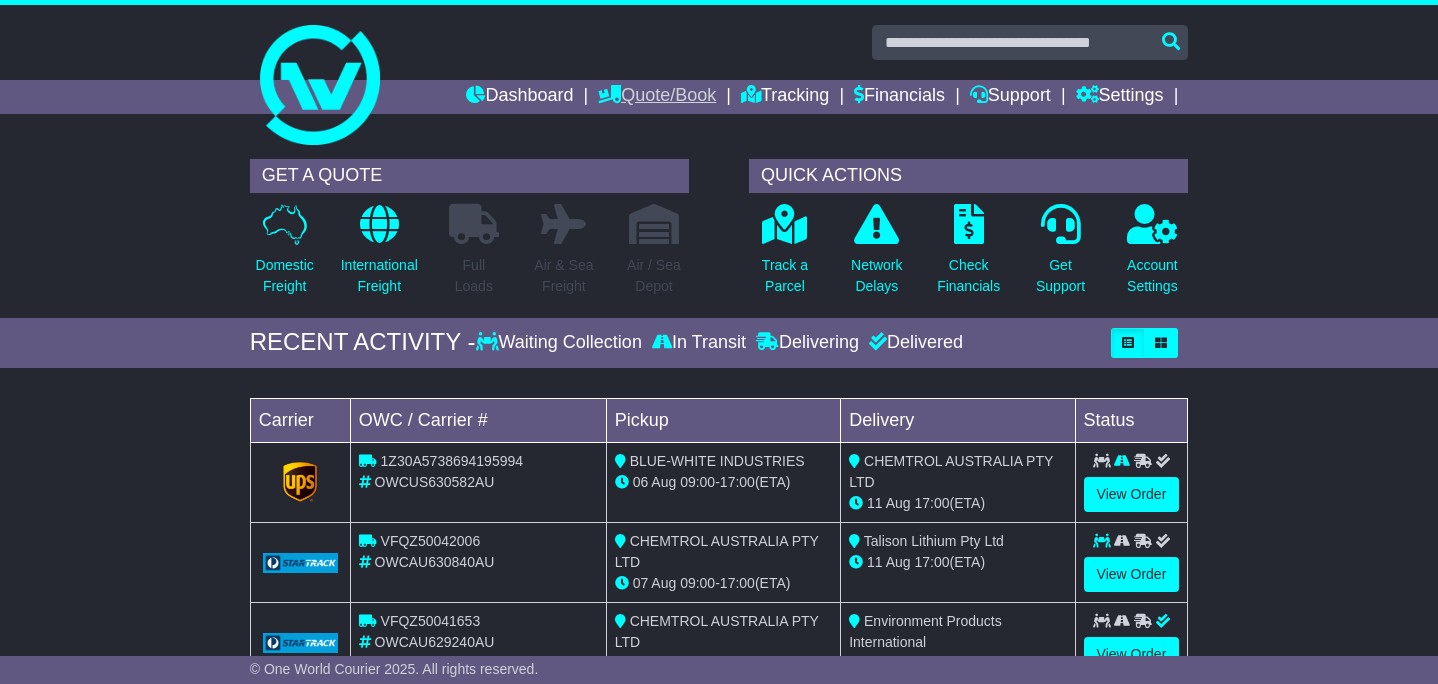 click on "Quote/Book" at bounding box center [657, 97] 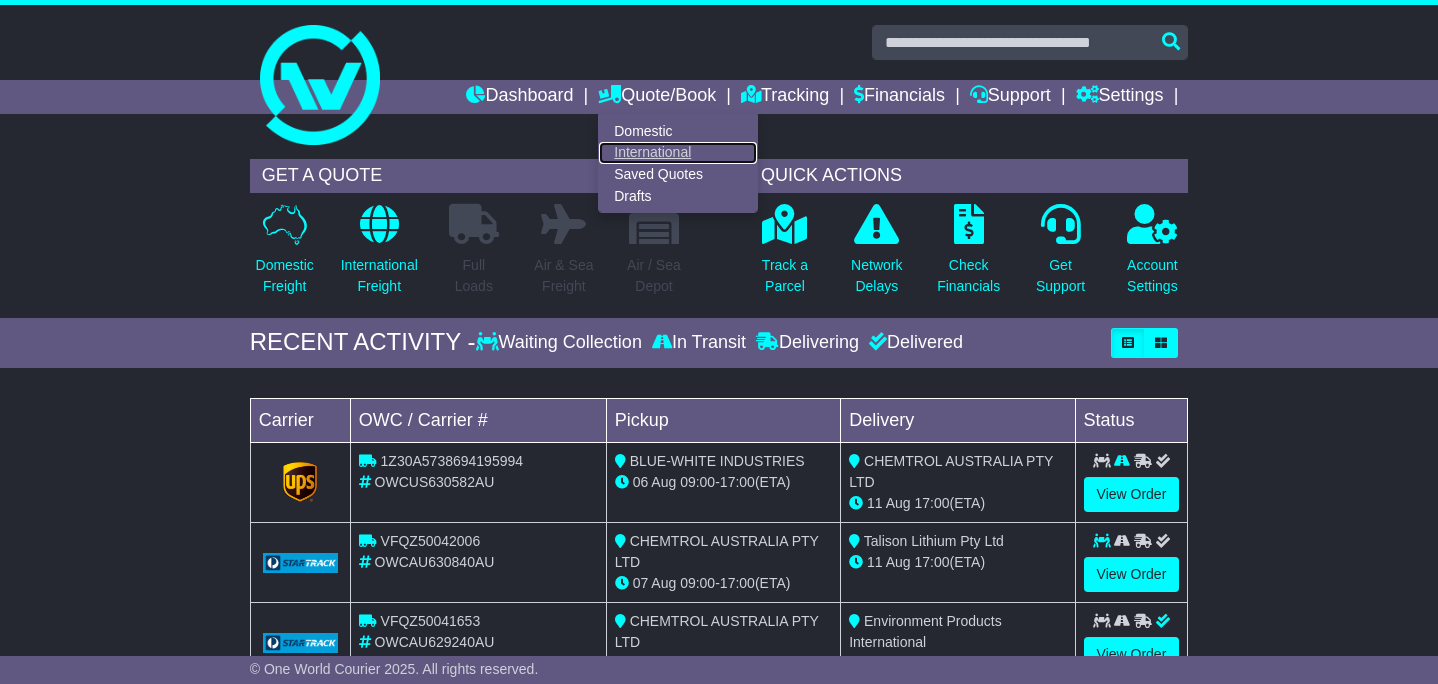 click on "International" at bounding box center [678, 153] 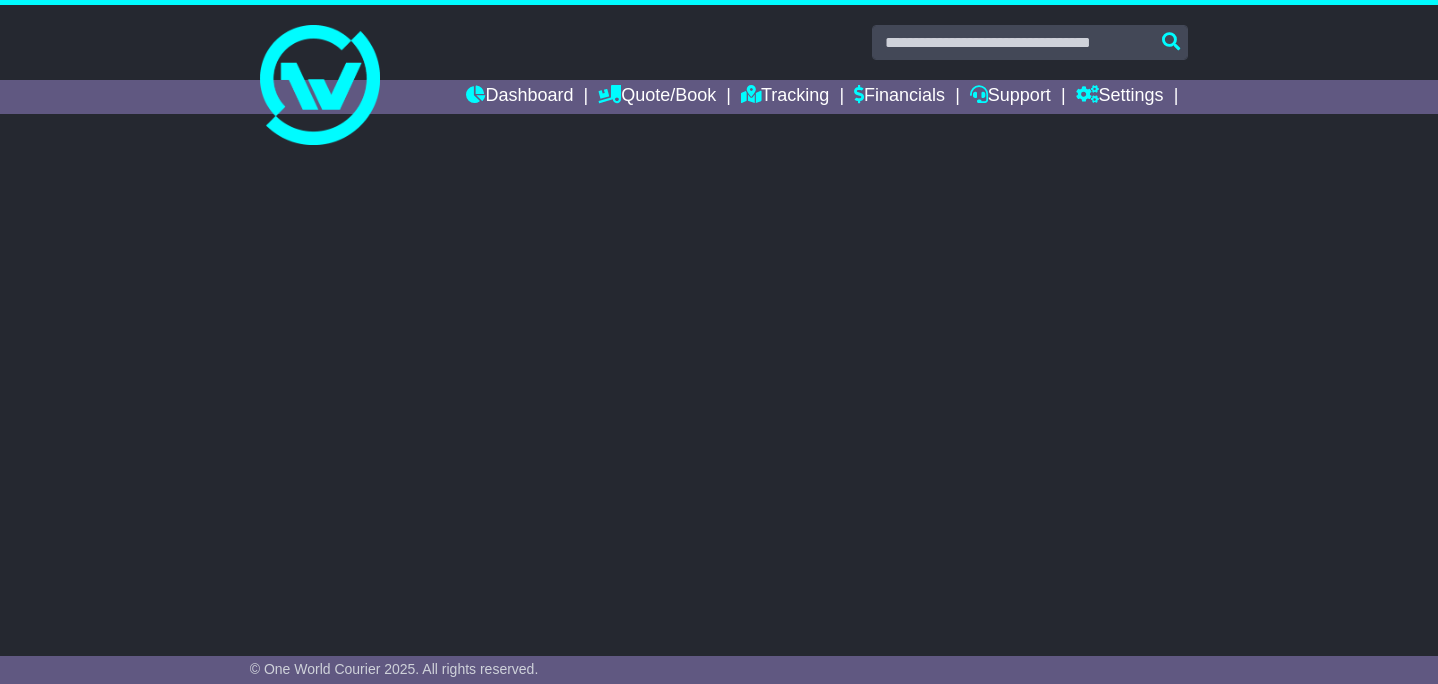 scroll, scrollTop: 0, scrollLeft: 0, axis: both 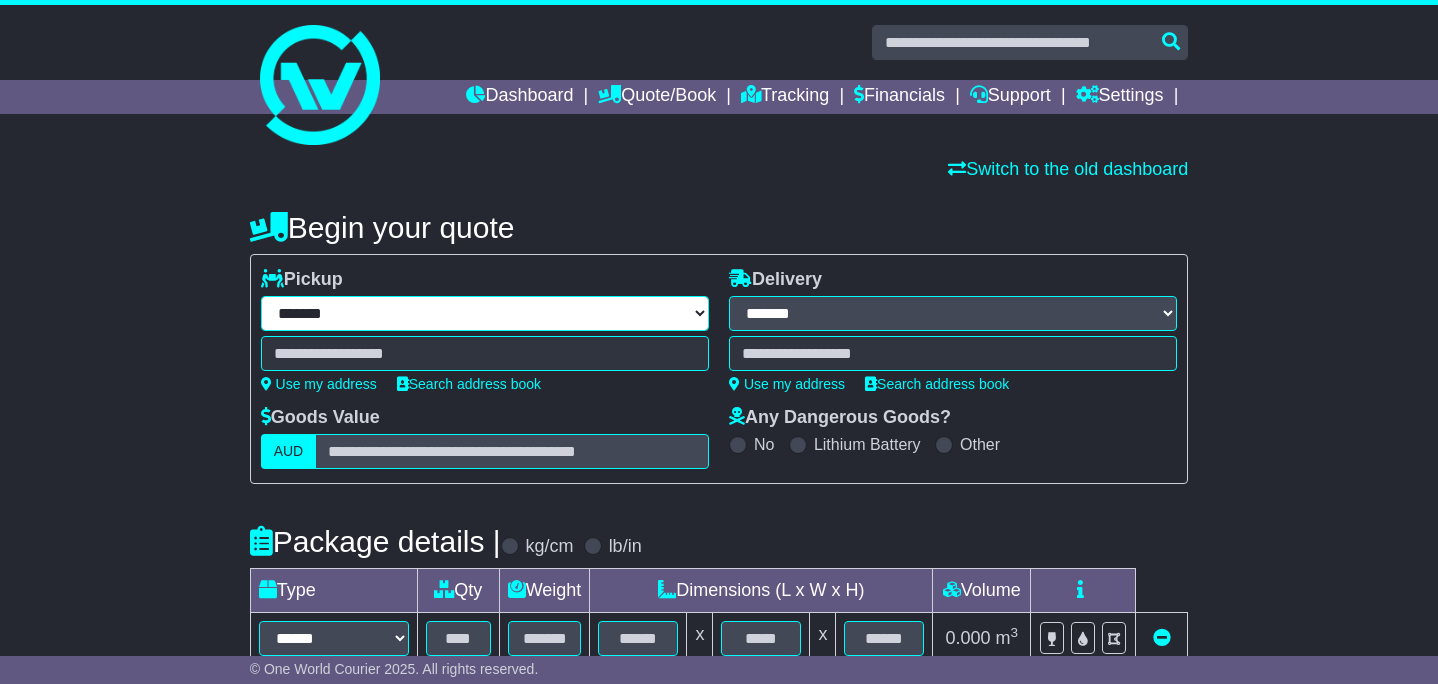 click on "**********" at bounding box center [485, 313] 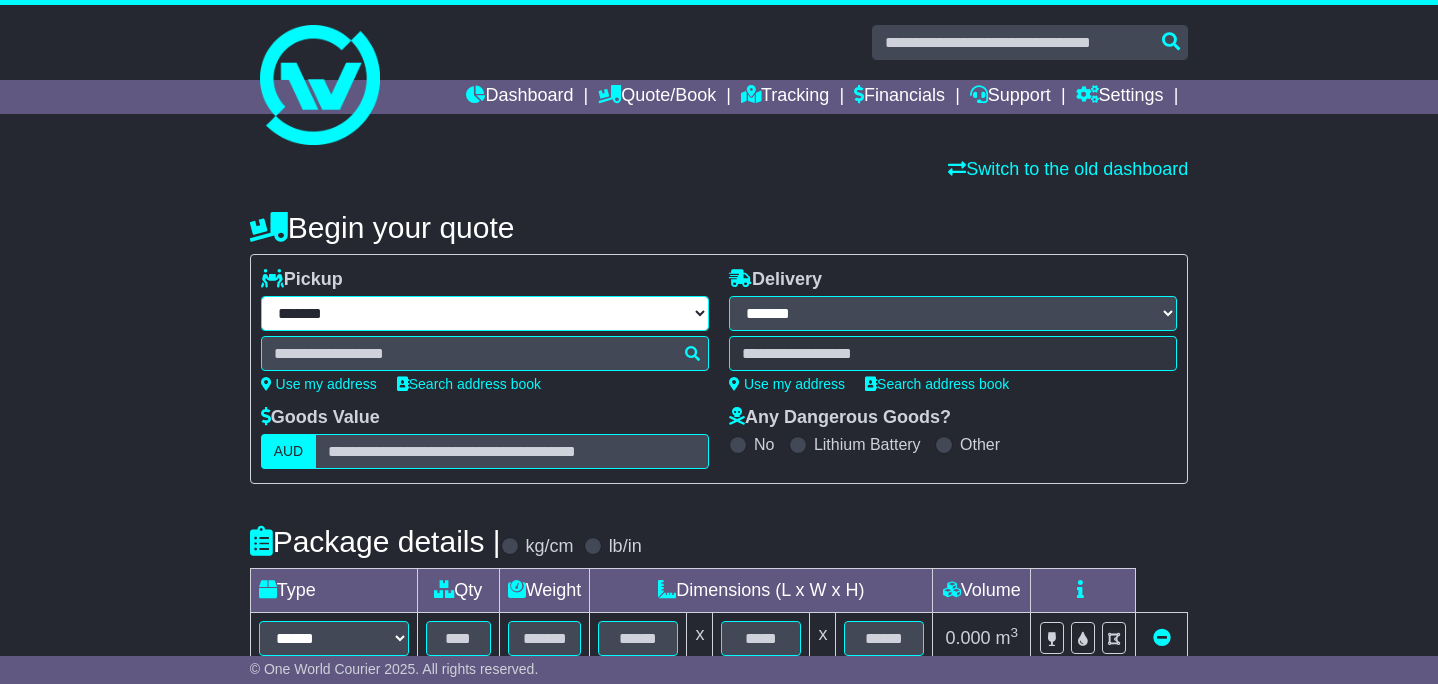 click on "**********" at bounding box center [485, 313] 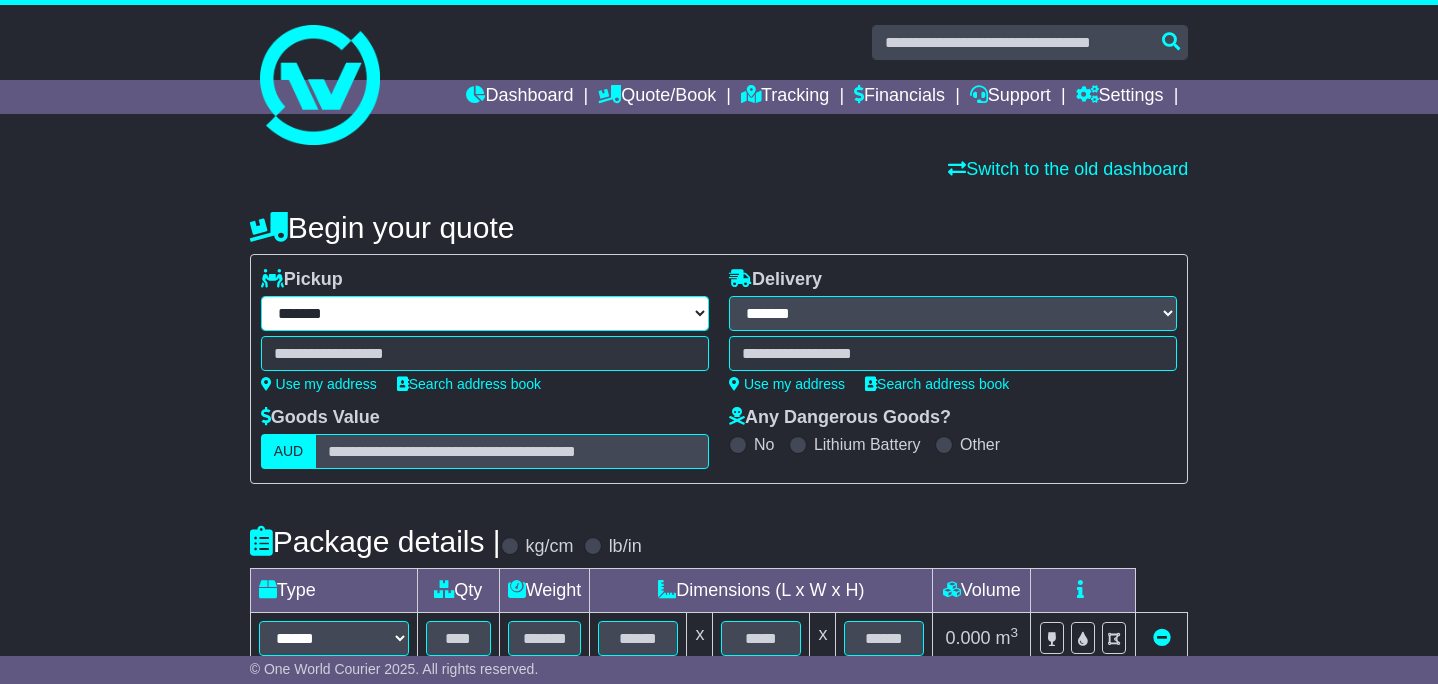 select on "**" 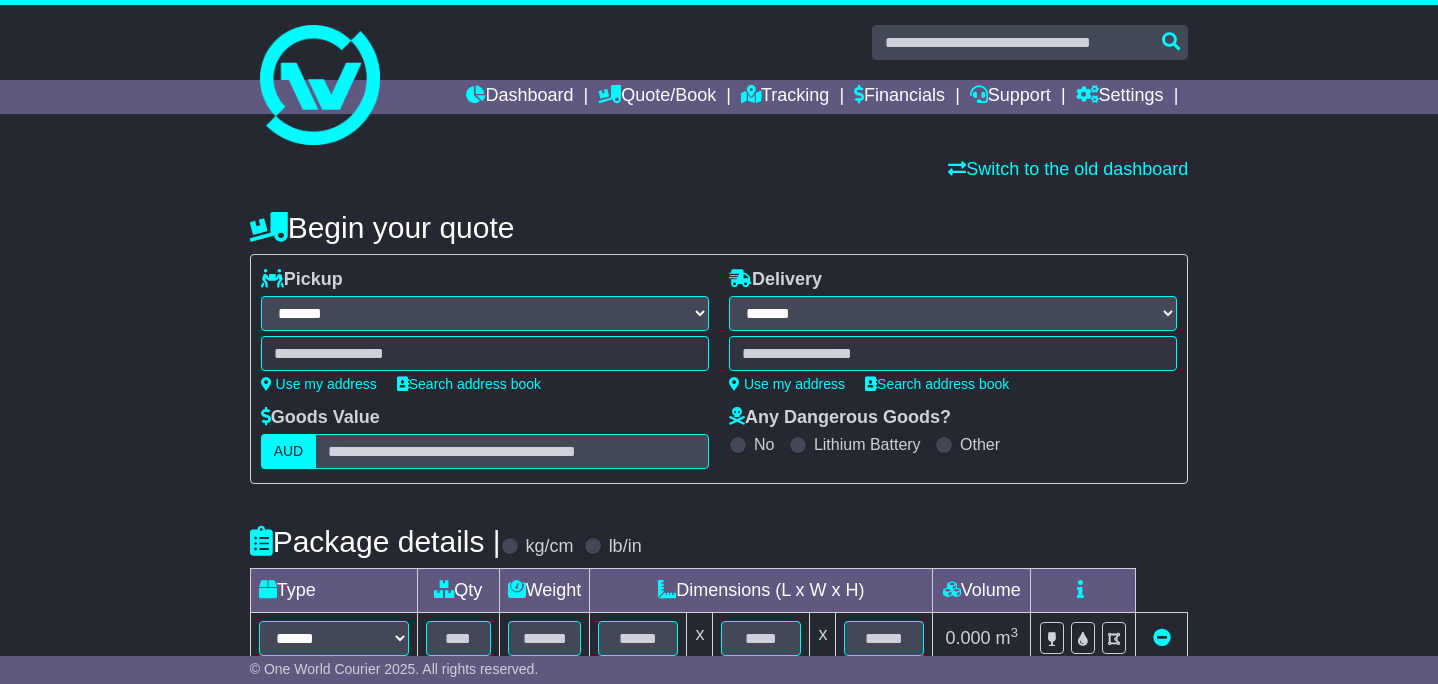 click at bounding box center (485, 353) 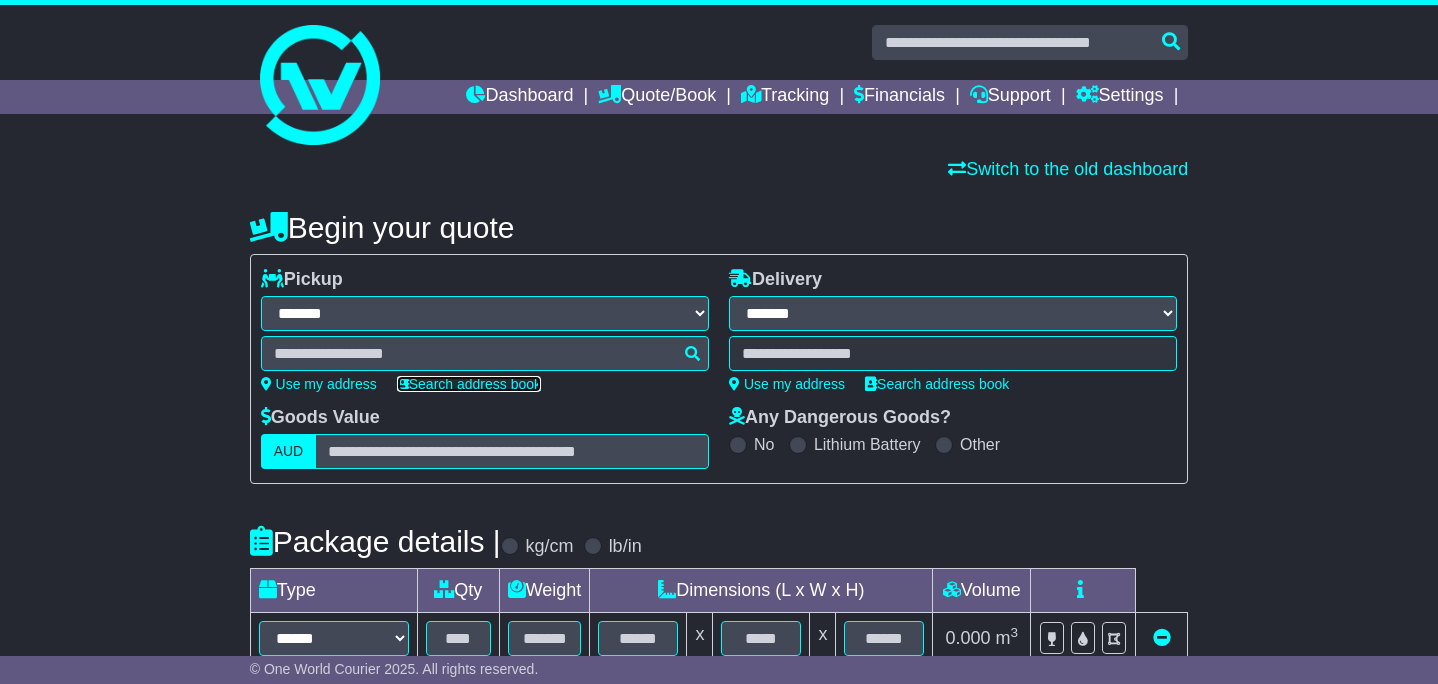 click on "Search address book" at bounding box center [469, 384] 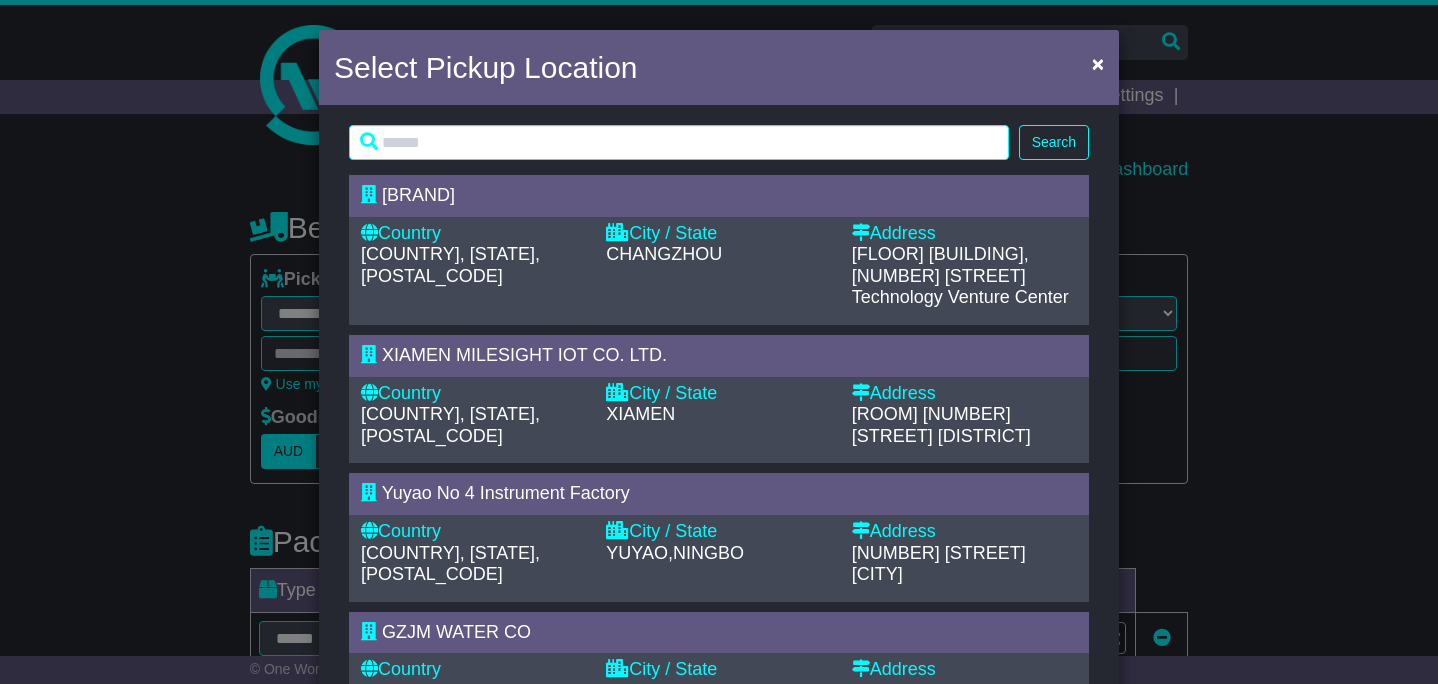 click on "CHANGZHOU LUO PAN XING ANALYTICAL-Pyxis China" at bounding box center (719, 196) 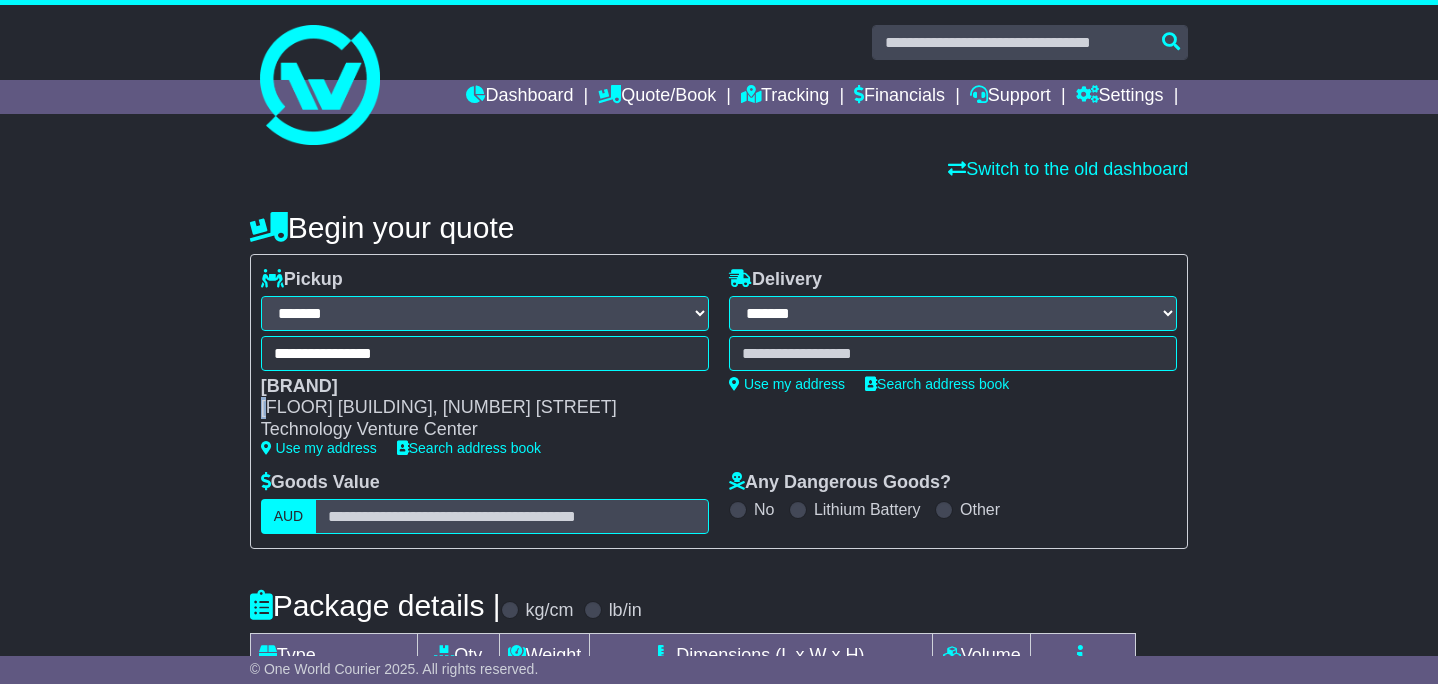 drag, startPoint x: 271, startPoint y: 429, endPoint x: 256, endPoint y: 429, distance: 15 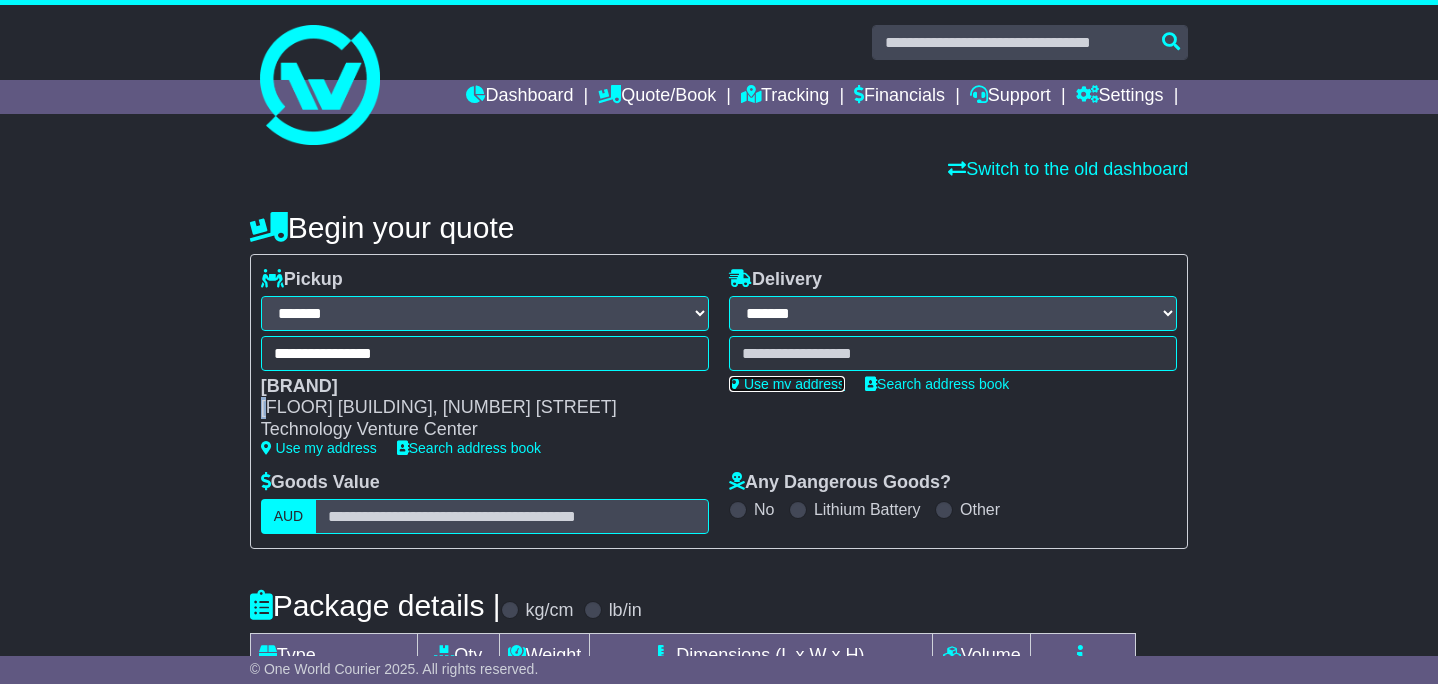 click on "Use my address" at bounding box center (787, 384) 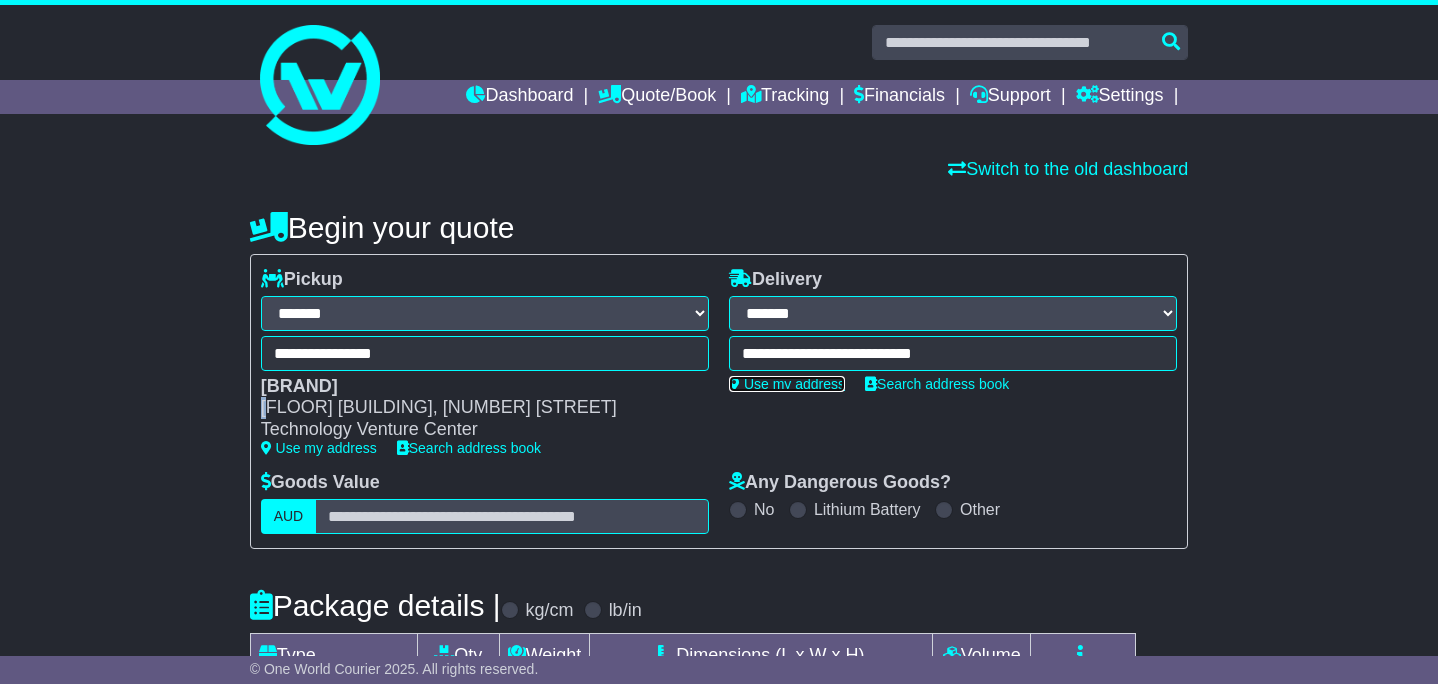 type on "**********" 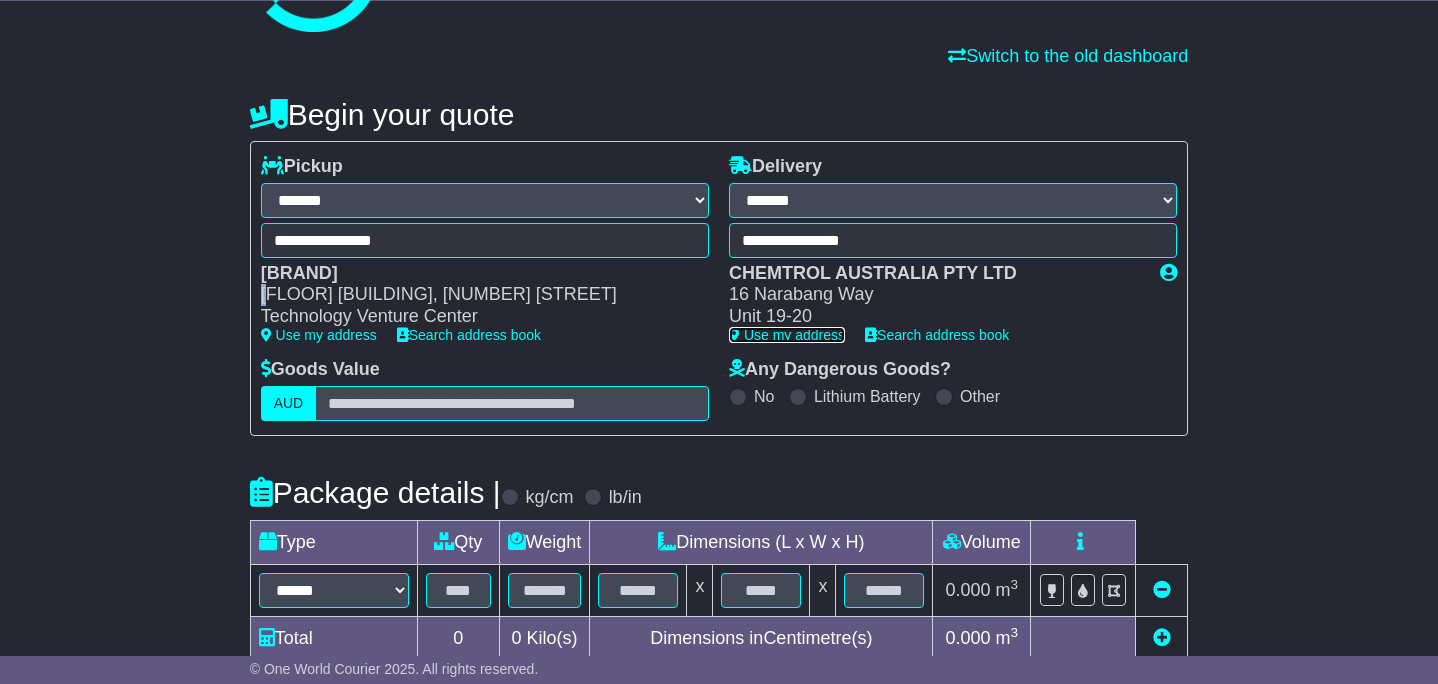 scroll, scrollTop: 115, scrollLeft: 0, axis: vertical 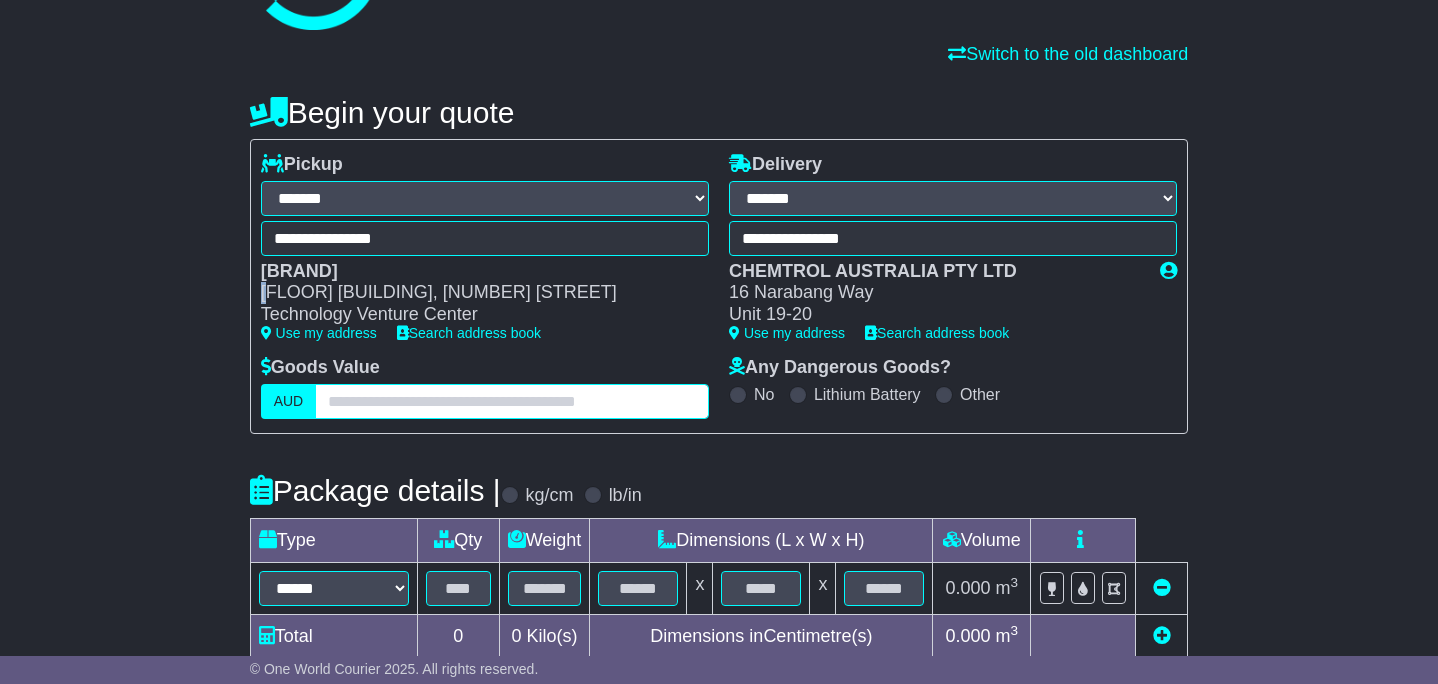 click at bounding box center [512, 401] 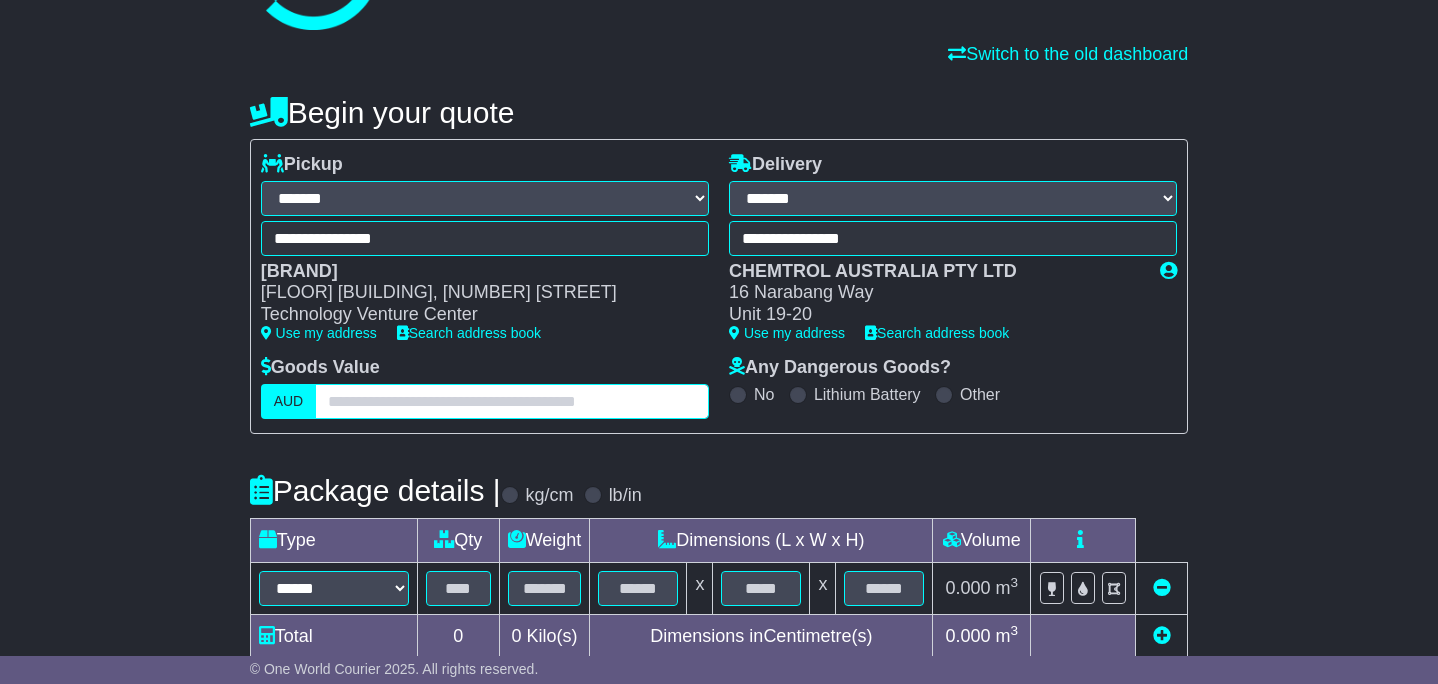 click at bounding box center (512, 401) 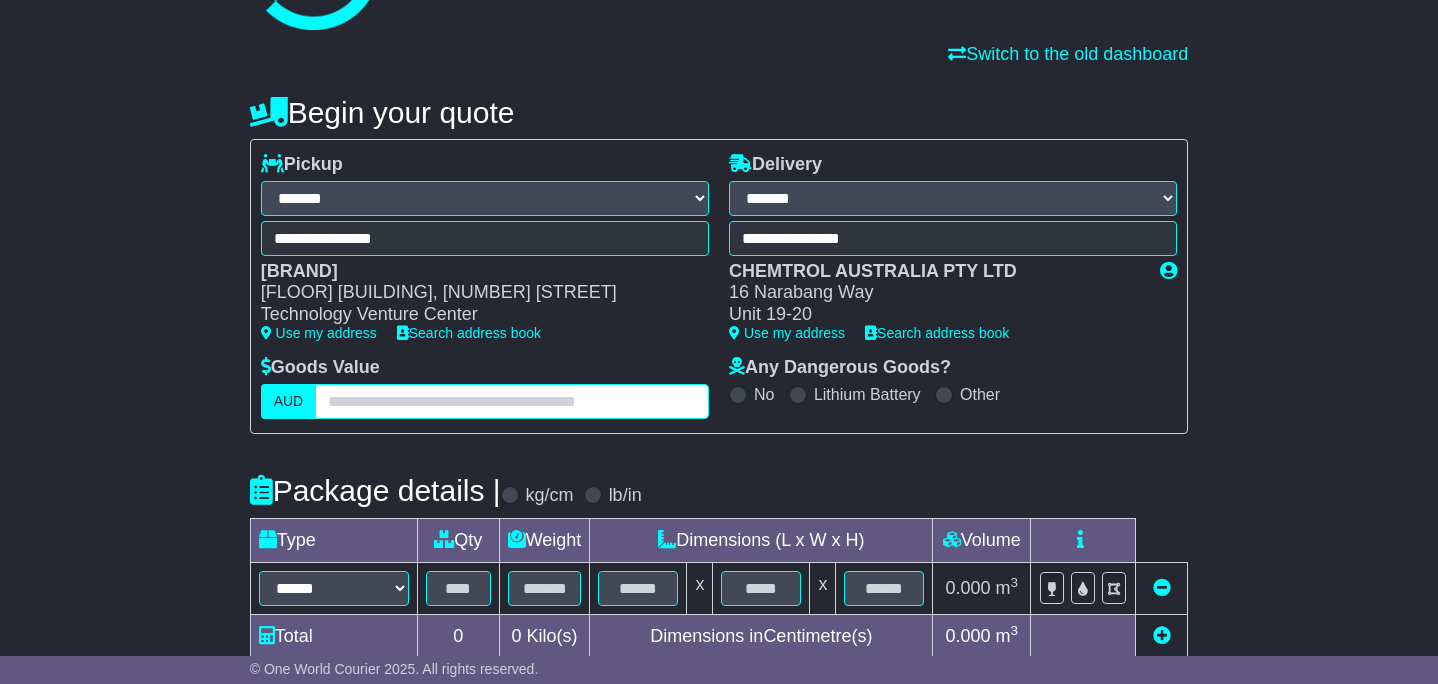 paste on "********" 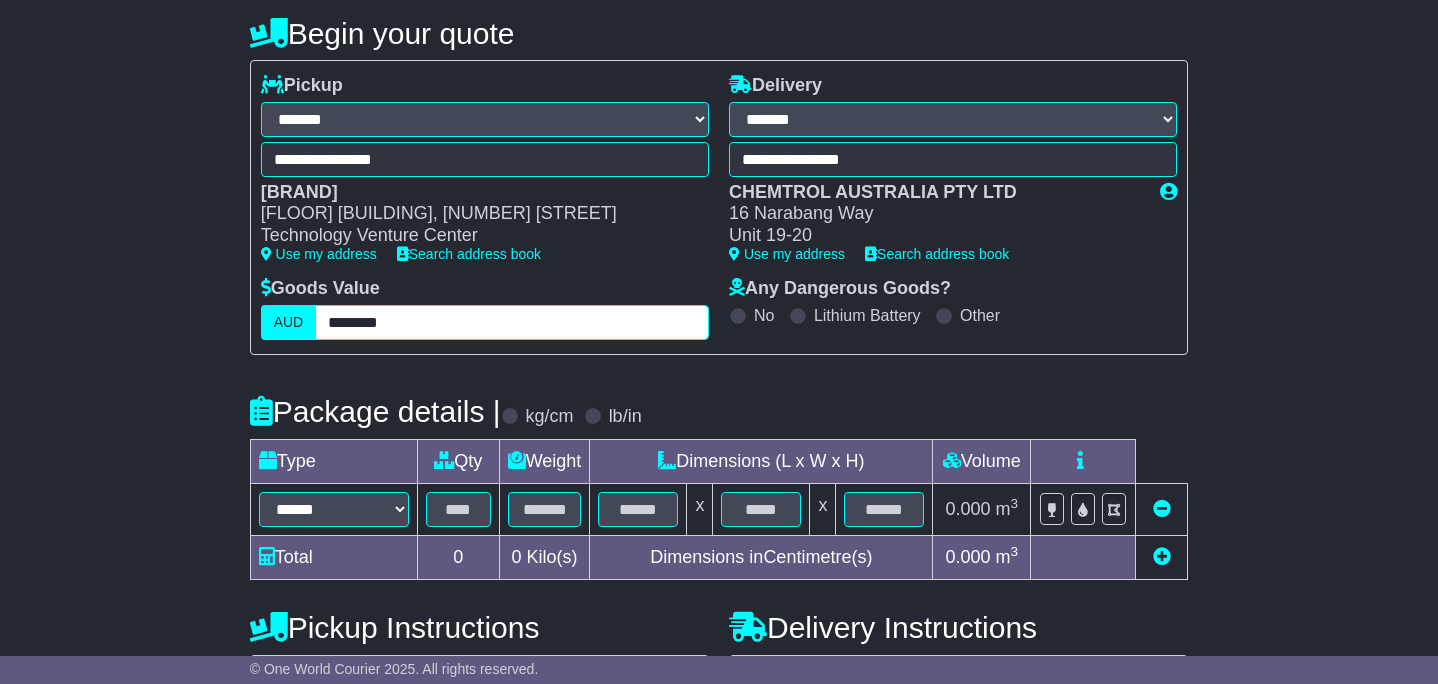 scroll, scrollTop: 235, scrollLeft: 0, axis: vertical 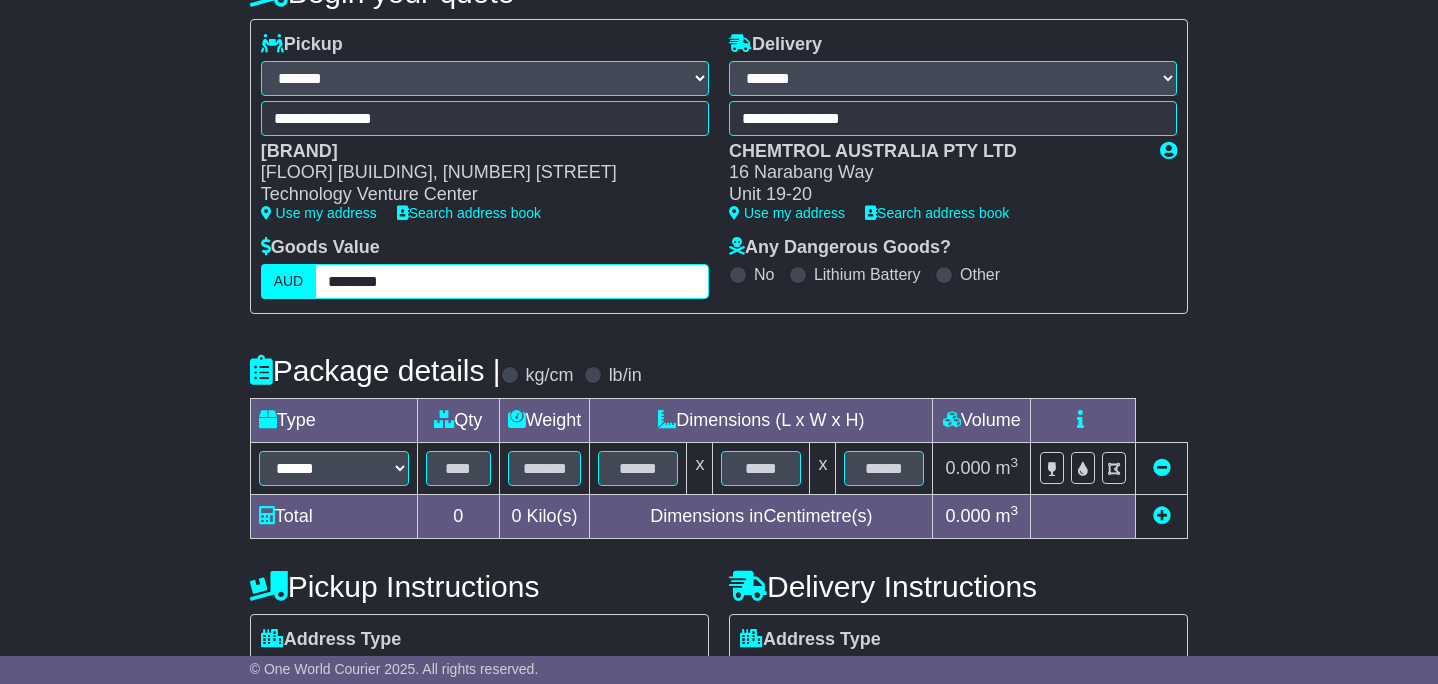 type on "********" 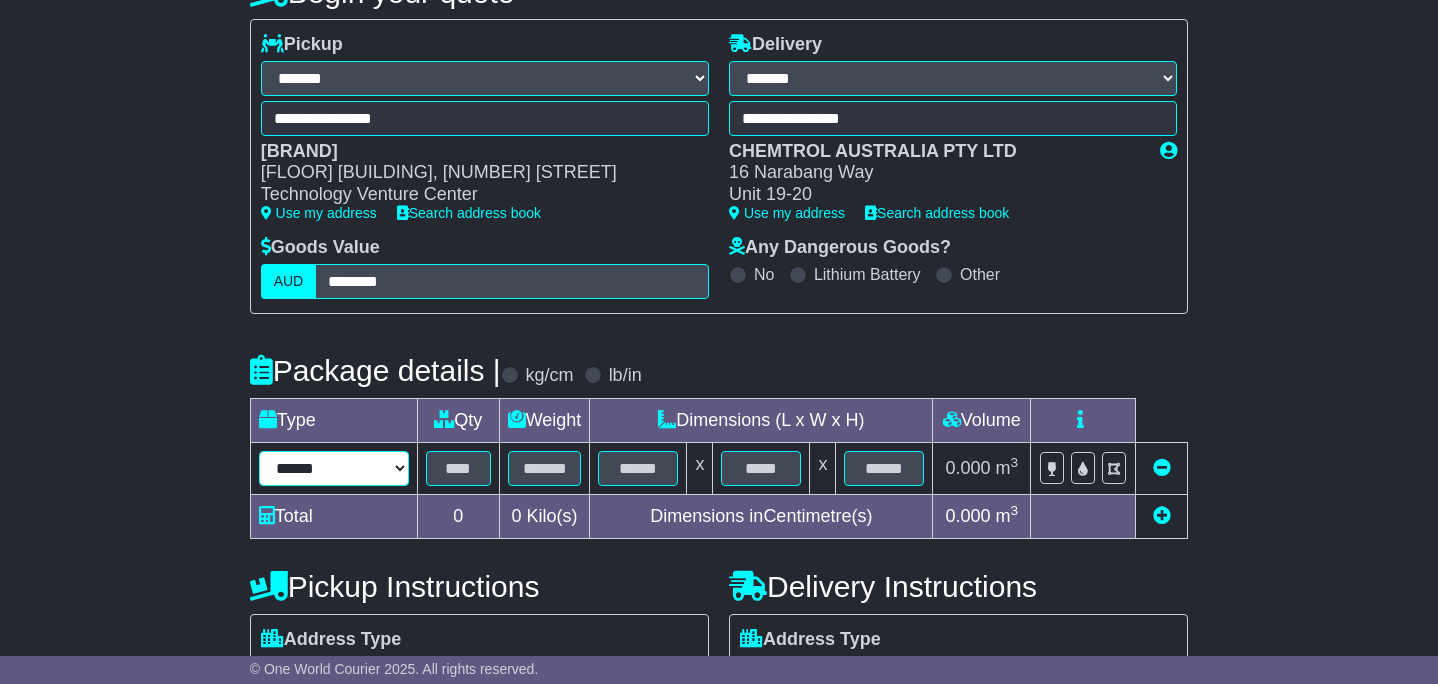 click on "**********" at bounding box center [334, 468] 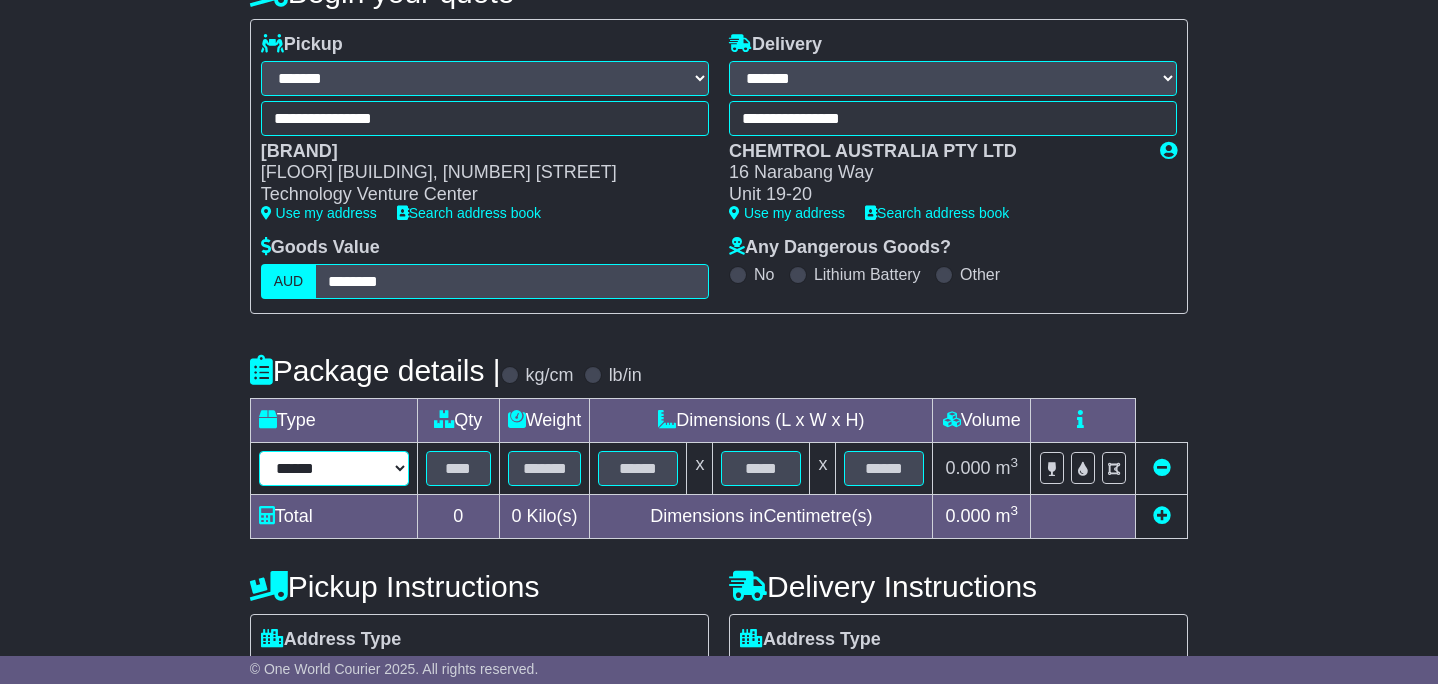 select on "****" 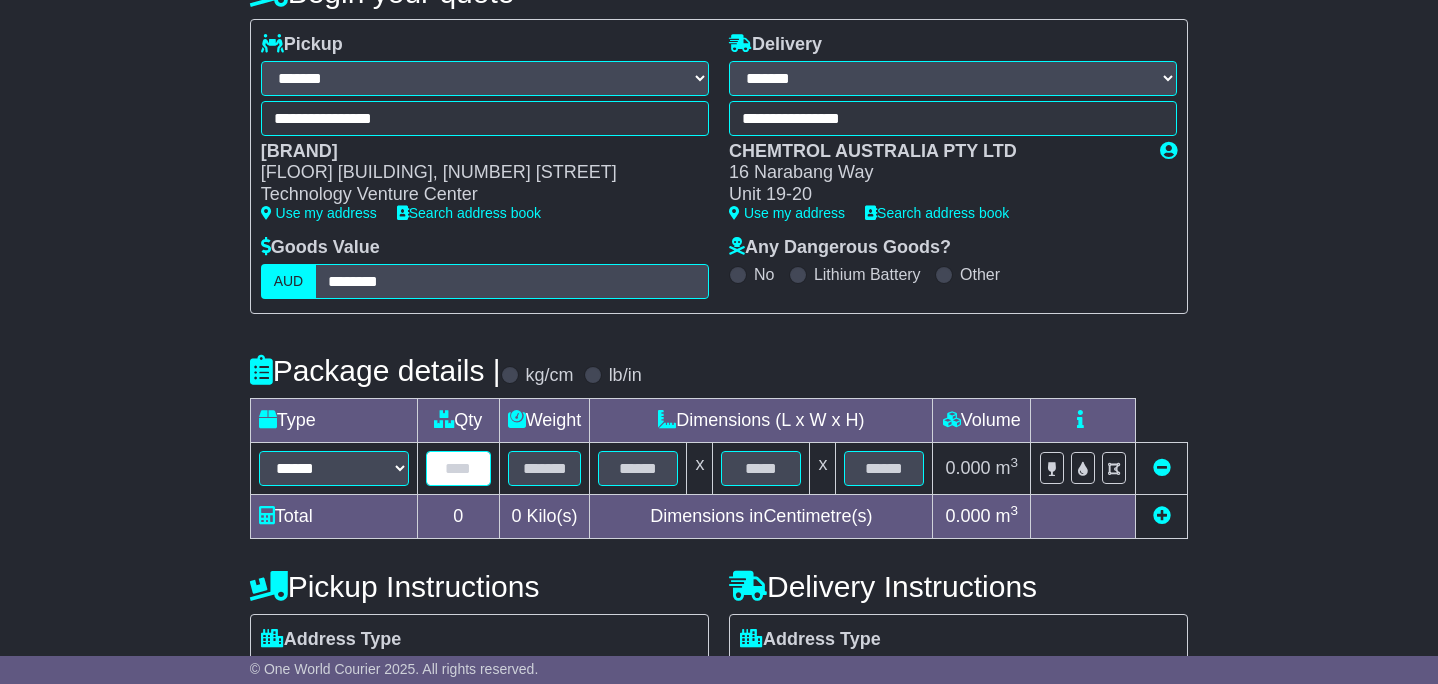 click at bounding box center [458, 468] 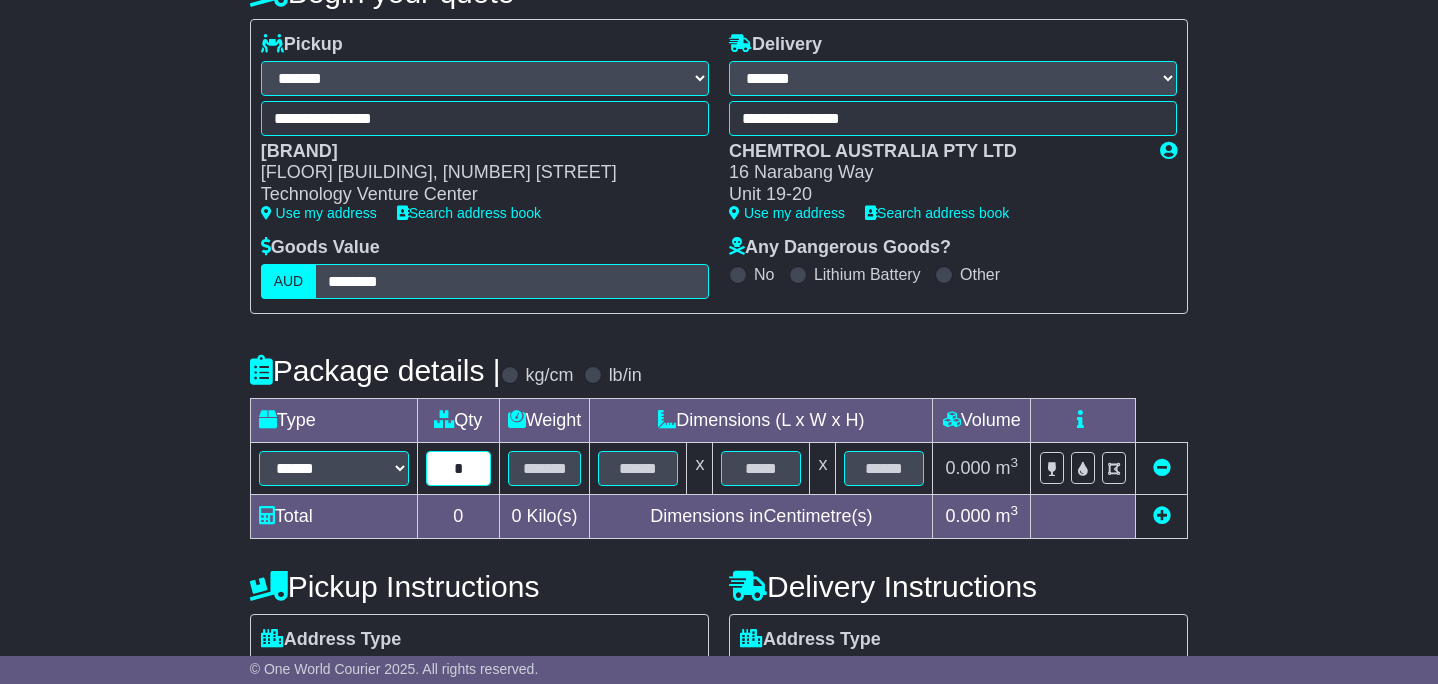 type on "*" 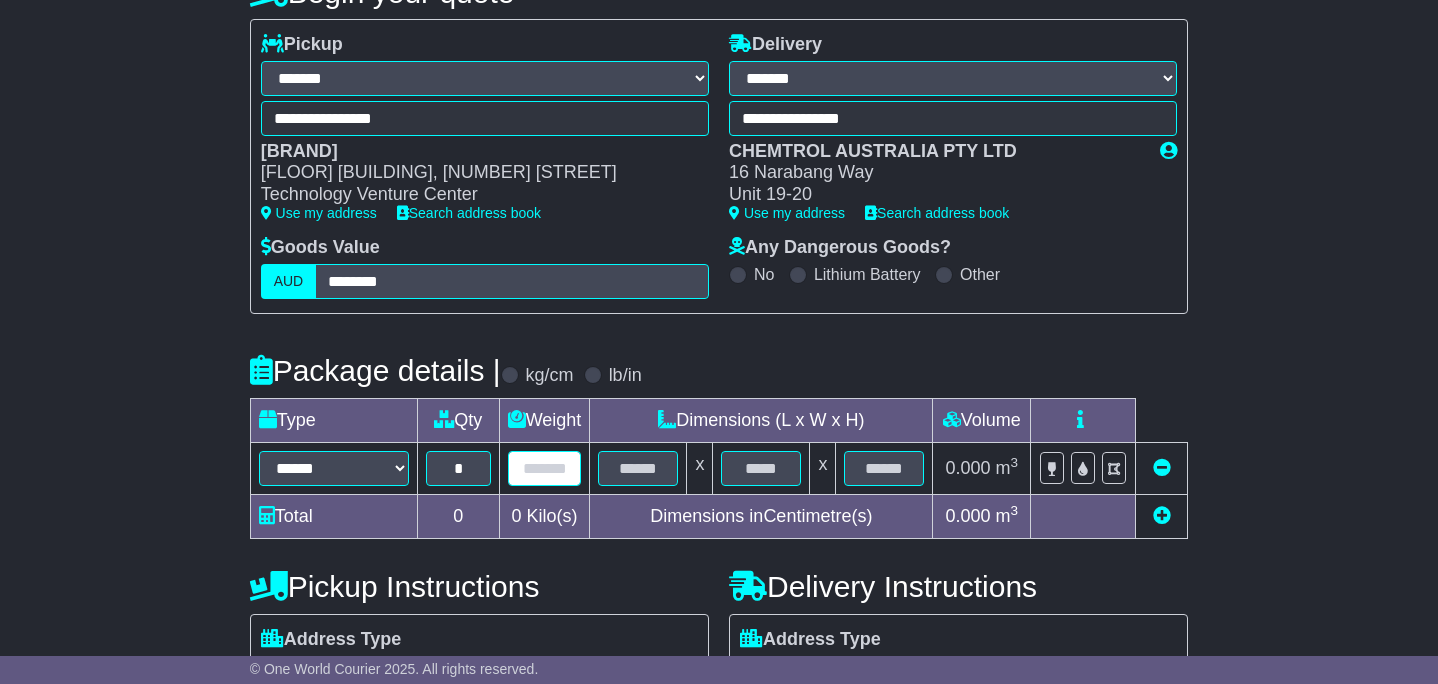 click at bounding box center (545, 468) 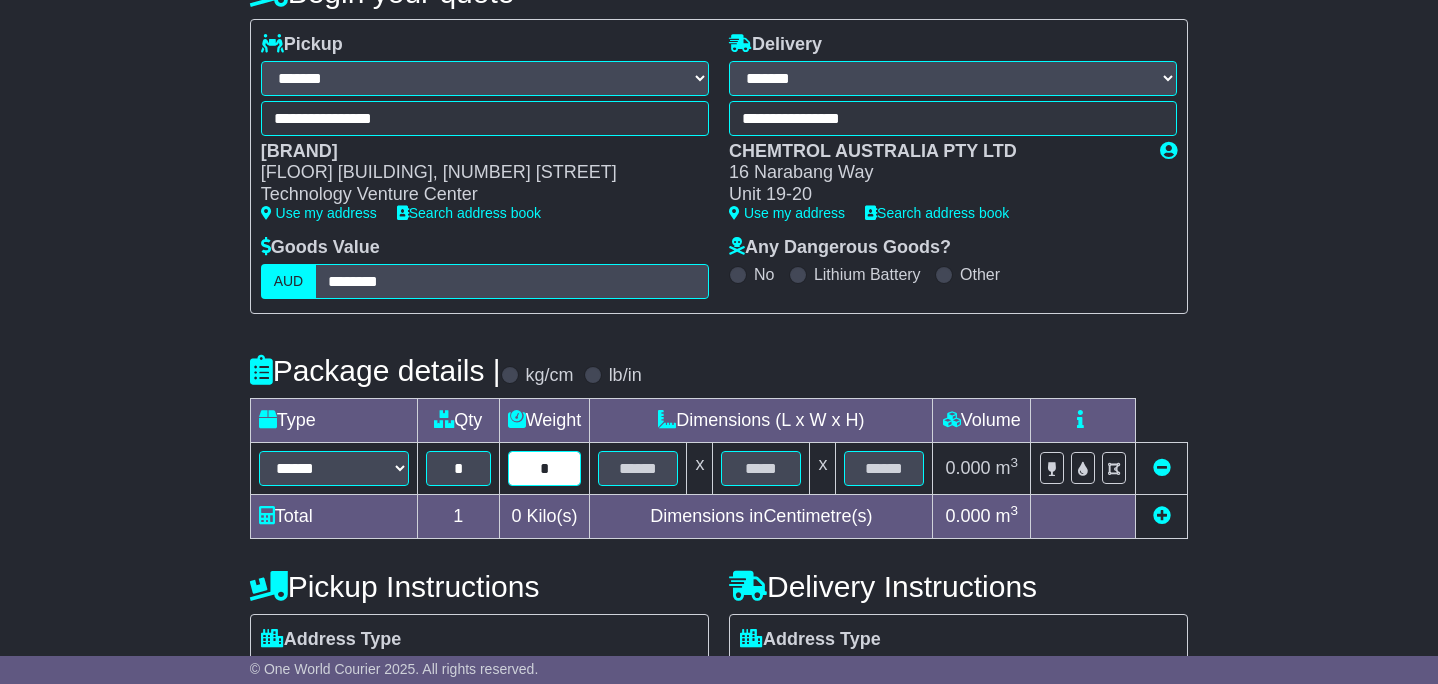 type on "*" 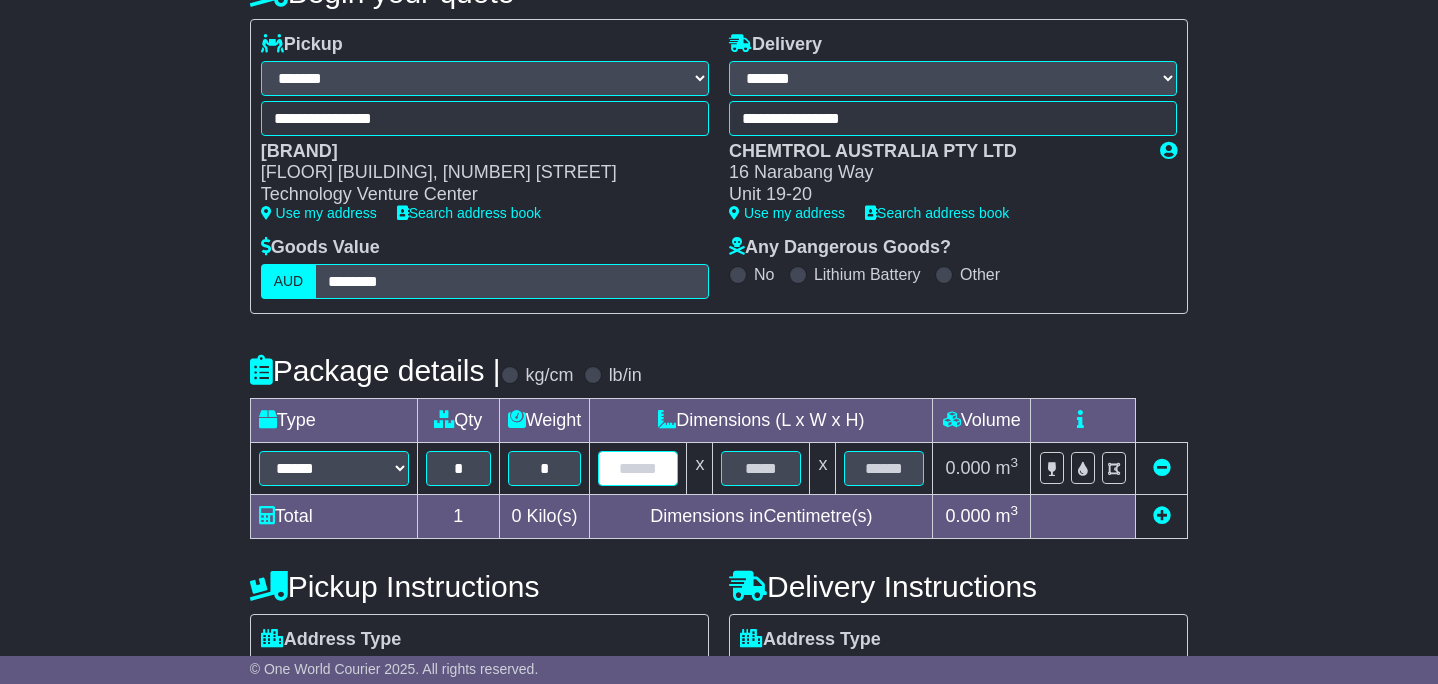 click at bounding box center (638, 468) 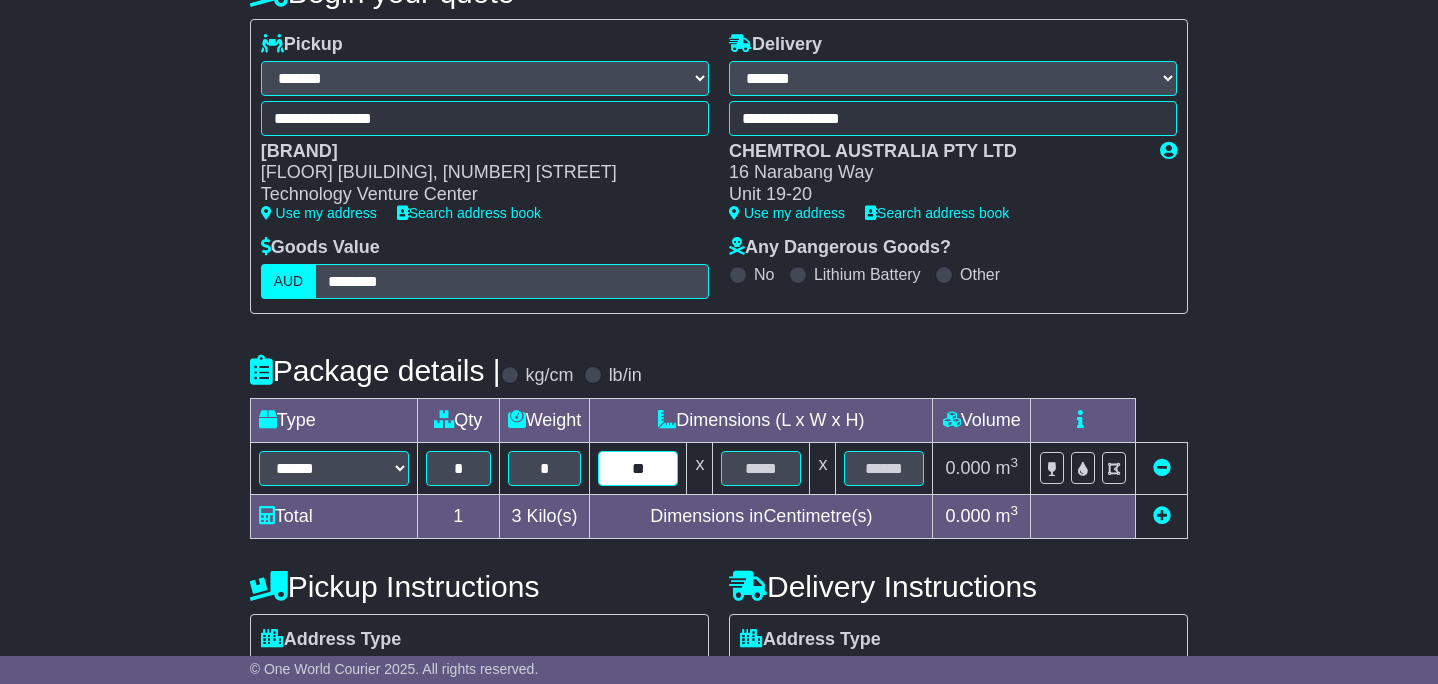 type on "**" 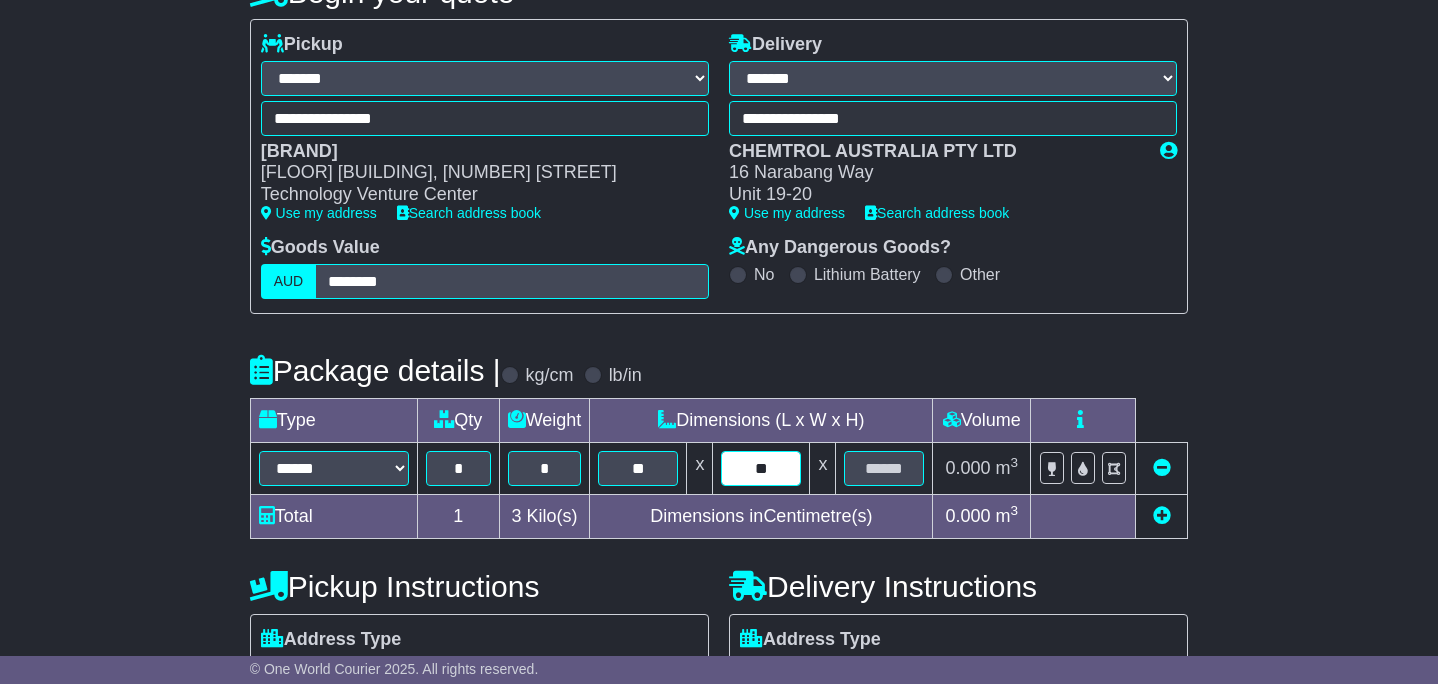 type on "**" 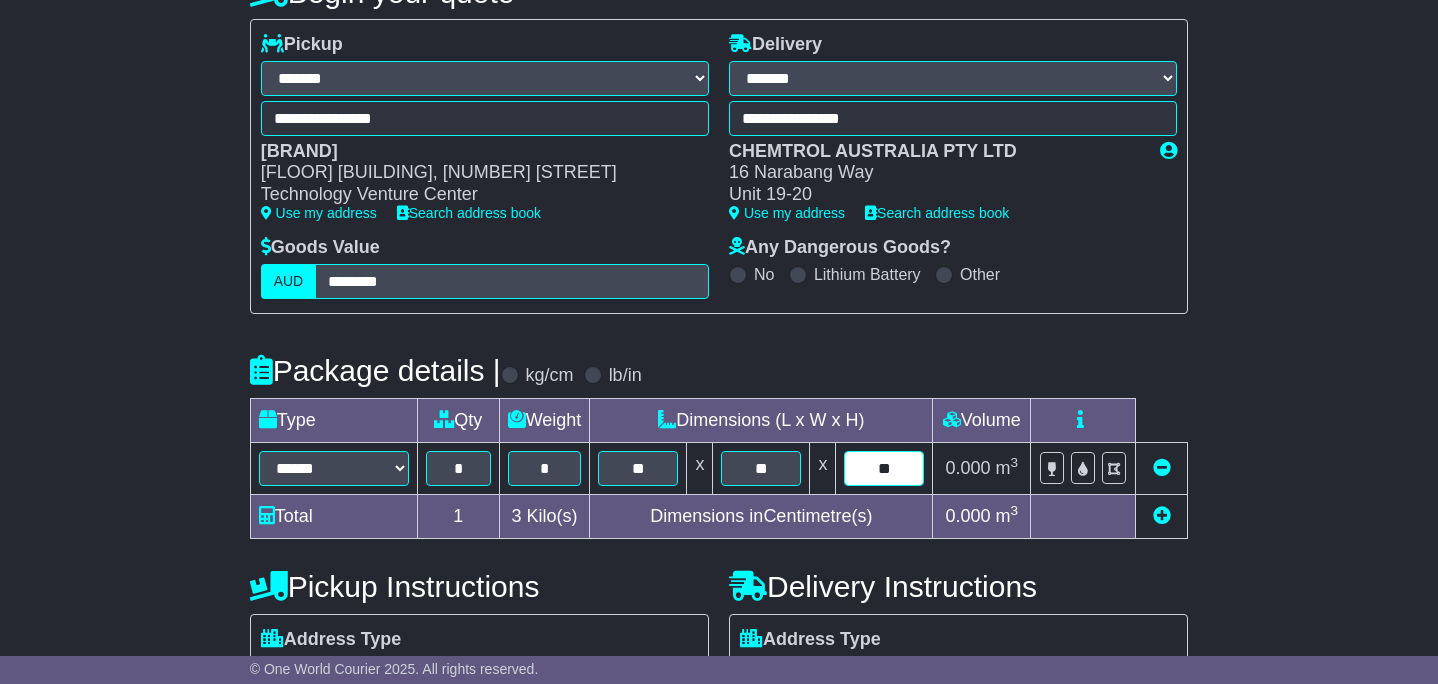 type on "**" 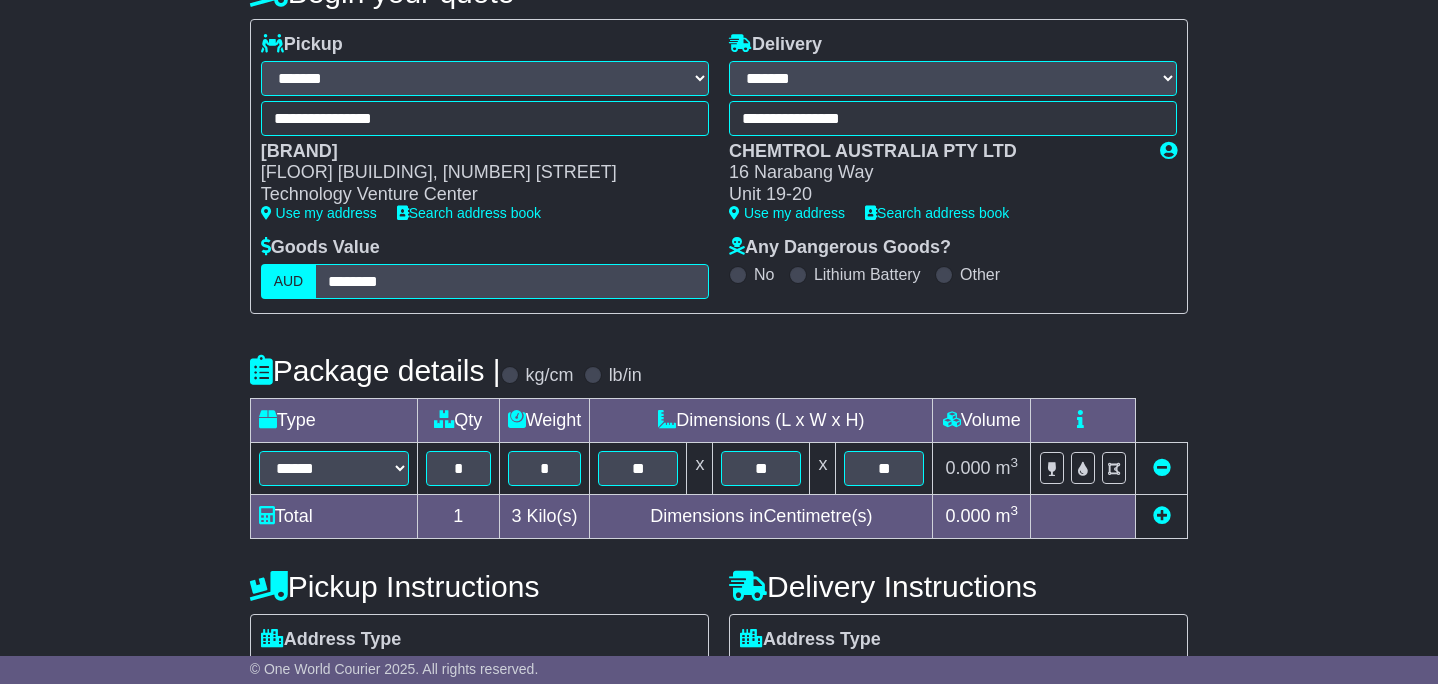 click on "**********" at bounding box center [719, 429] 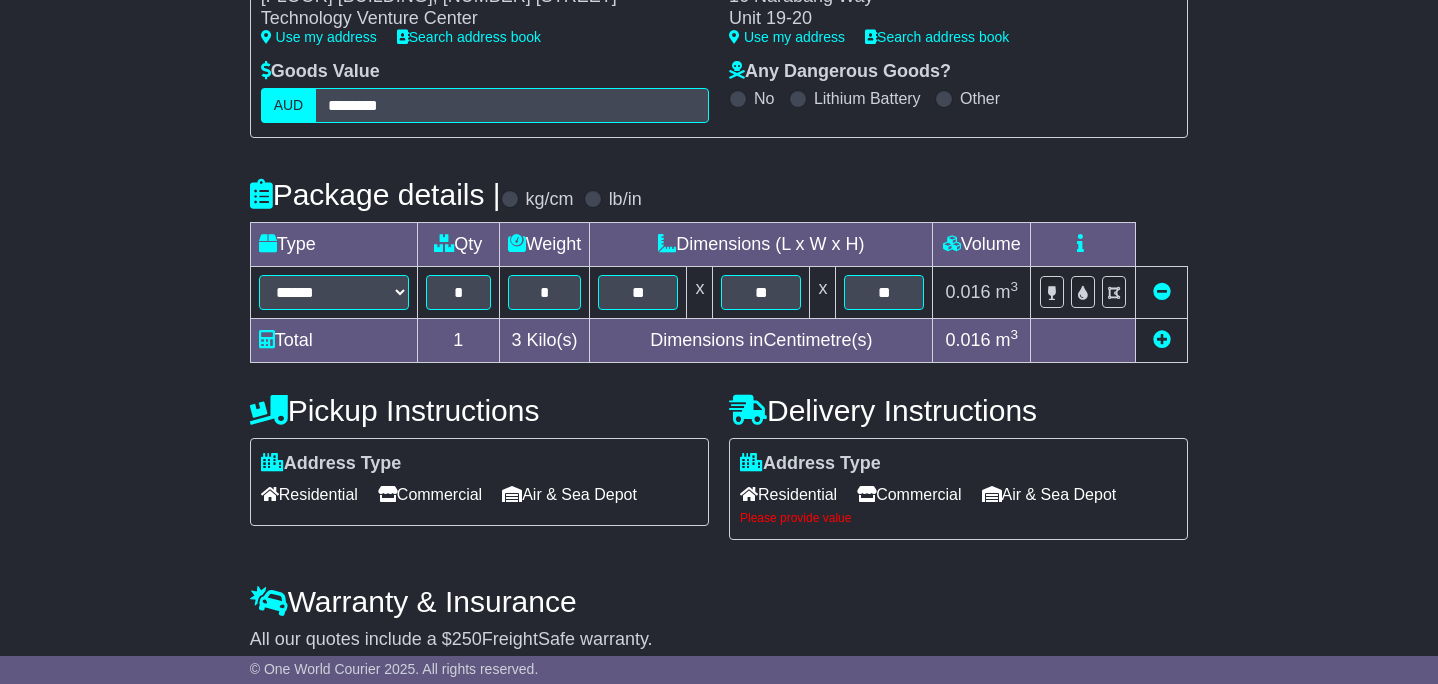 scroll, scrollTop: 513, scrollLeft: 0, axis: vertical 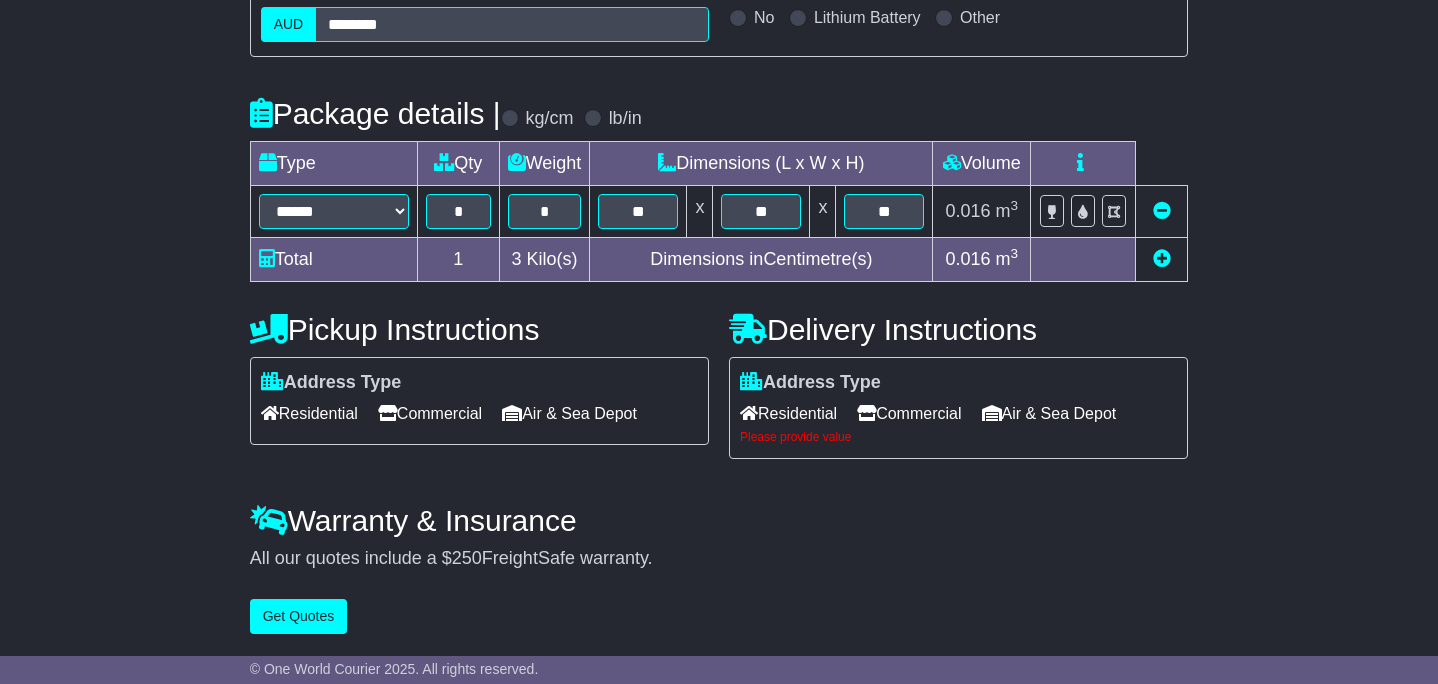 click on "Commercial" at bounding box center [909, 413] 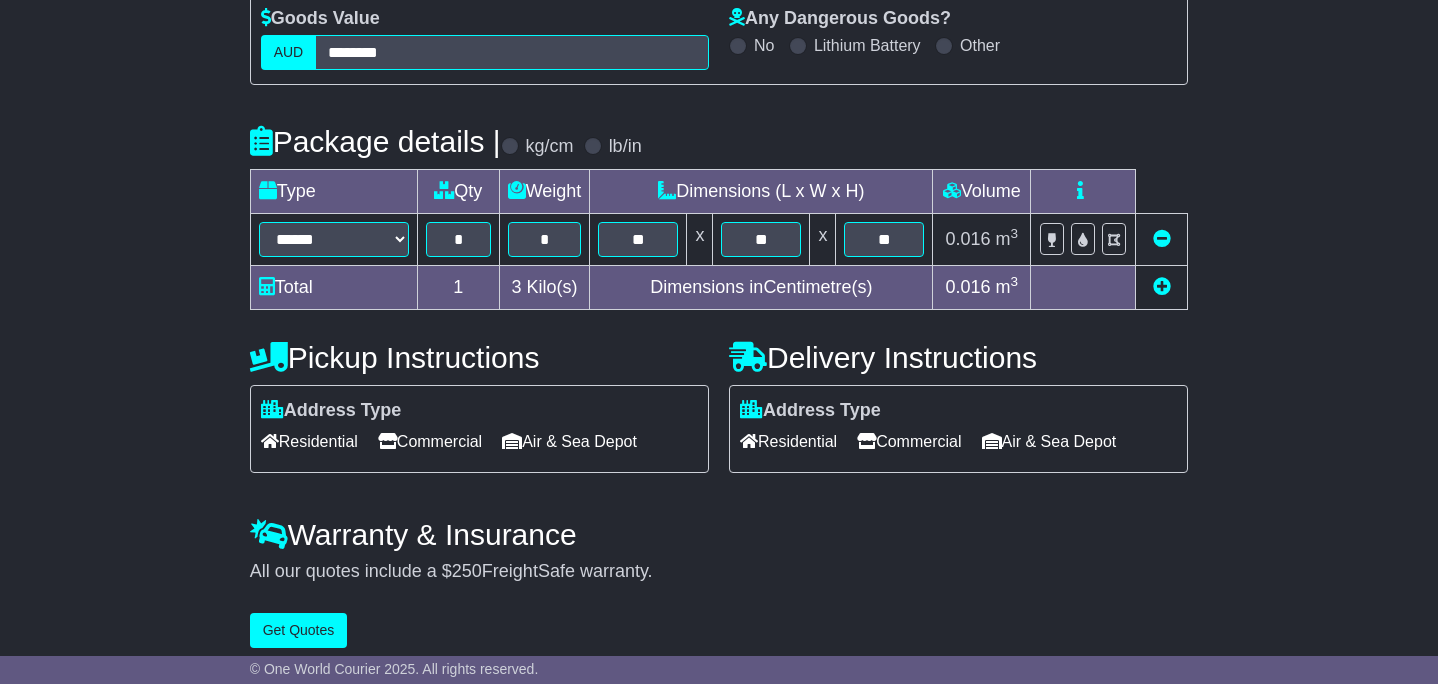 scroll, scrollTop: 501, scrollLeft: 0, axis: vertical 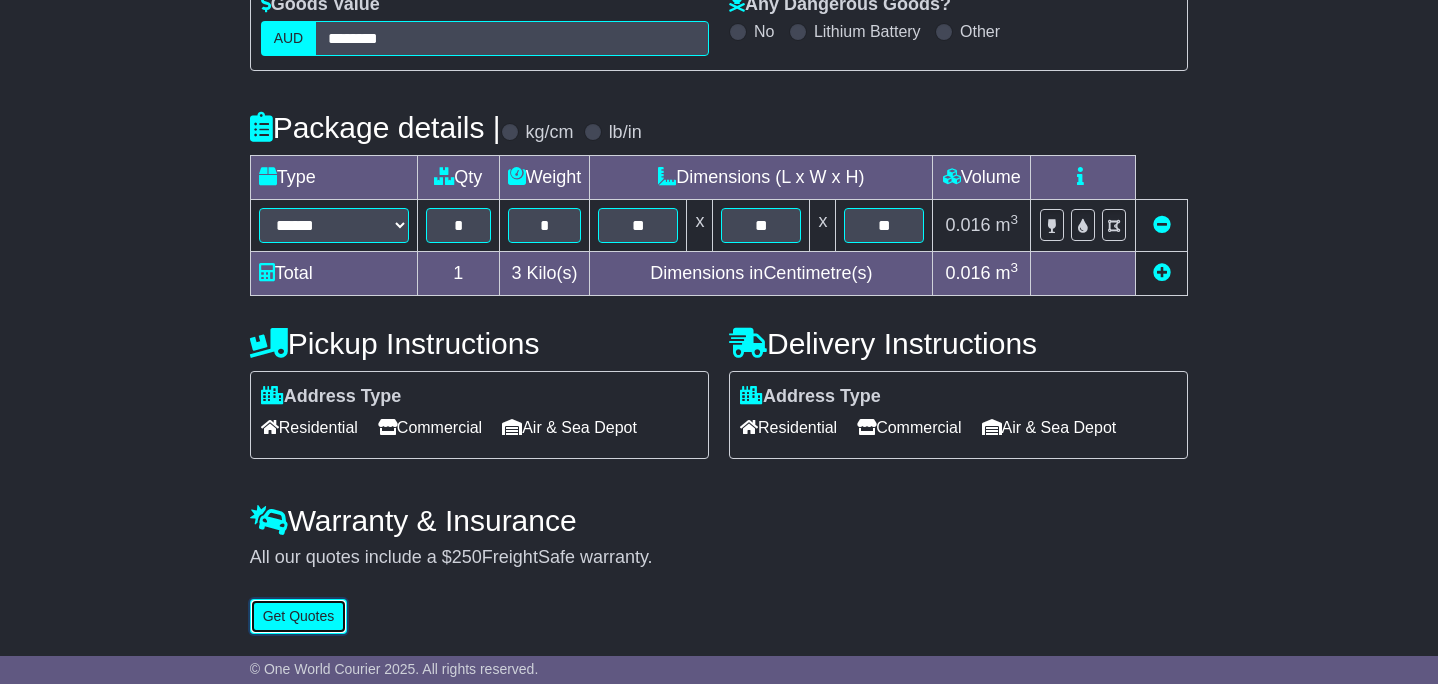 click on "Get Quotes" at bounding box center (299, 616) 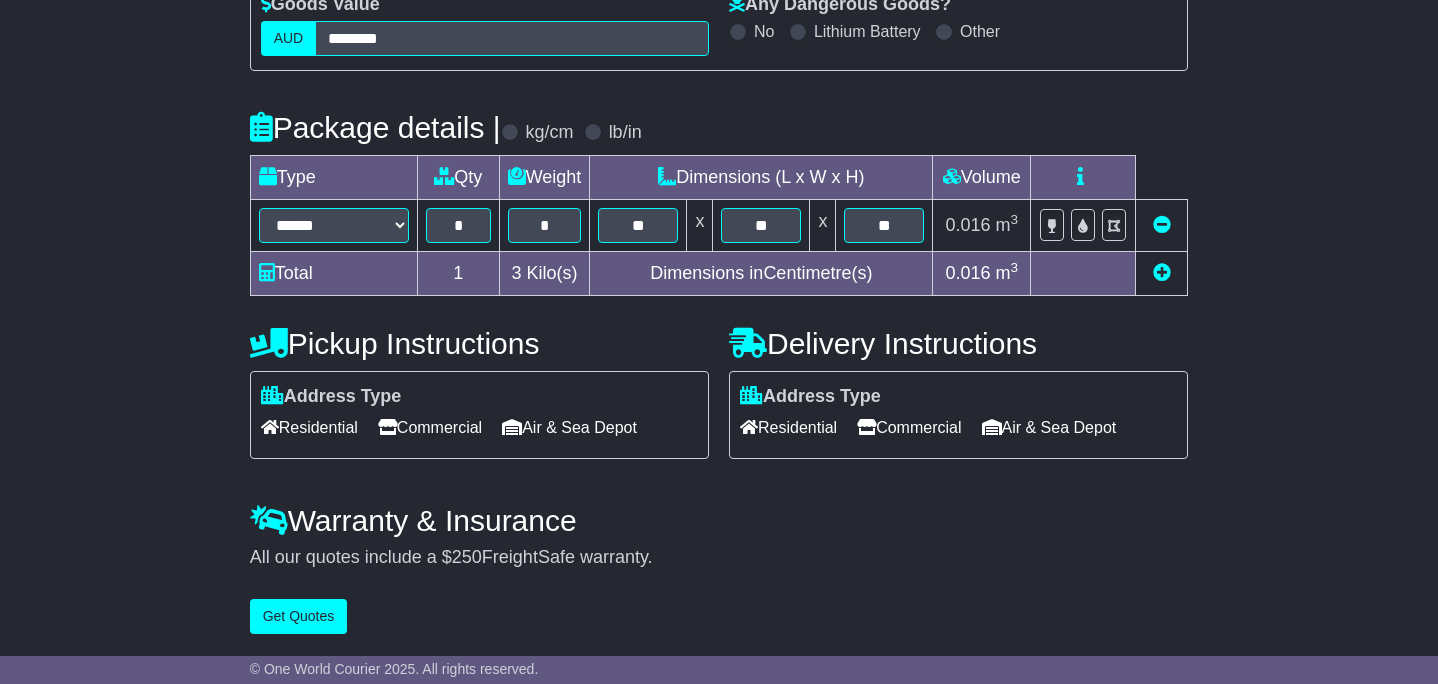 scroll, scrollTop: 0, scrollLeft: 0, axis: both 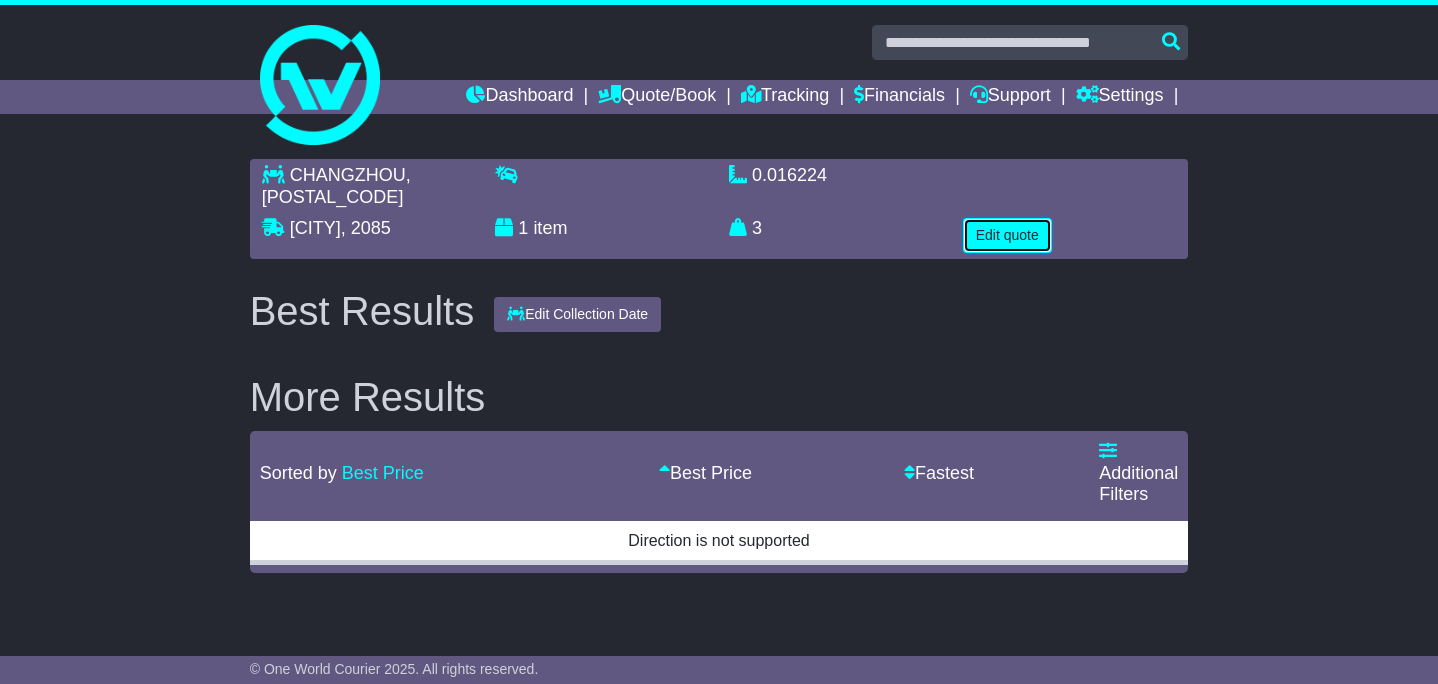 click on "Edit quote" at bounding box center (1007, 235) 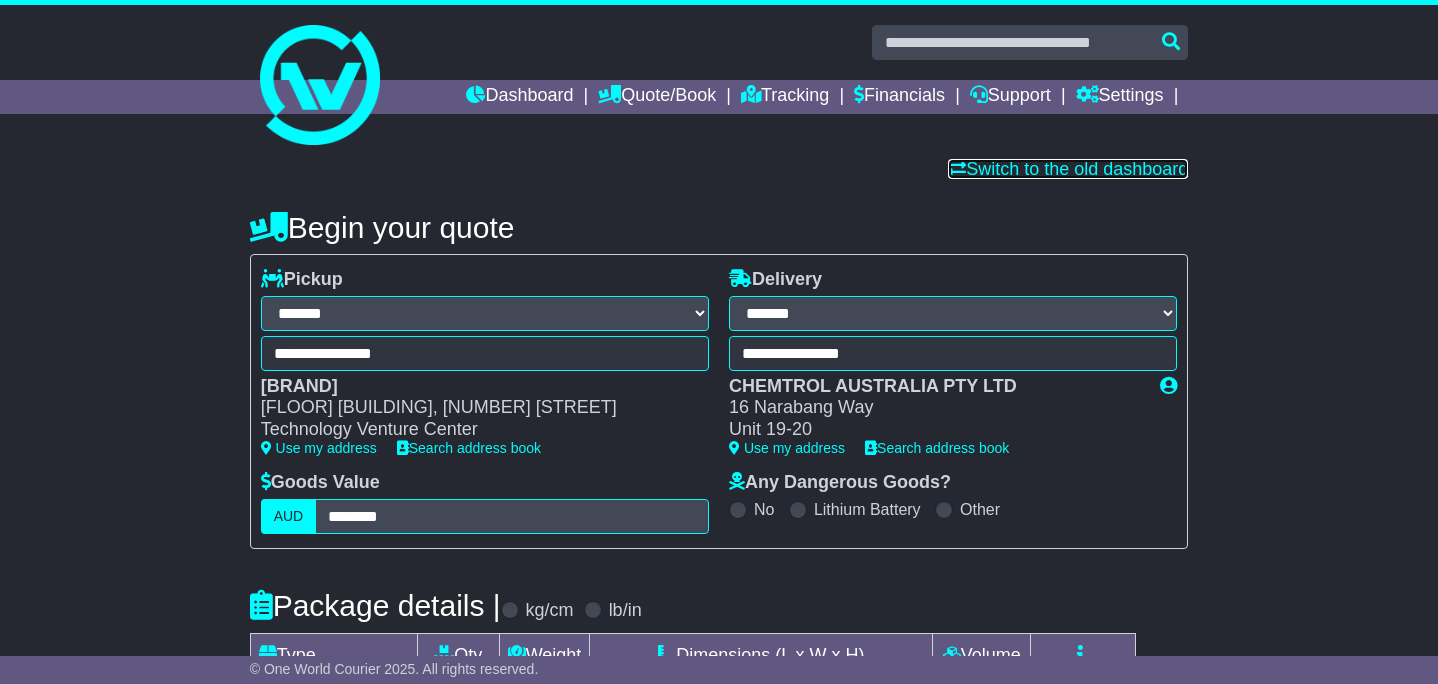 click on "Switch to the old dashboard" at bounding box center (1068, 169) 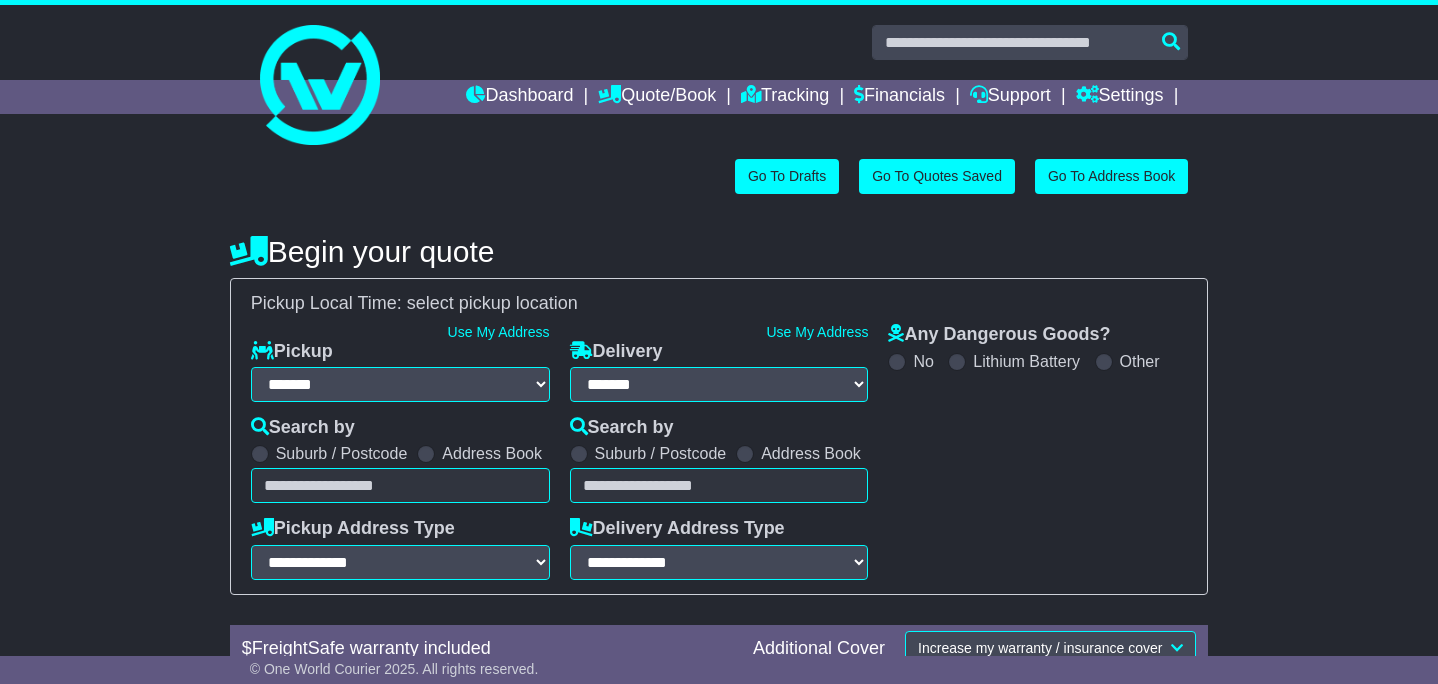 select on "**" 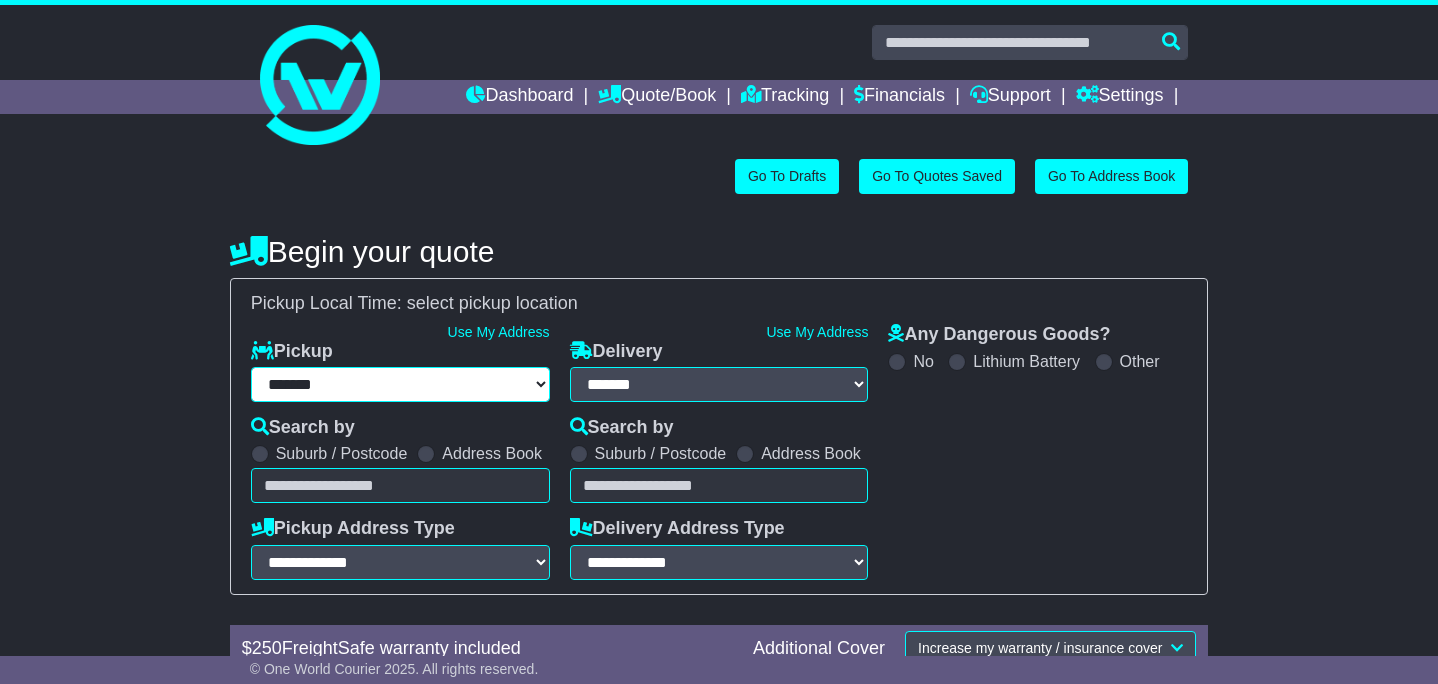 click on "**********" at bounding box center (400, 384) 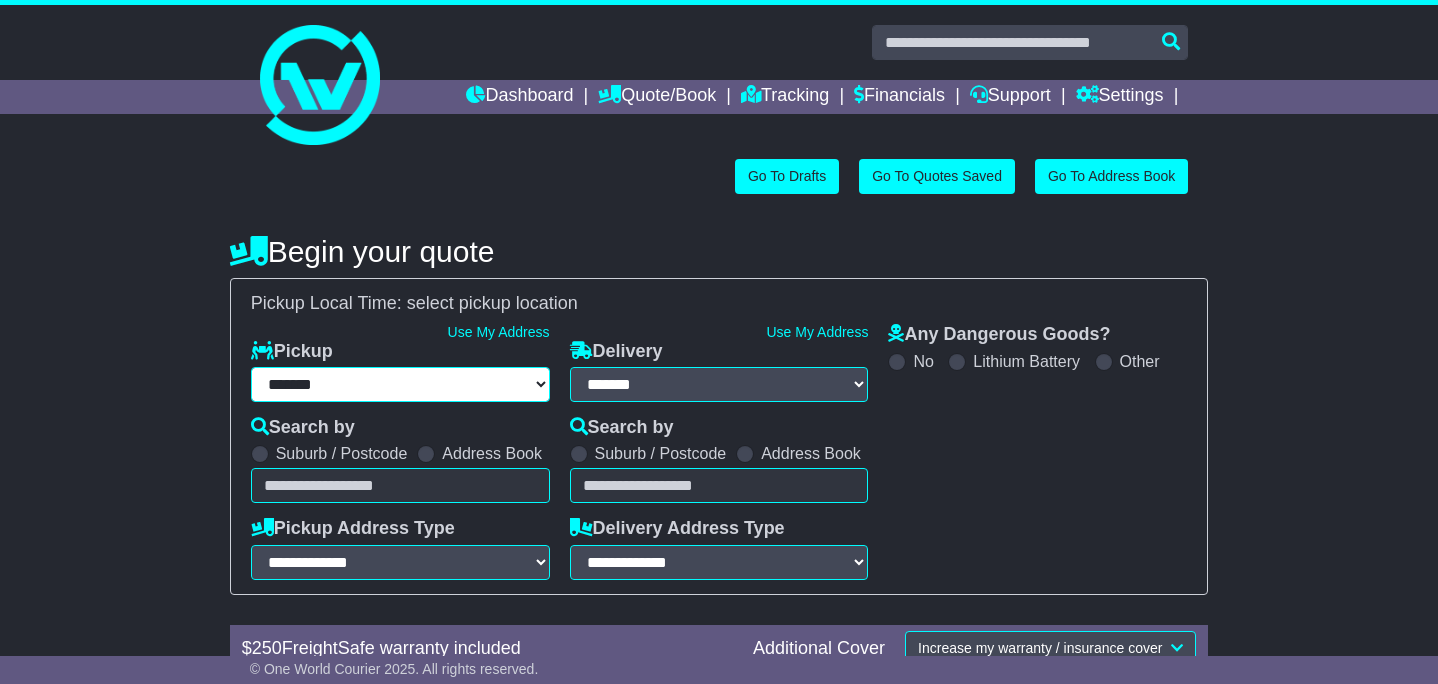 select on "**" 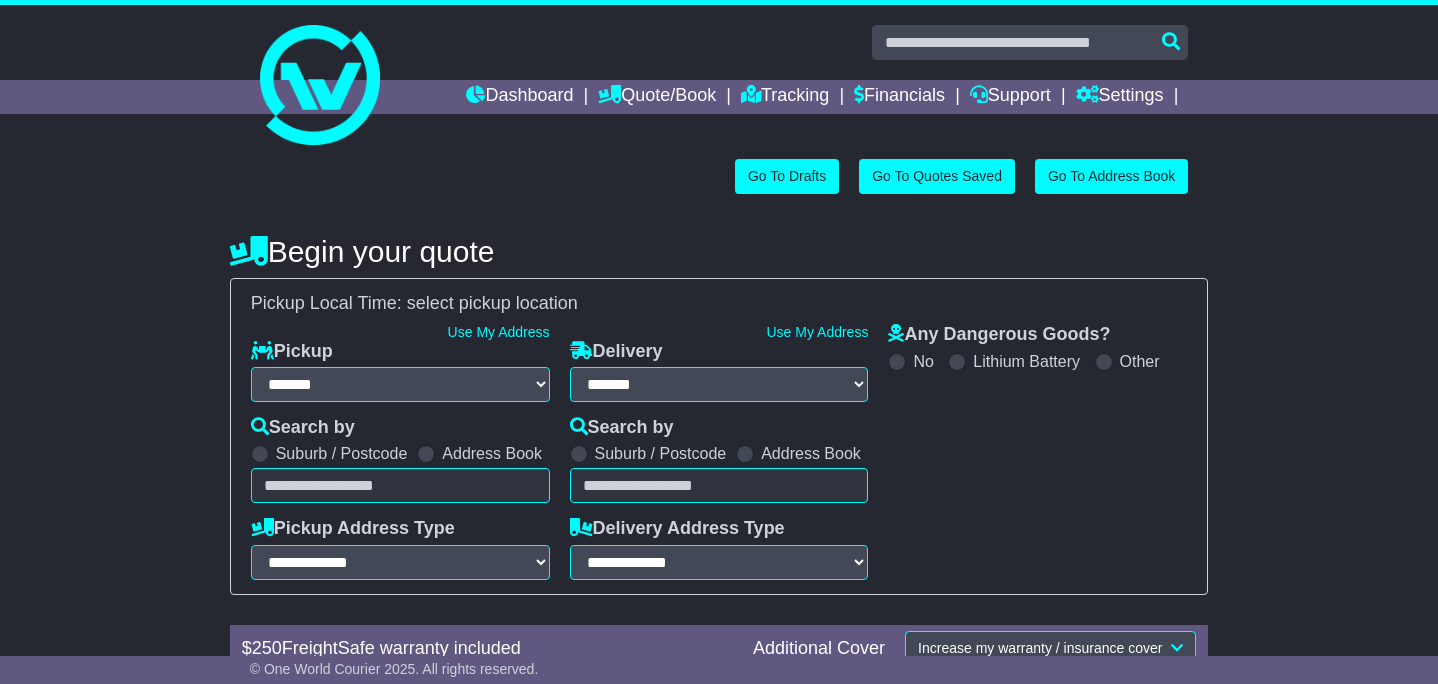 click at bounding box center [426, 454] 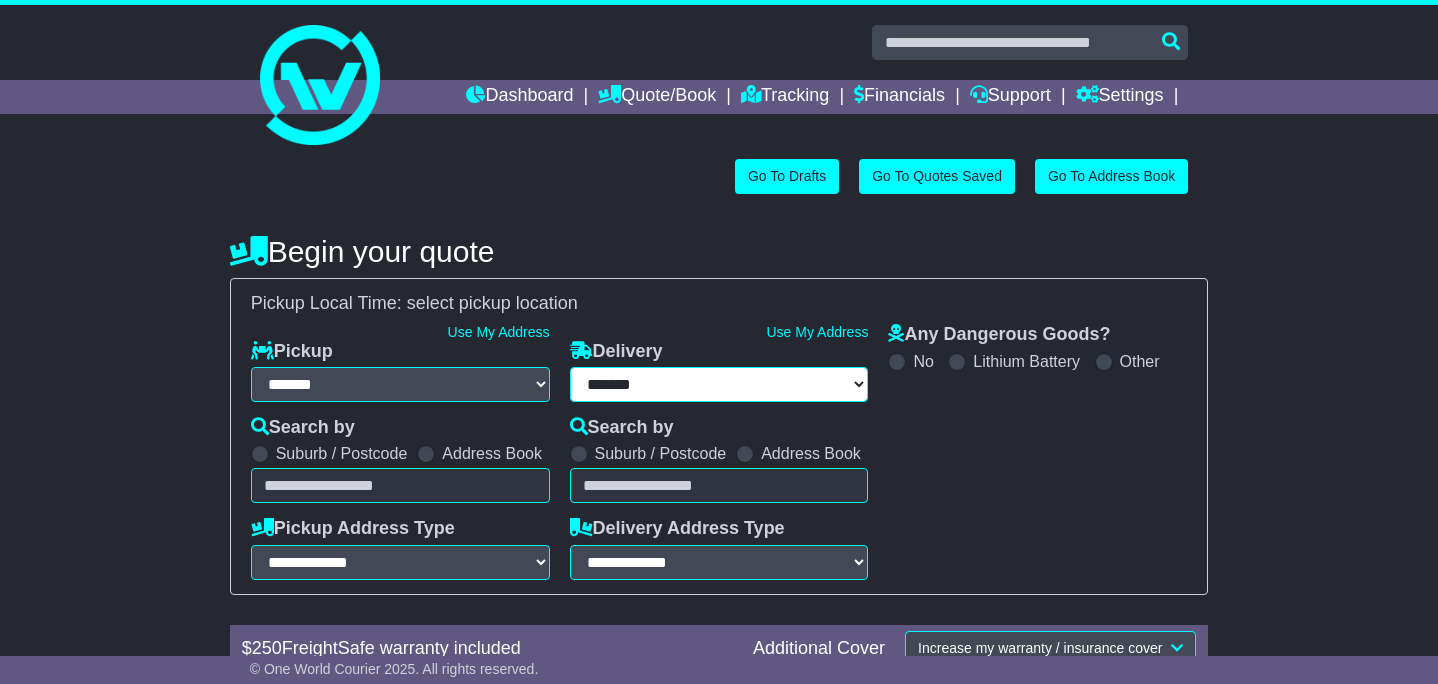 select 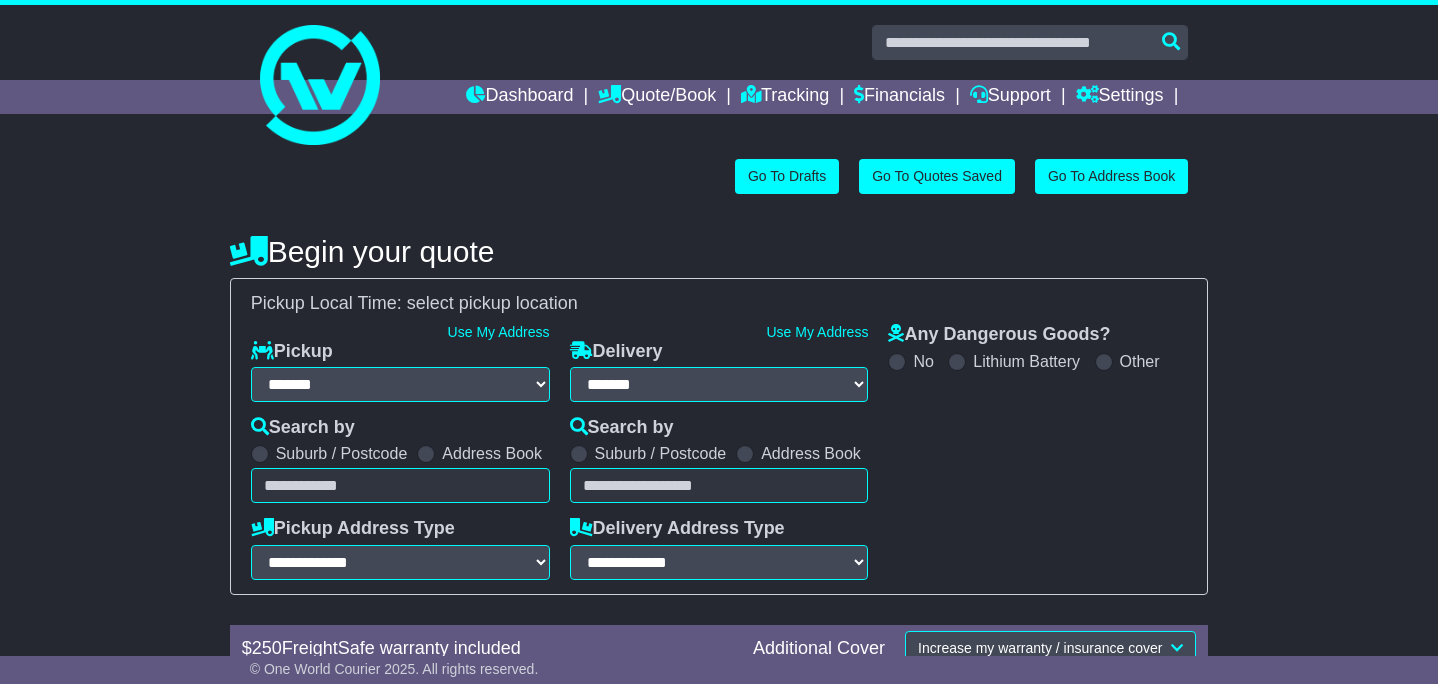 click on "Unknown City / Postcode Pair
×
You have entered     address.
Our database shows the postcode and suburb don't match. Please make sure location exists otherwise you might not receive all quotes available.
Maybe you meant to use some of the next:
Ok" at bounding box center [400, 485] 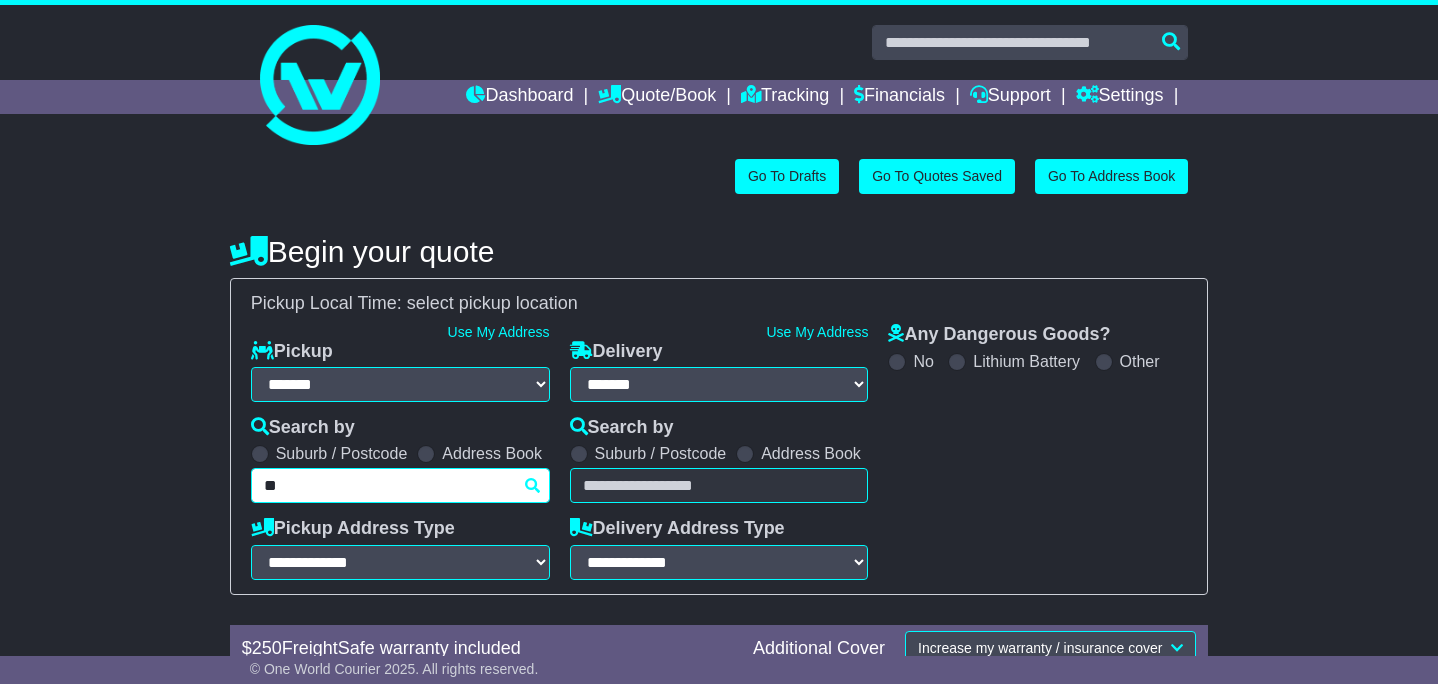 type on "*" 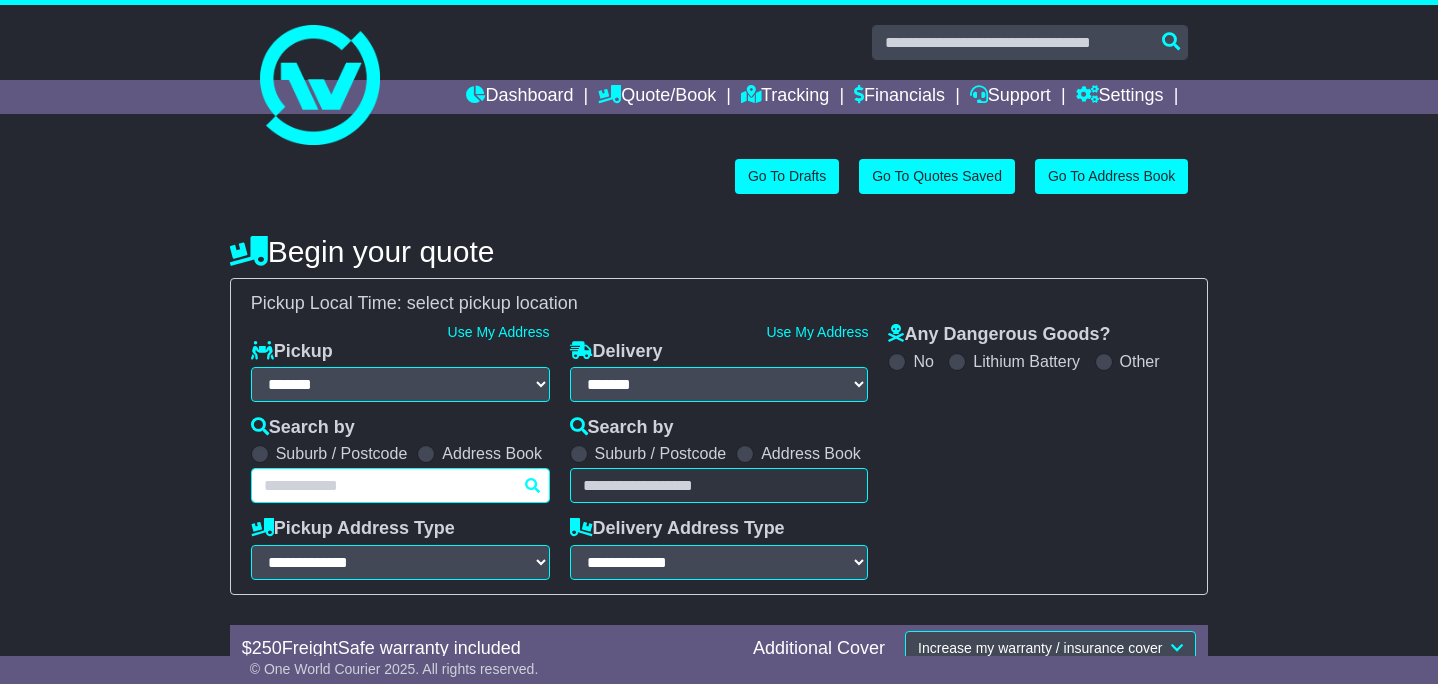 click at bounding box center [400, 485] 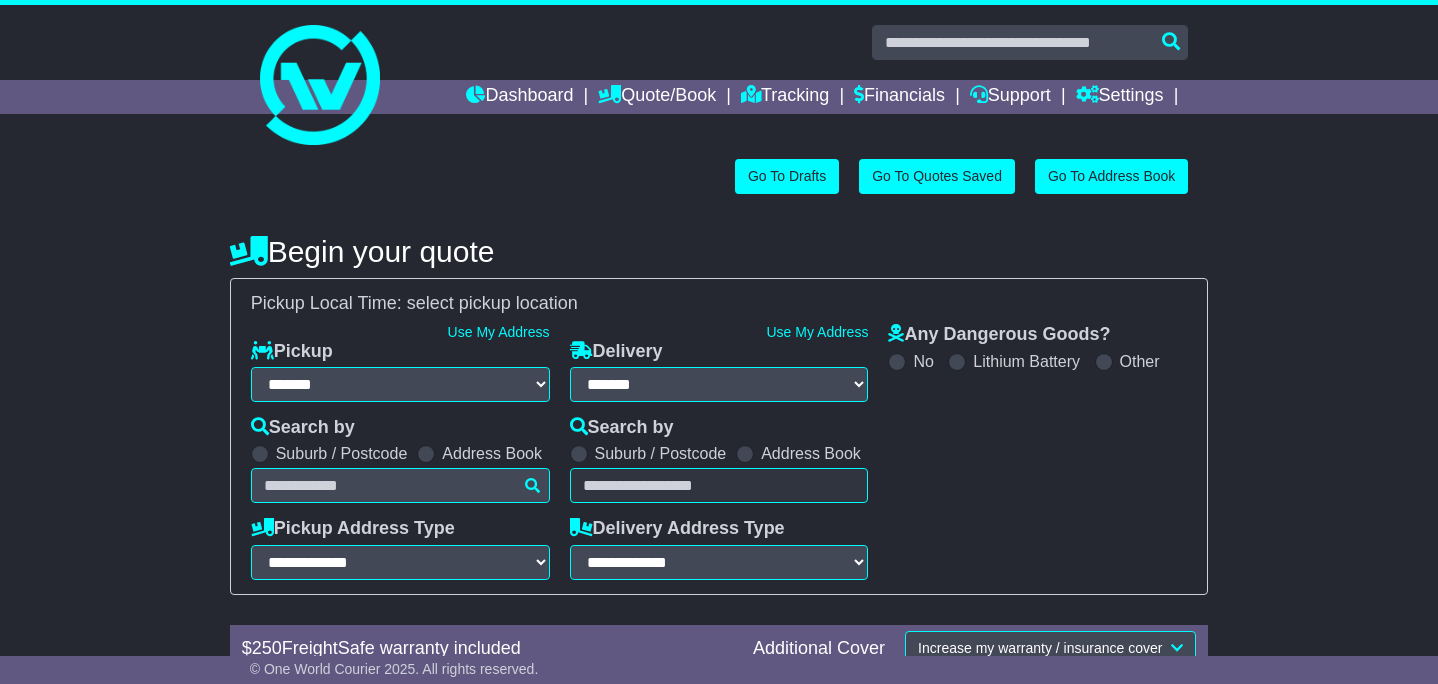 click on "Any Dangerous Goods?
No
Lithium Battery
Other" at bounding box center (1037, 452) 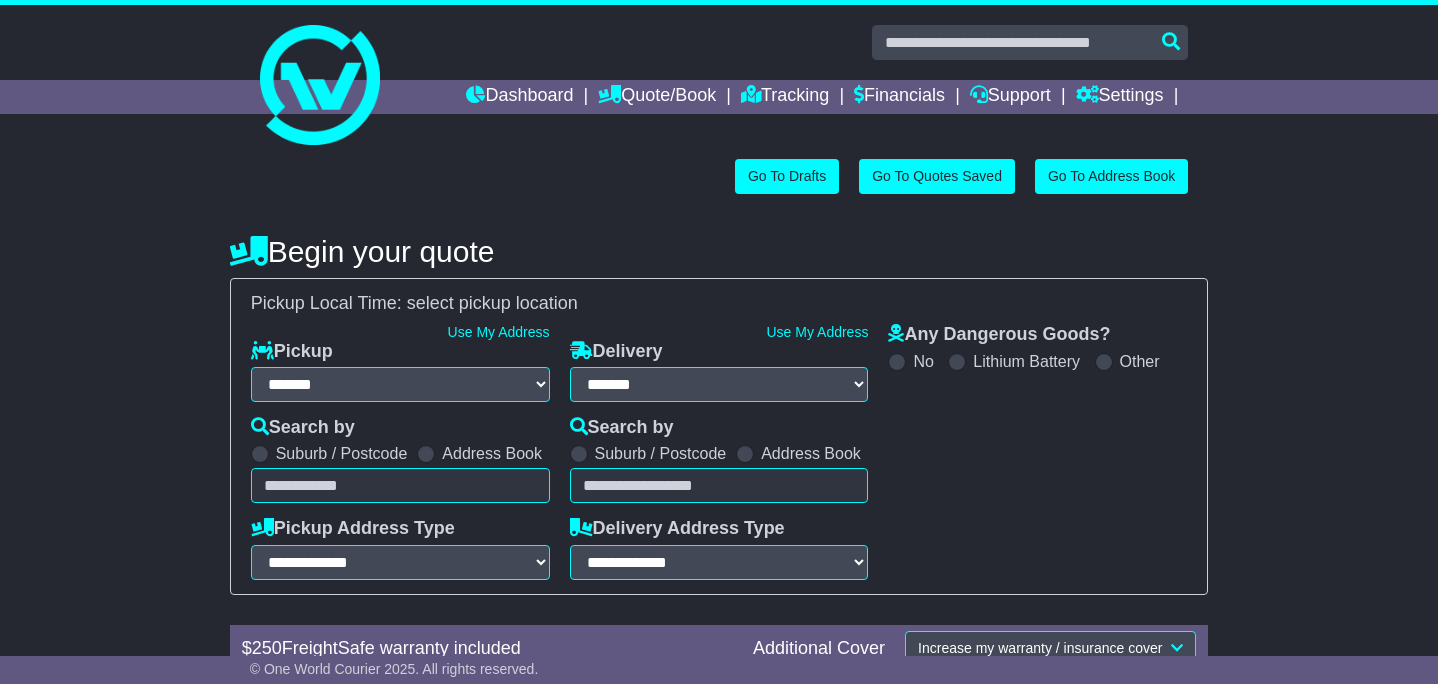 click on "Unknown City / Postcode Pair
×
You have entered     address.
Our database shows the postcode and suburb don't match. Please make sure location exists otherwise you might not receive all quotes available.
Maybe you meant to use some of the next:
Ok" at bounding box center (400, 485) 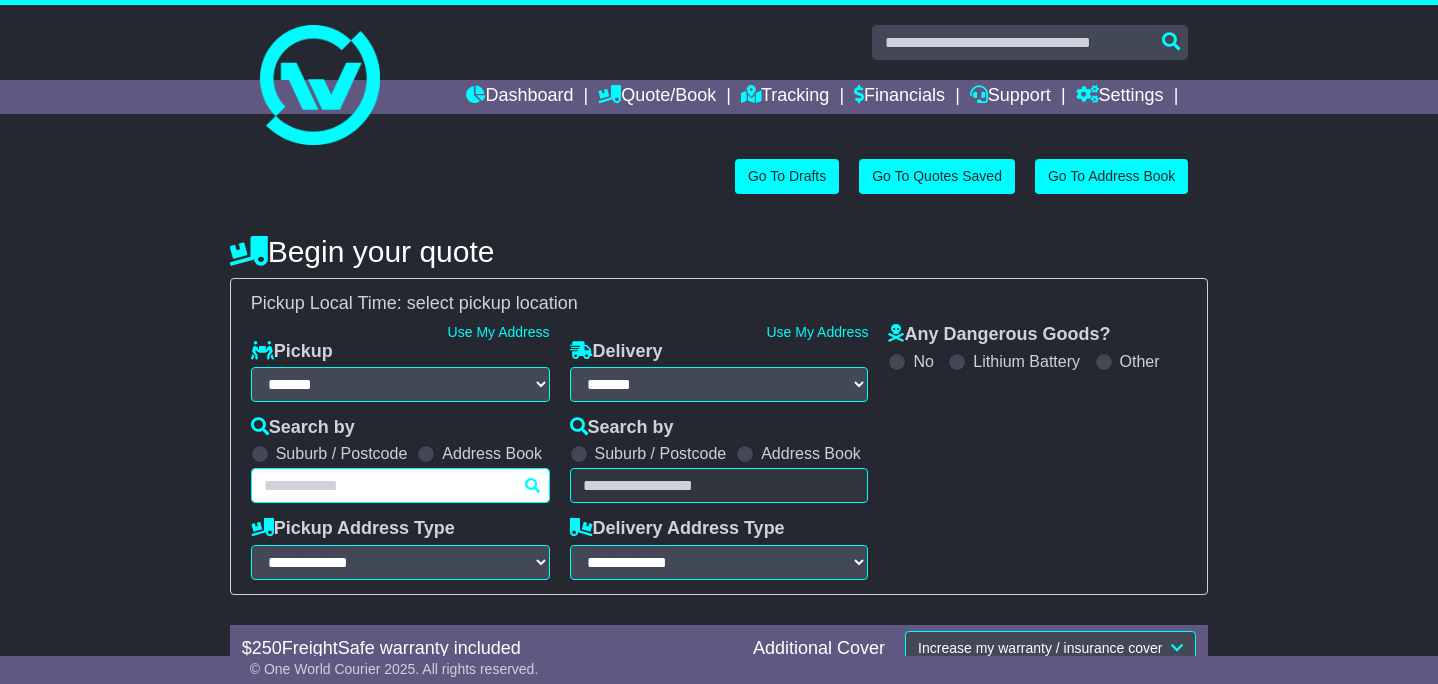 paste on "**********" 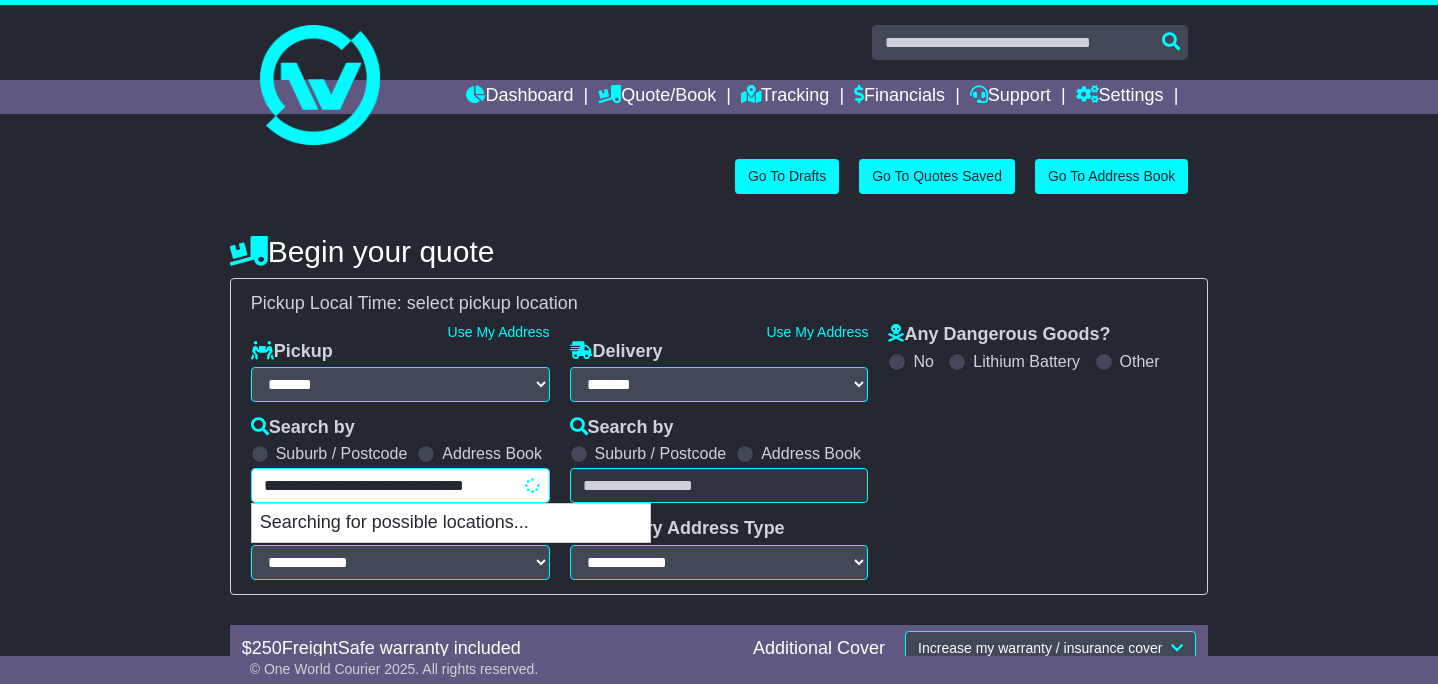 scroll, scrollTop: 0, scrollLeft: 54, axis: horizontal 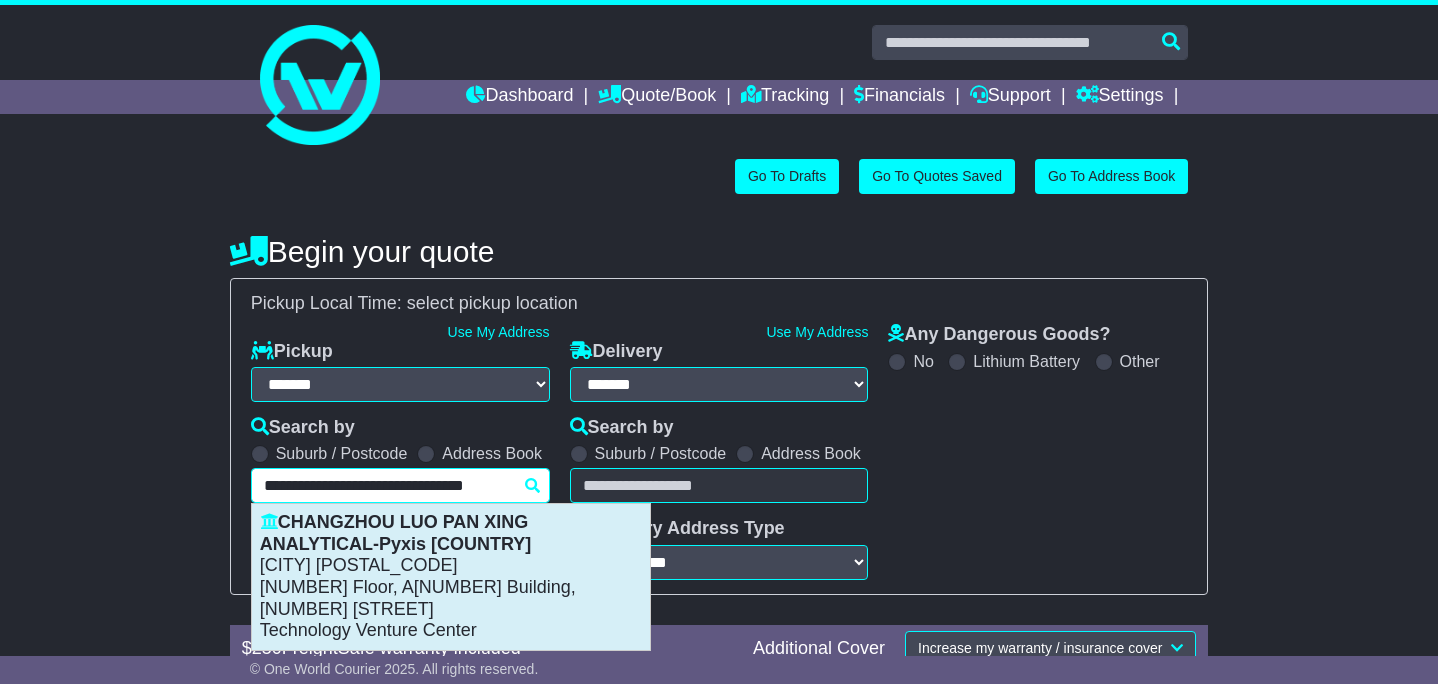 click on "3th Floor, A3 Building, 801 CHANGWU MIDDLE ROAD" at bounding box center (451, 598) 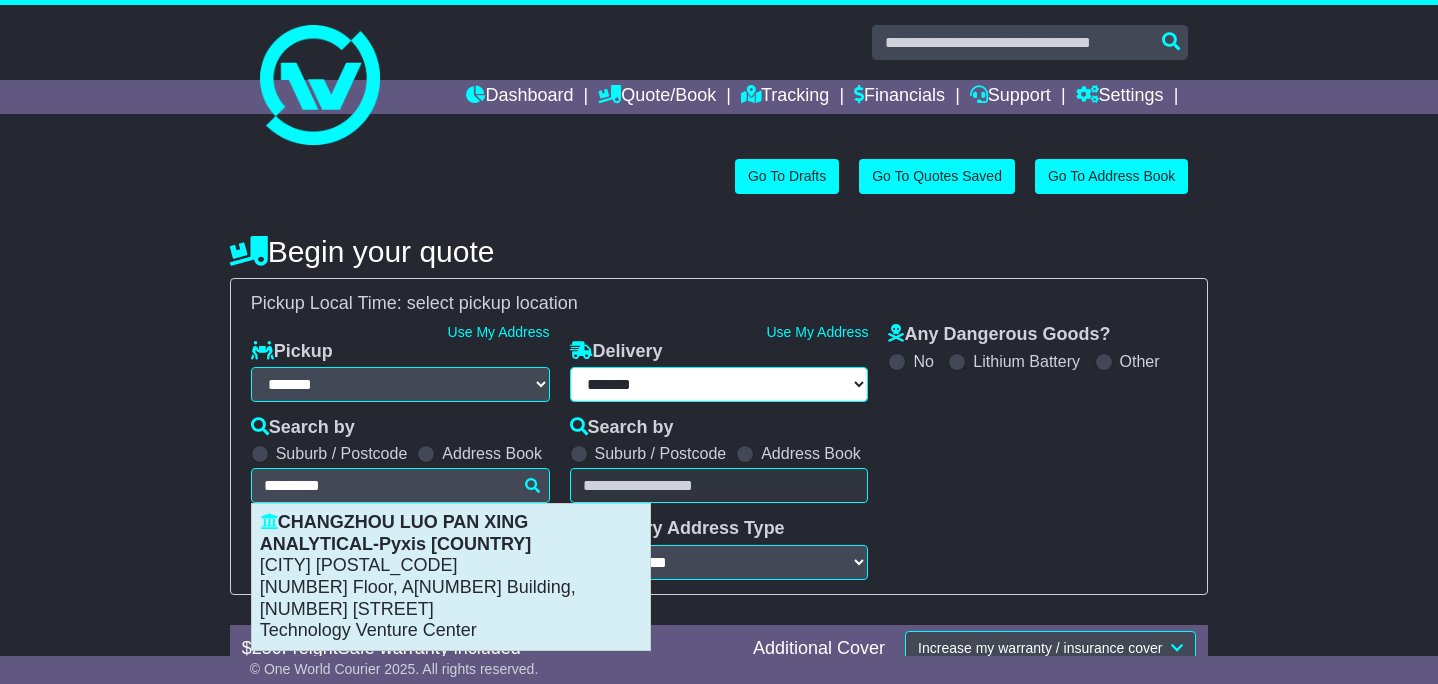 select on "**********" 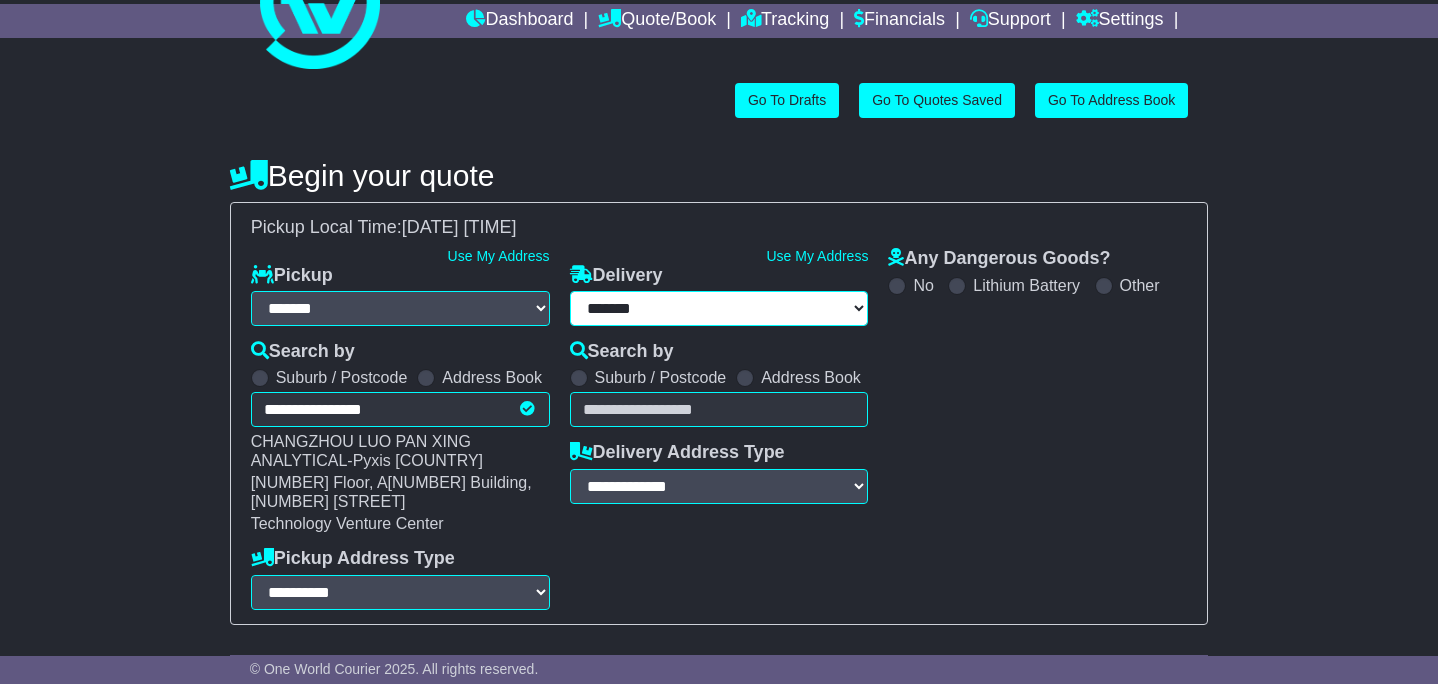 scroll, scrollTop: 77, scrollLeft: 0, axis: vertical 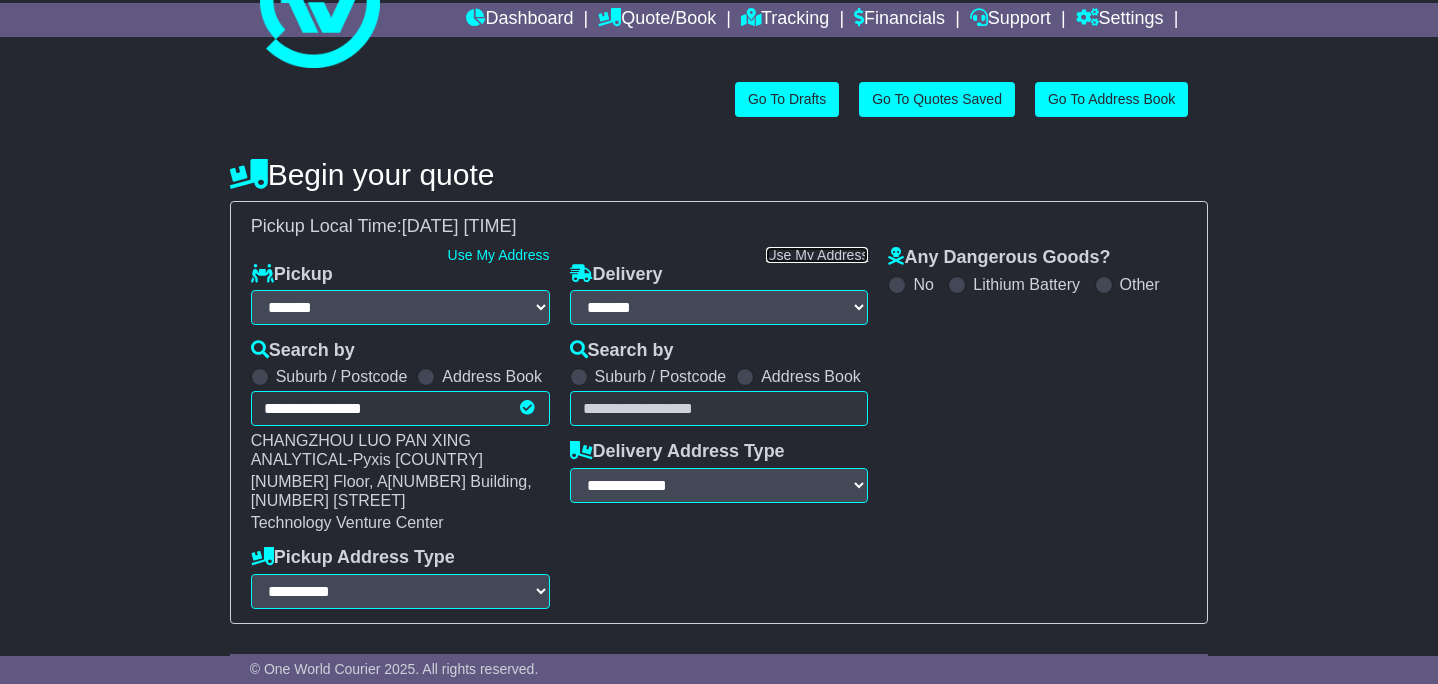 click on "Use My Address" at bounding box center (817, 255) 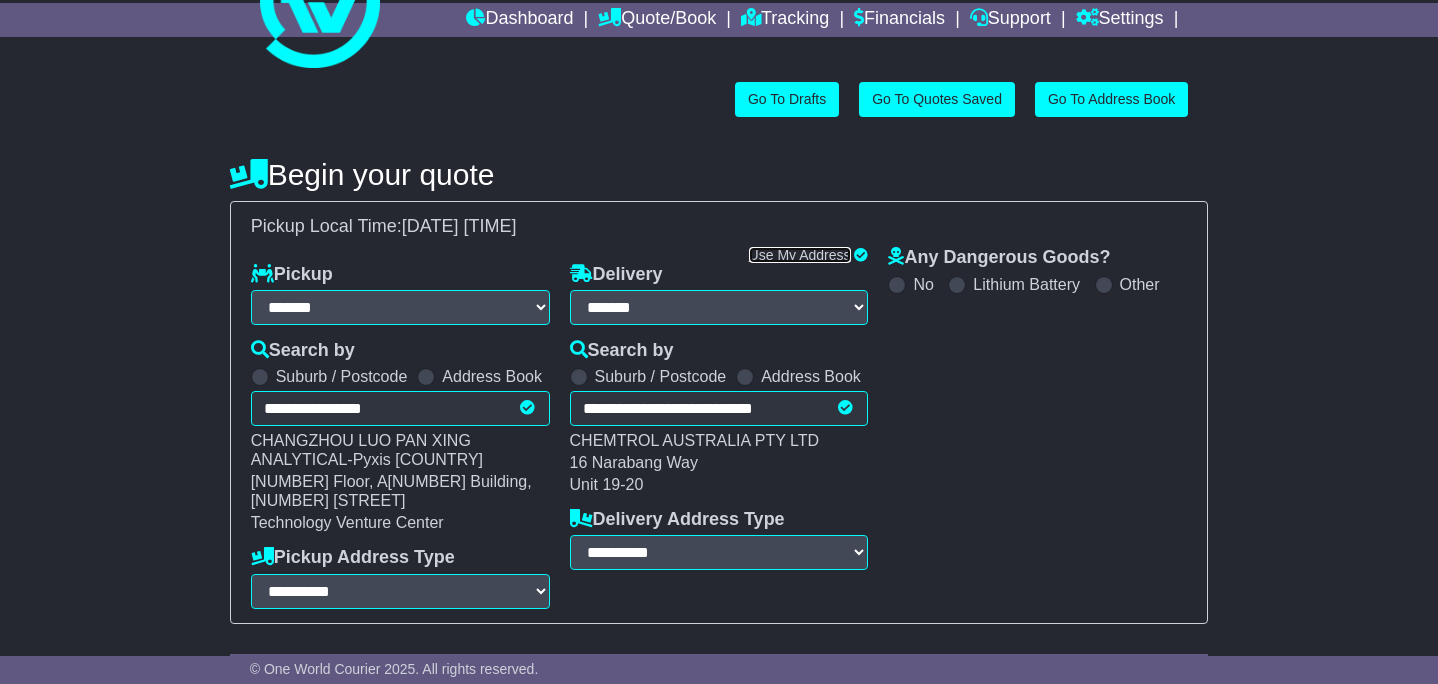 type on "**********" 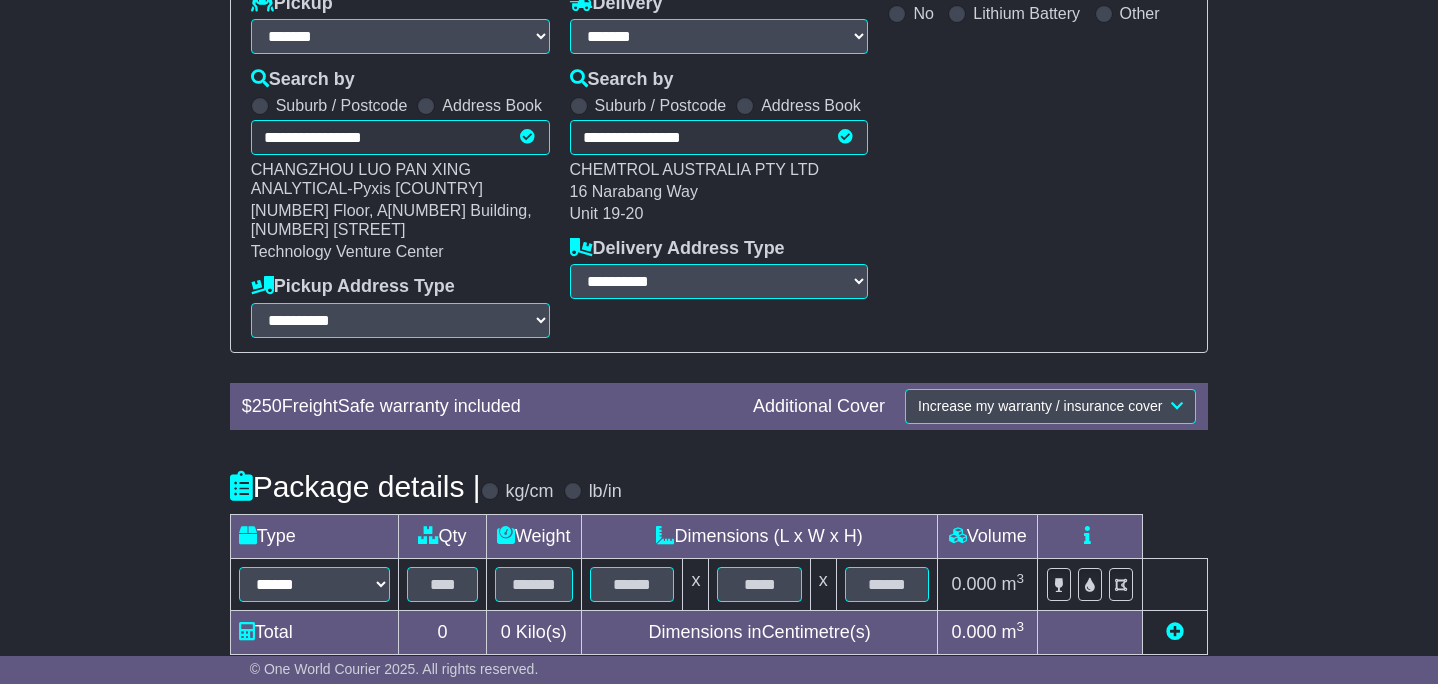 scroll, scrollTop: 354, scrollLeft: 0, axis: vertical 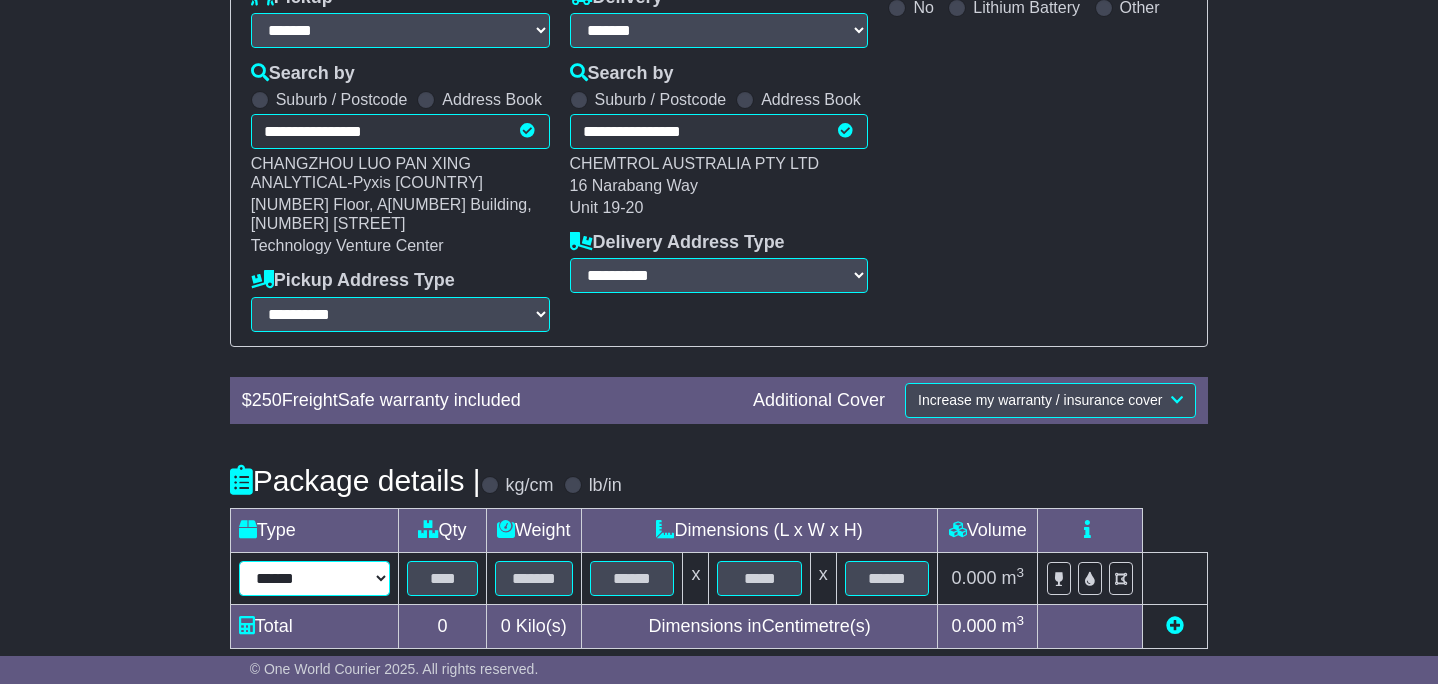 click on "**********" at bounding box center (315, 578) 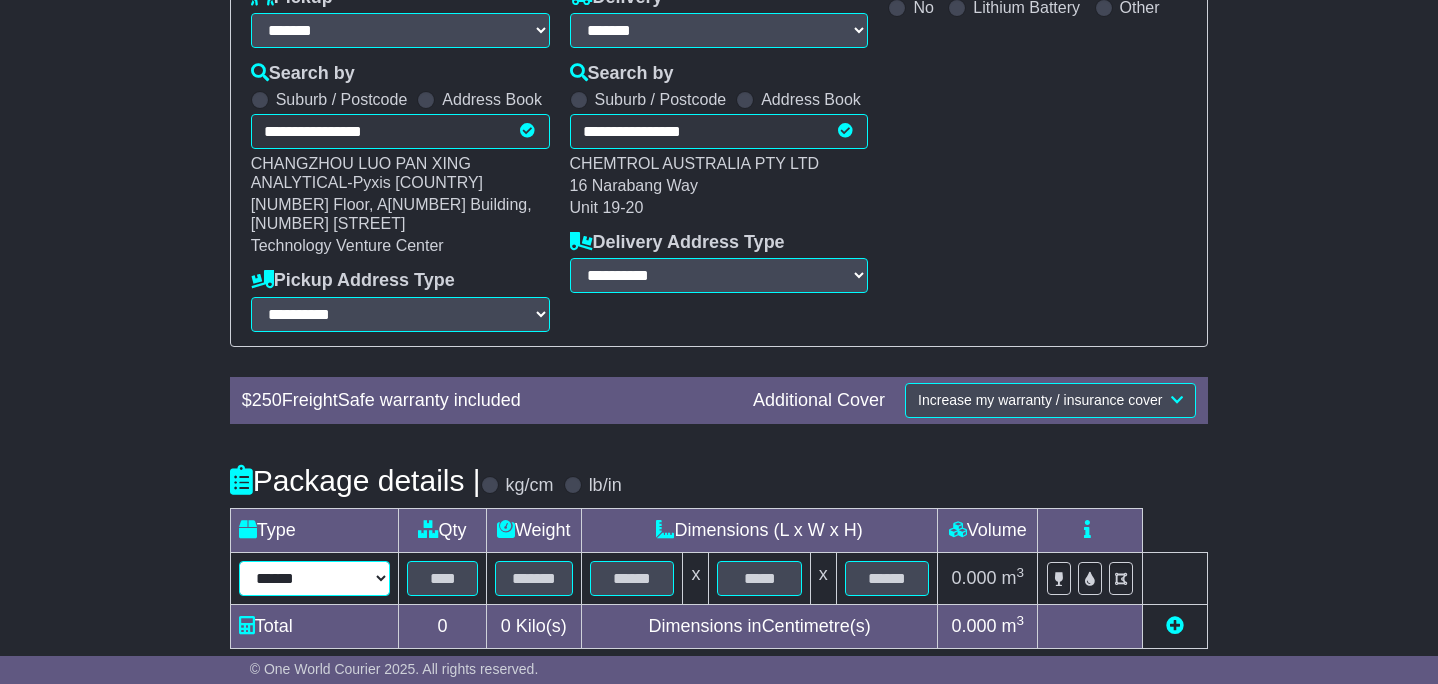 select on "****" 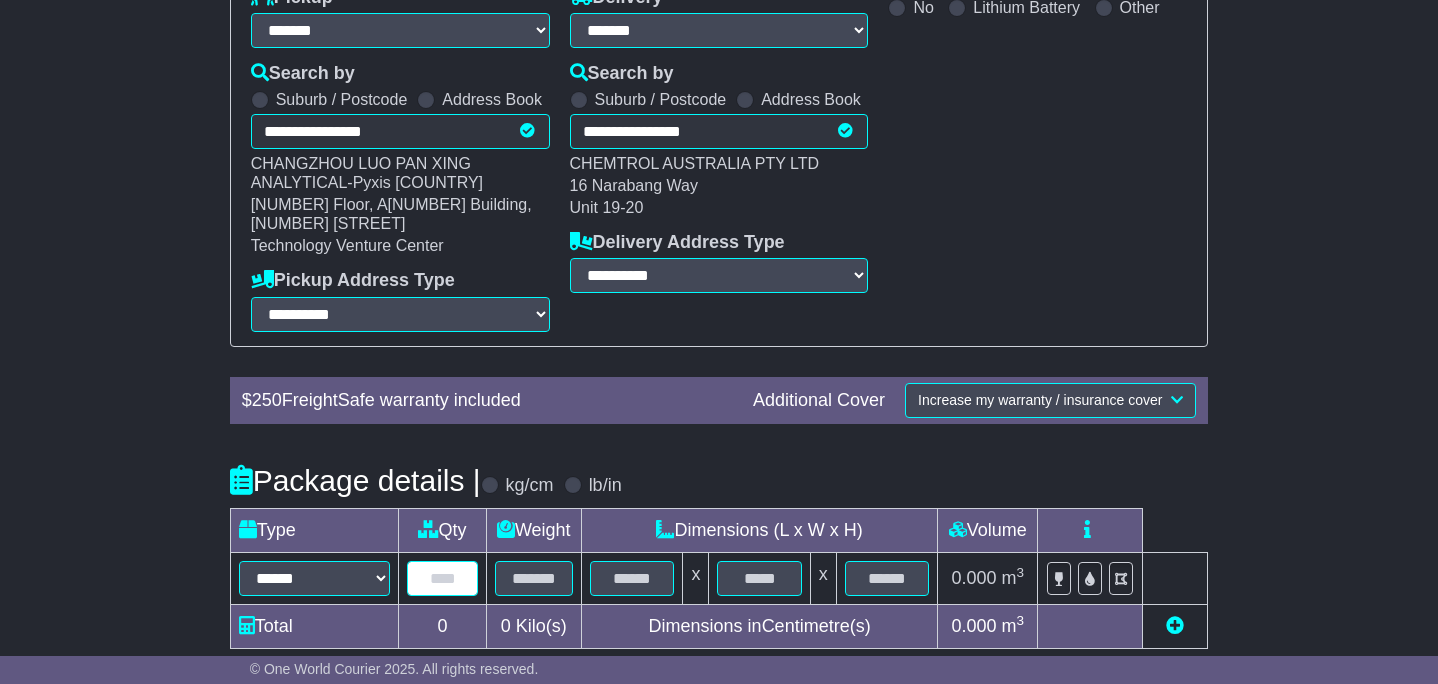 click at bounding box center (442, 578) 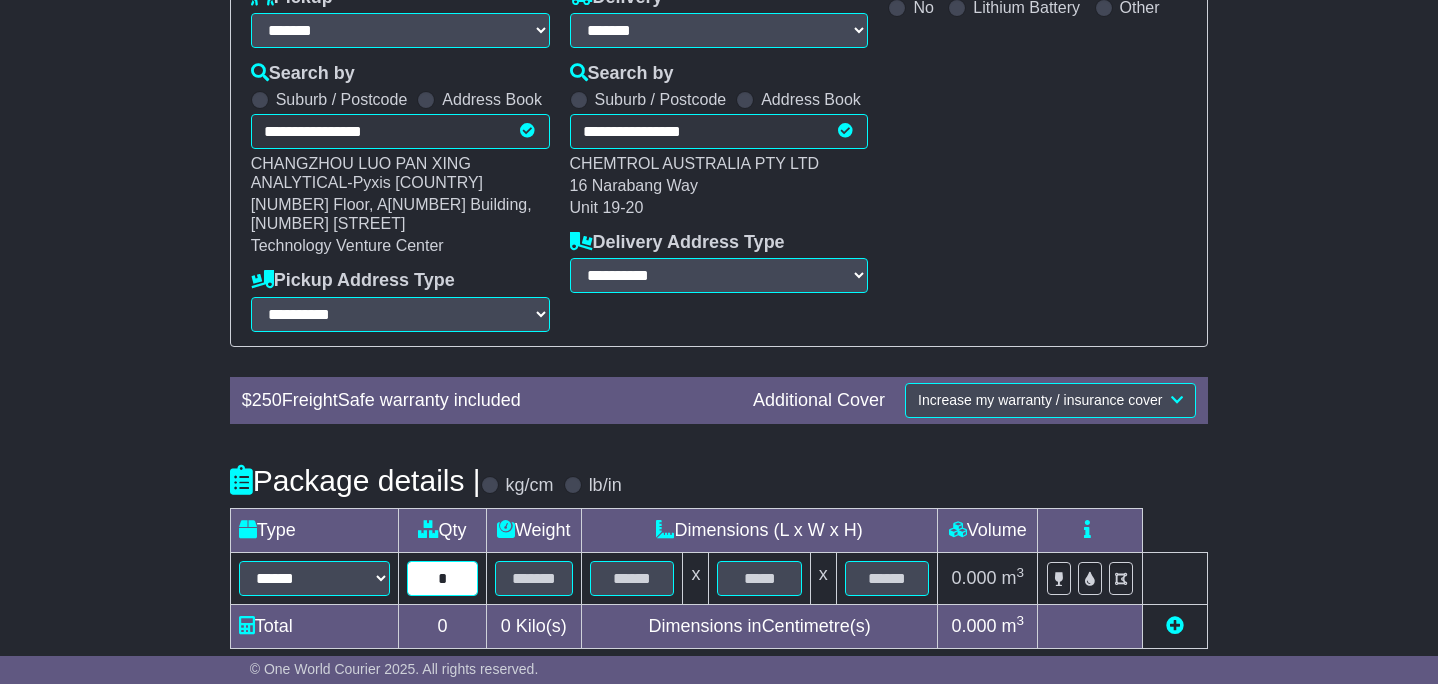 type on "*" 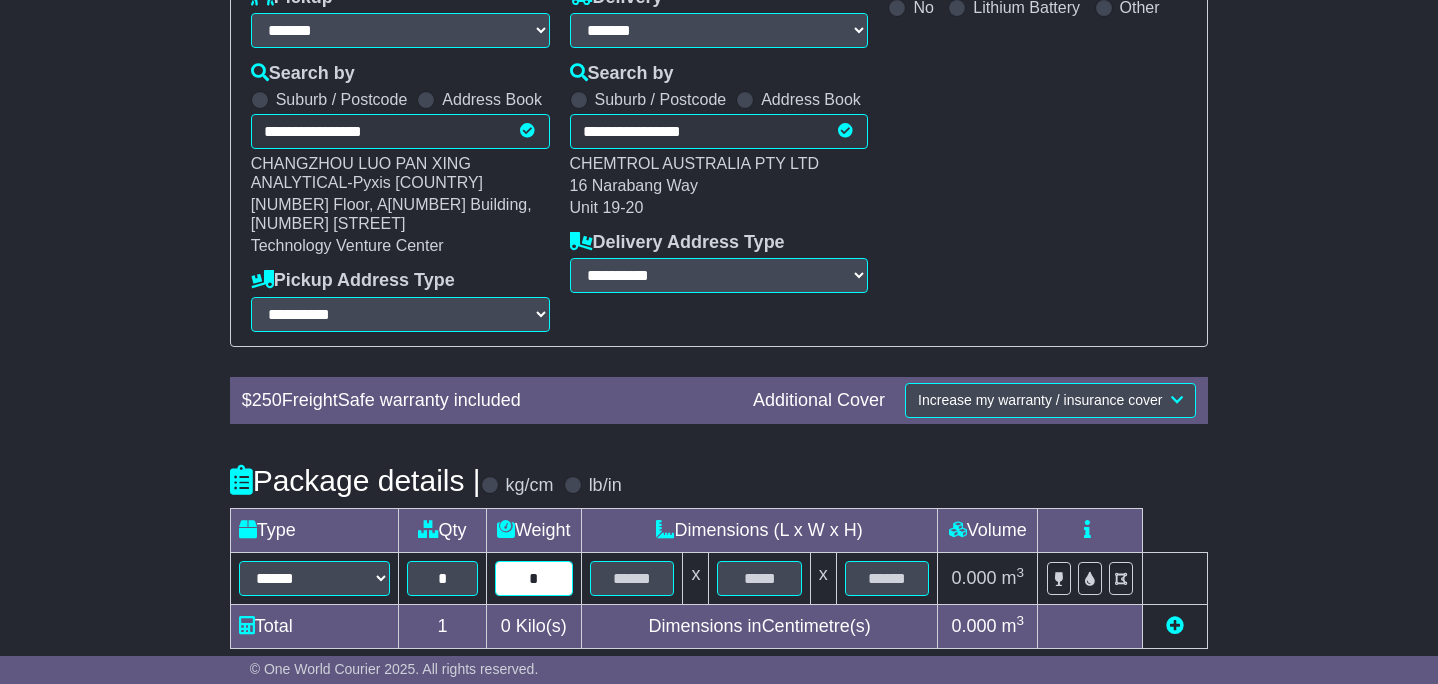 type on "*" 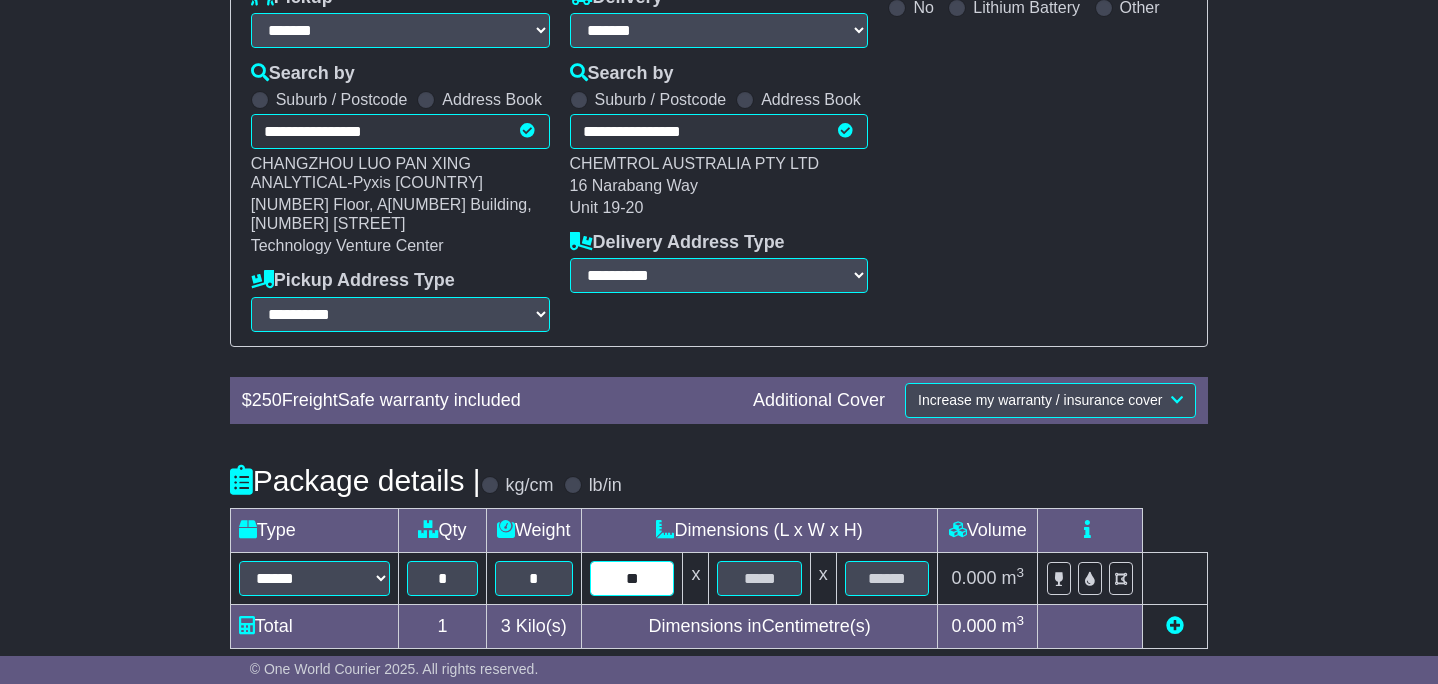 type on "**" 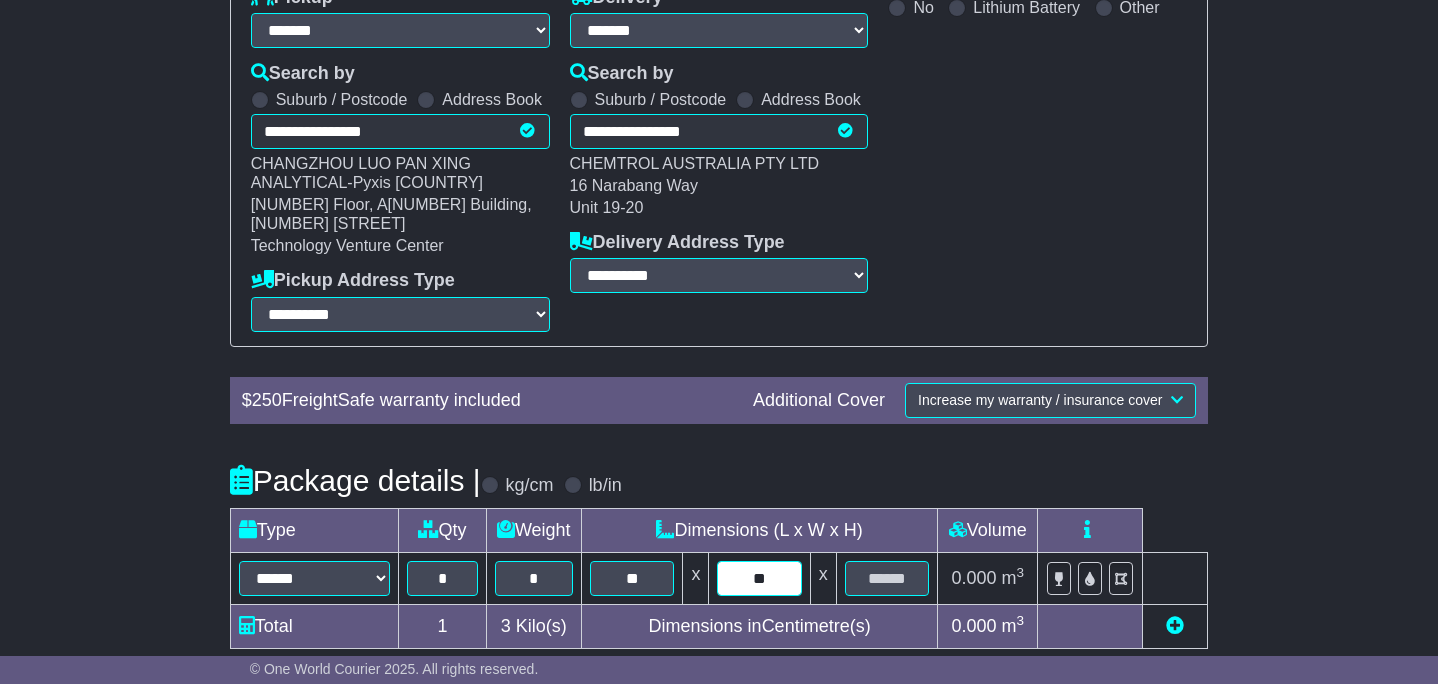 type on "**" 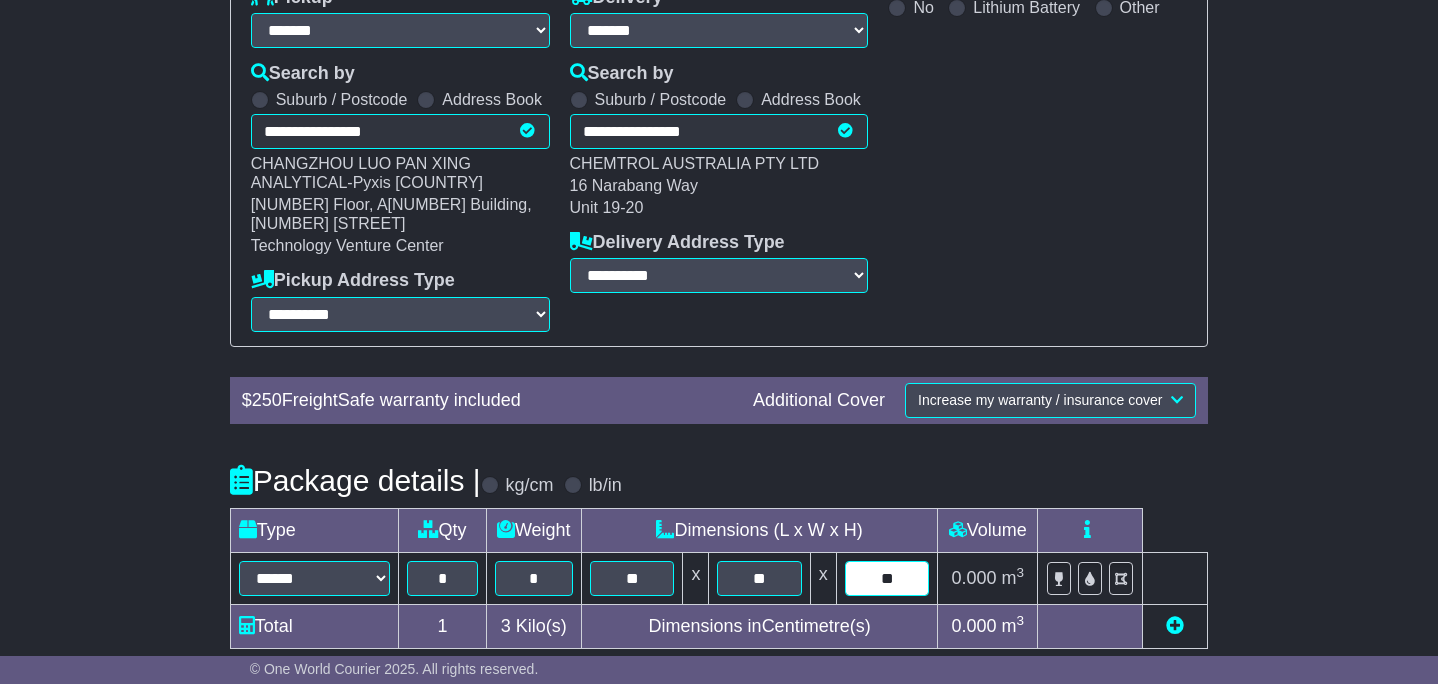 type on "**" 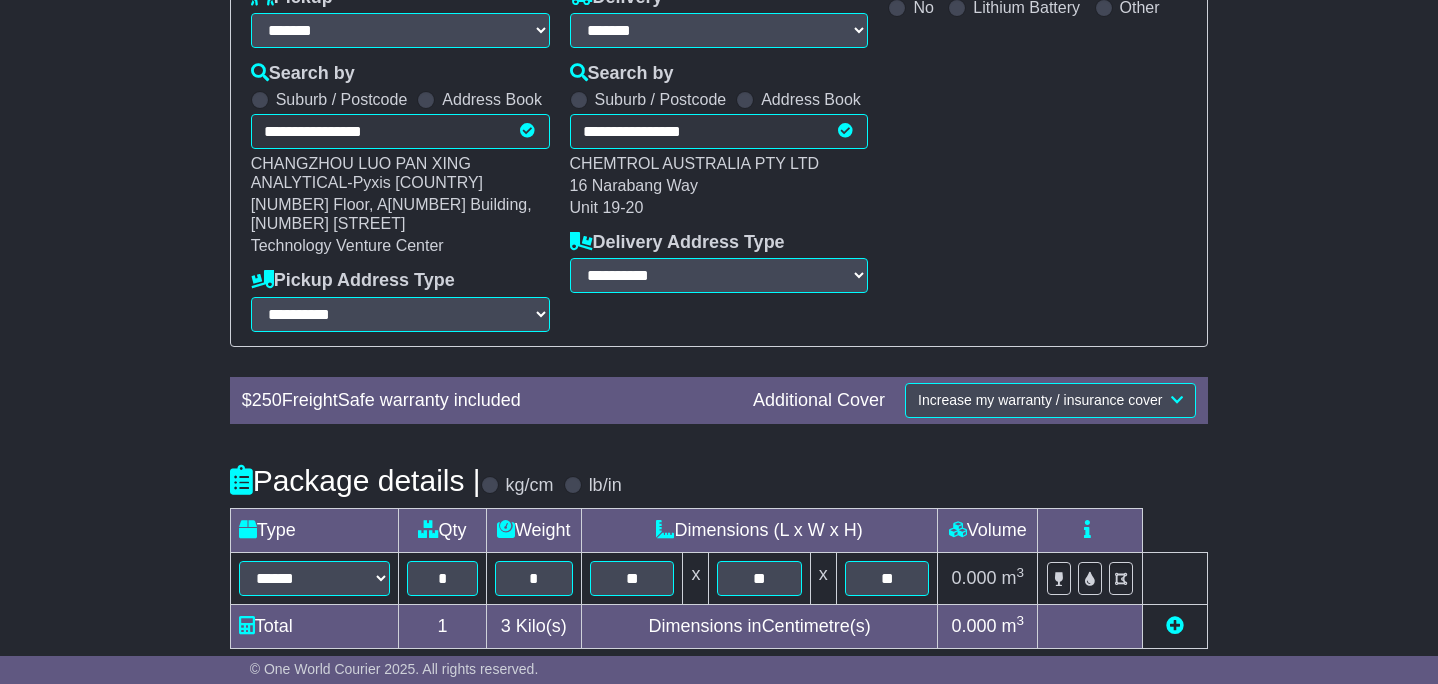 click on "**********" at bounding box center [719, 260] 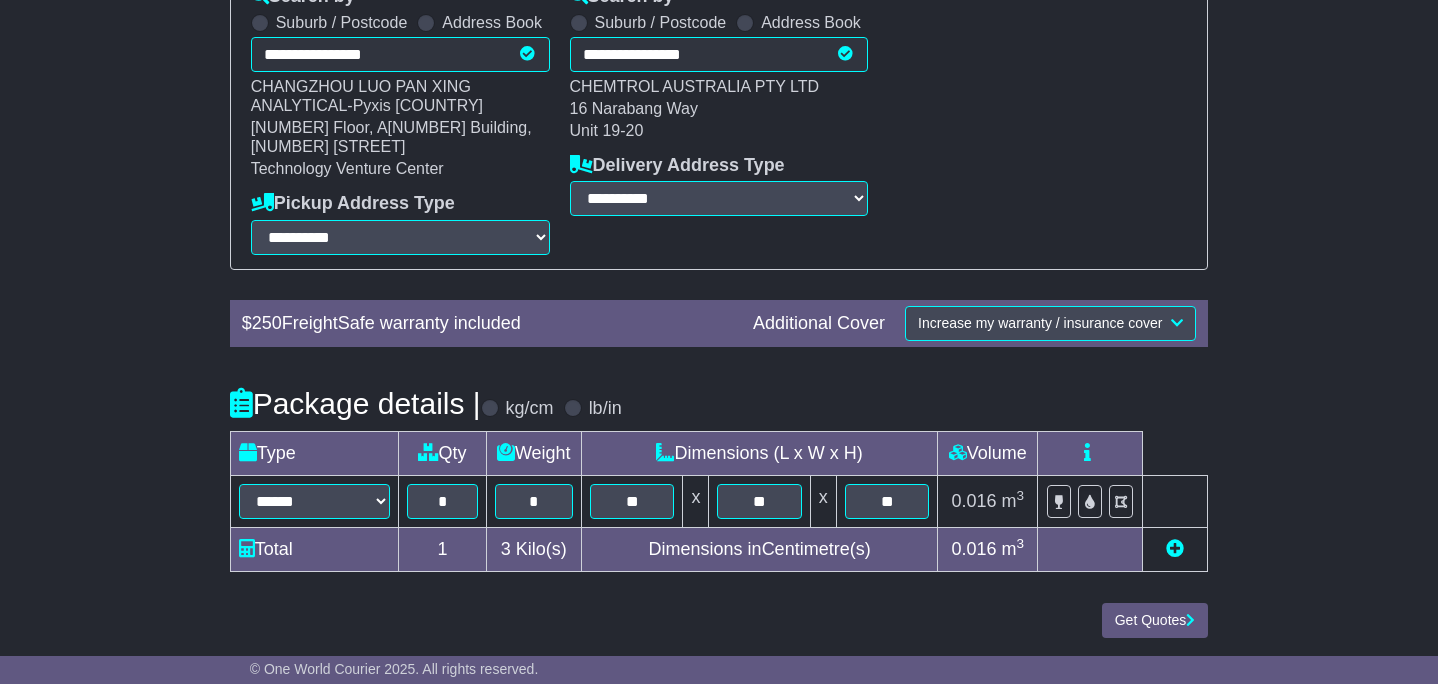 scroll, scrollTop: 435, scrollLeft: 0, axis: vertical 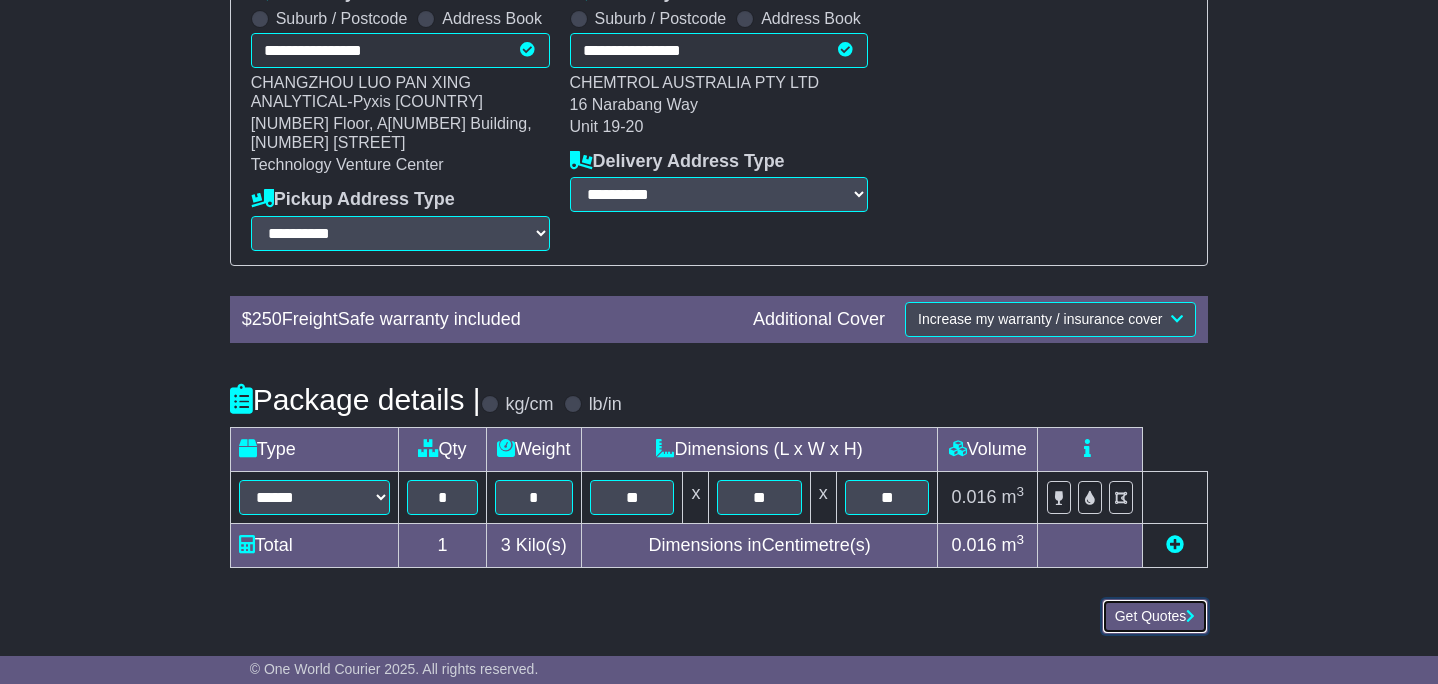 click on "Get Quotes" at bounding box center (1155, 616) 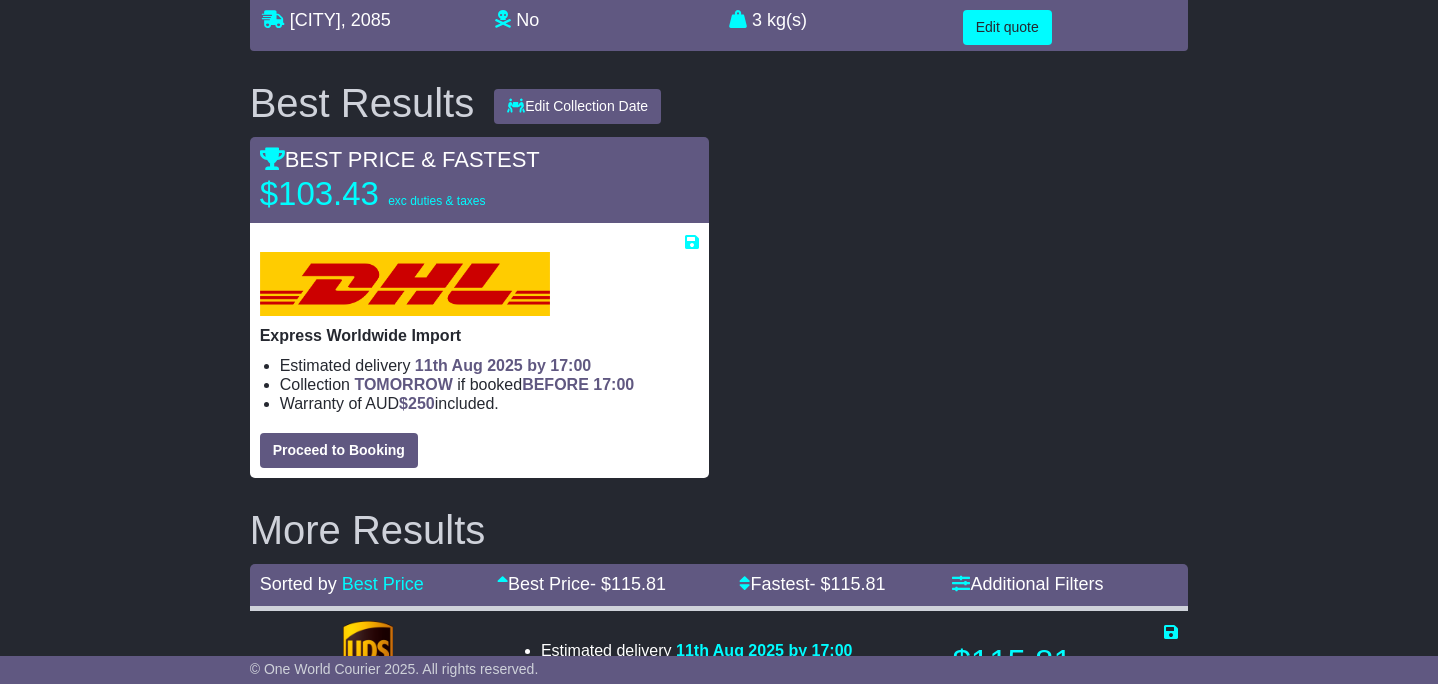 scroll, scrollTop: 301, scrollLeft: 0, axis: vertical 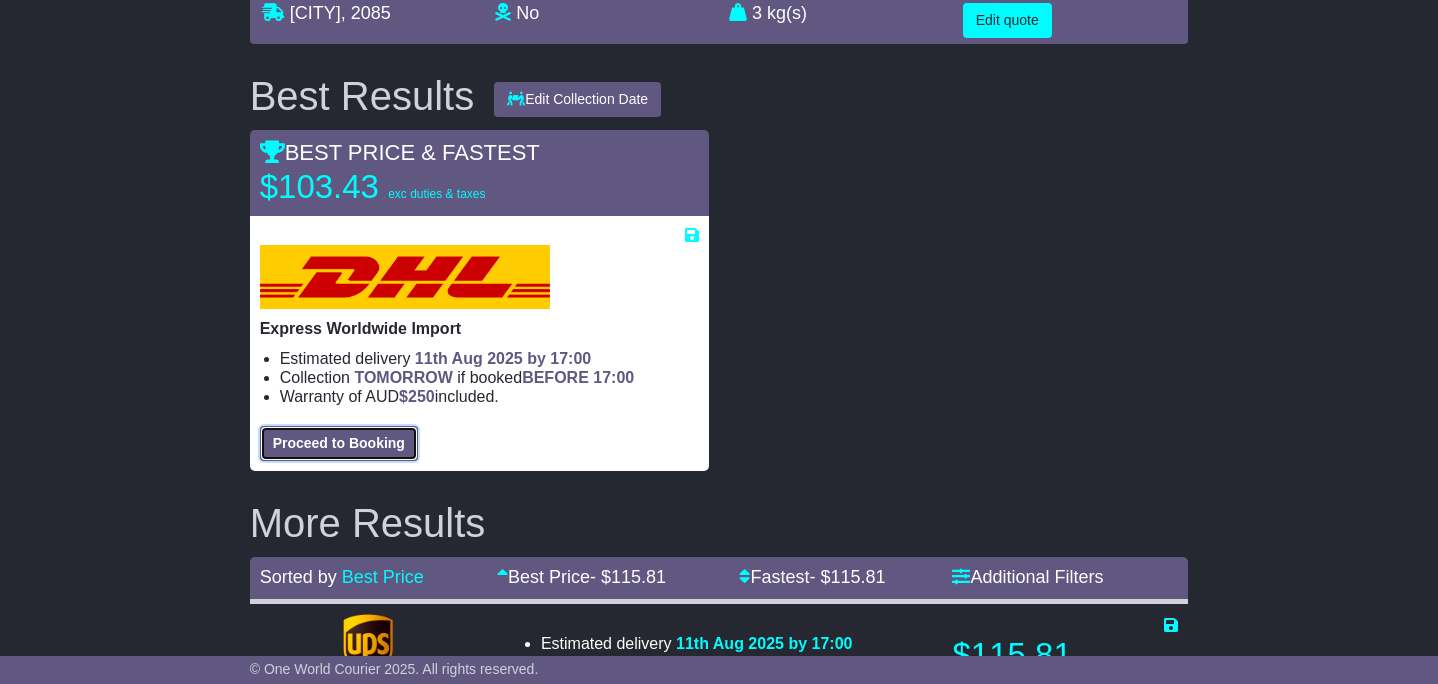 click on "Proceed to Booking" at bounding box center [339, 443] 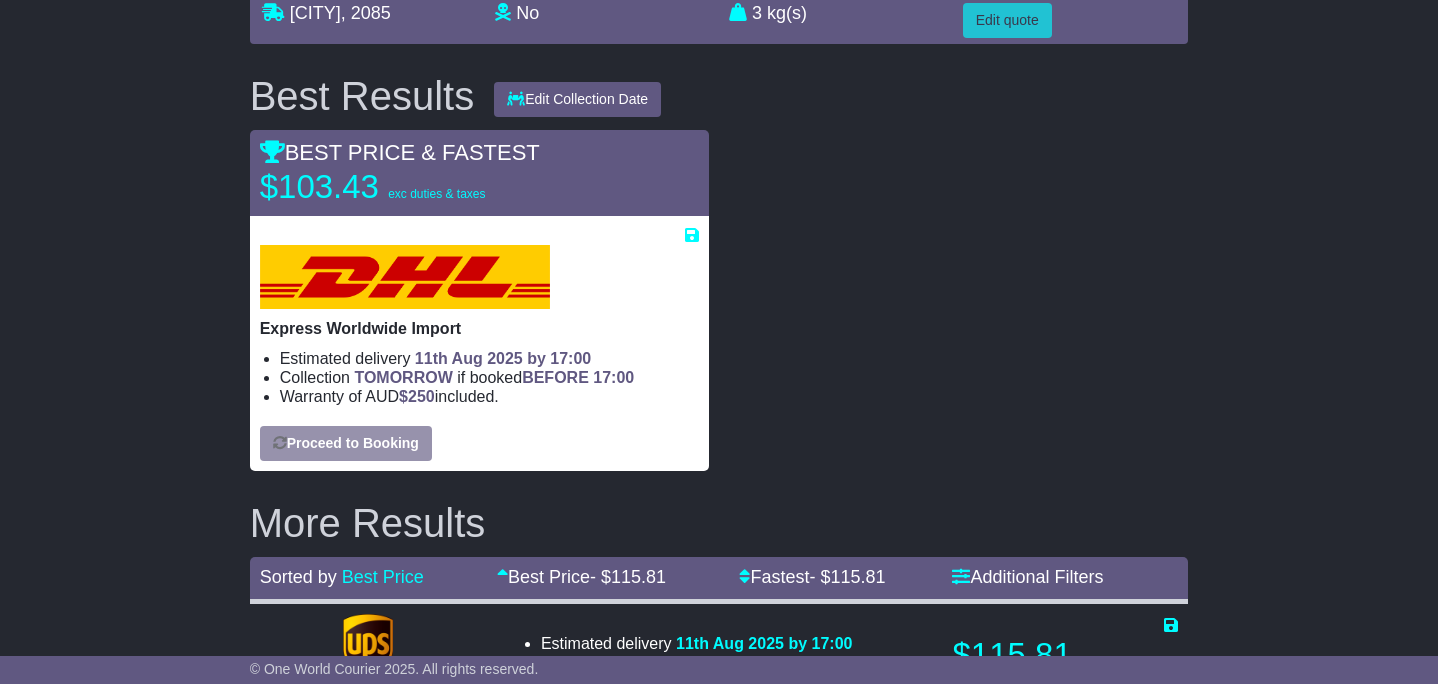 select on "***" 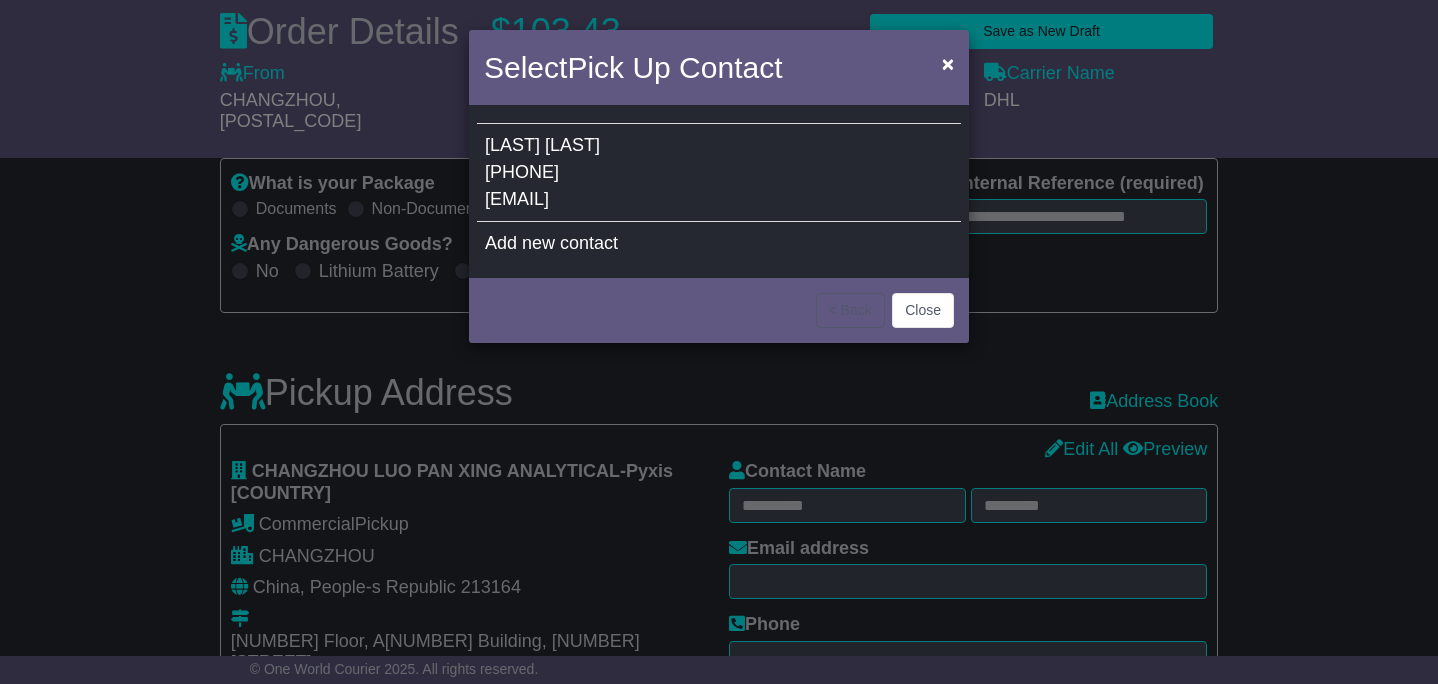 select on "***" 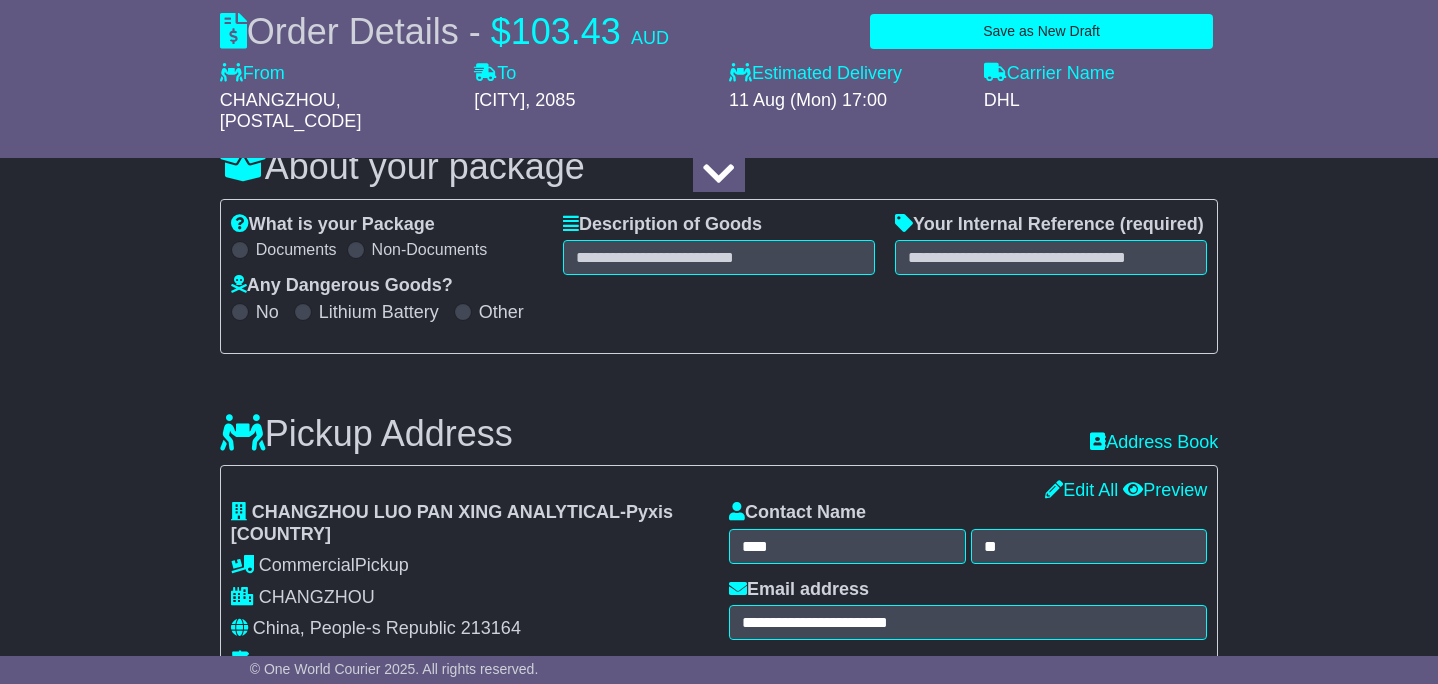 scroll, scrollTop: 251, scrollLeft: 0, axis: vertical 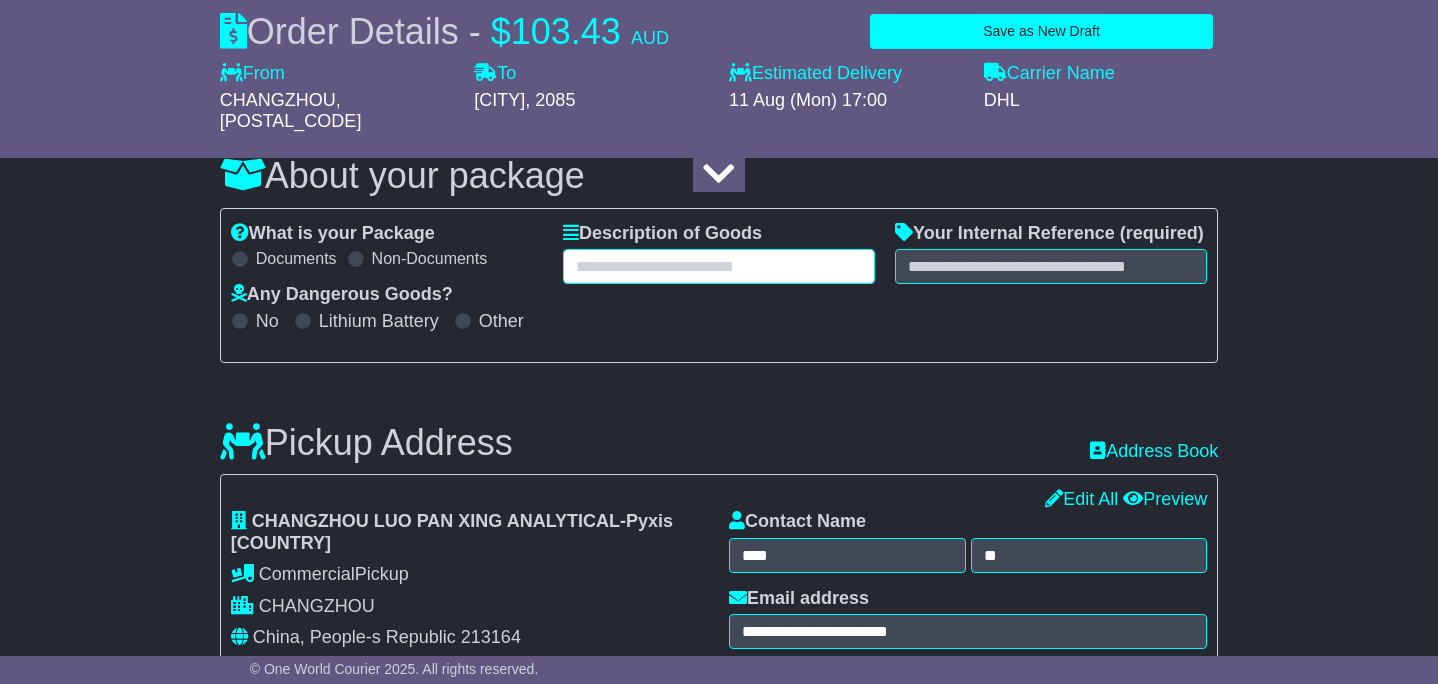 click at bounding box center (719, 266) 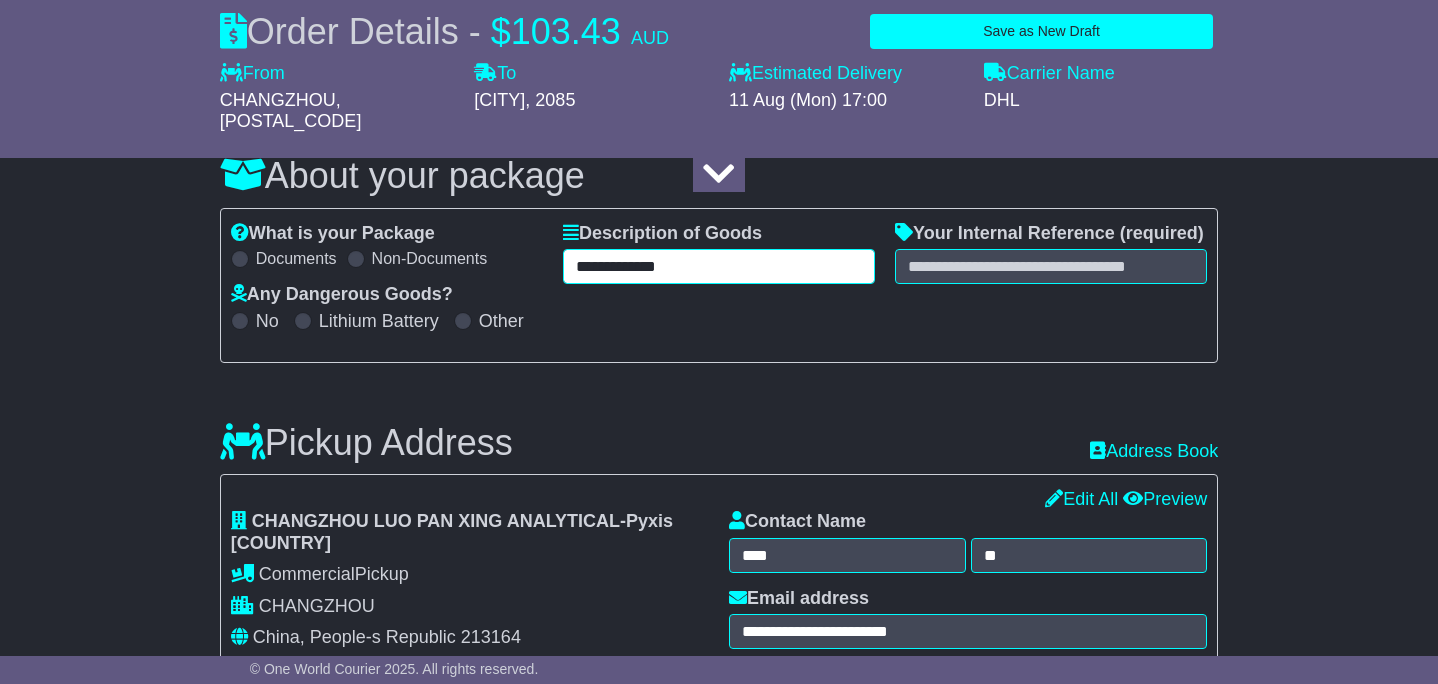 paste on "******" 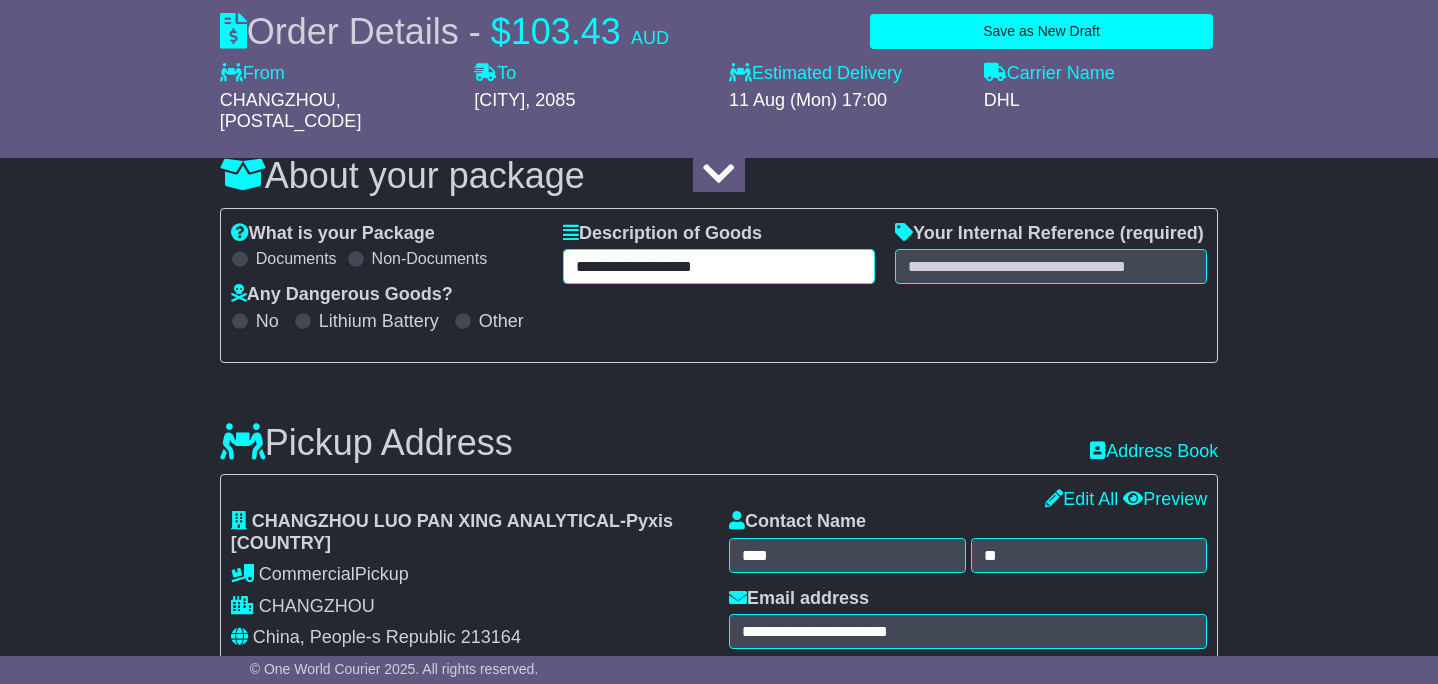 type on "**********" 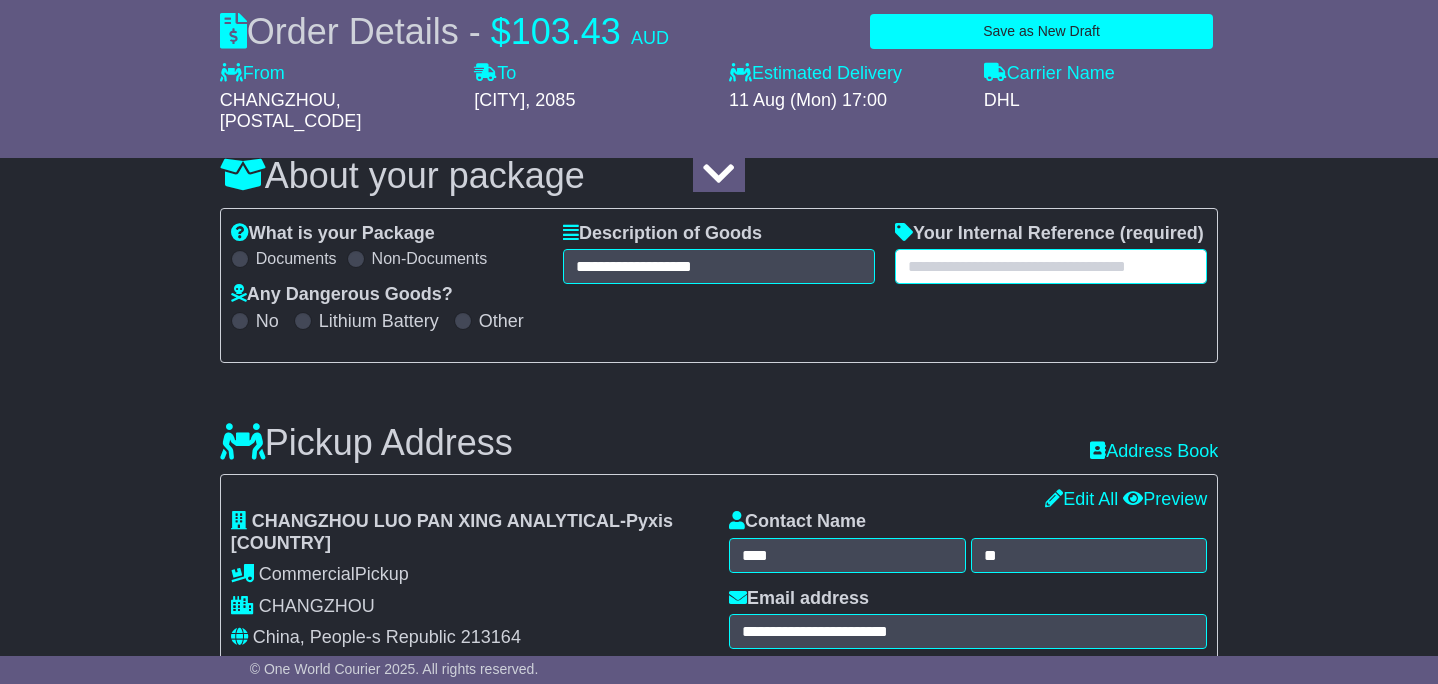 click at bounding box center [1051, 266] 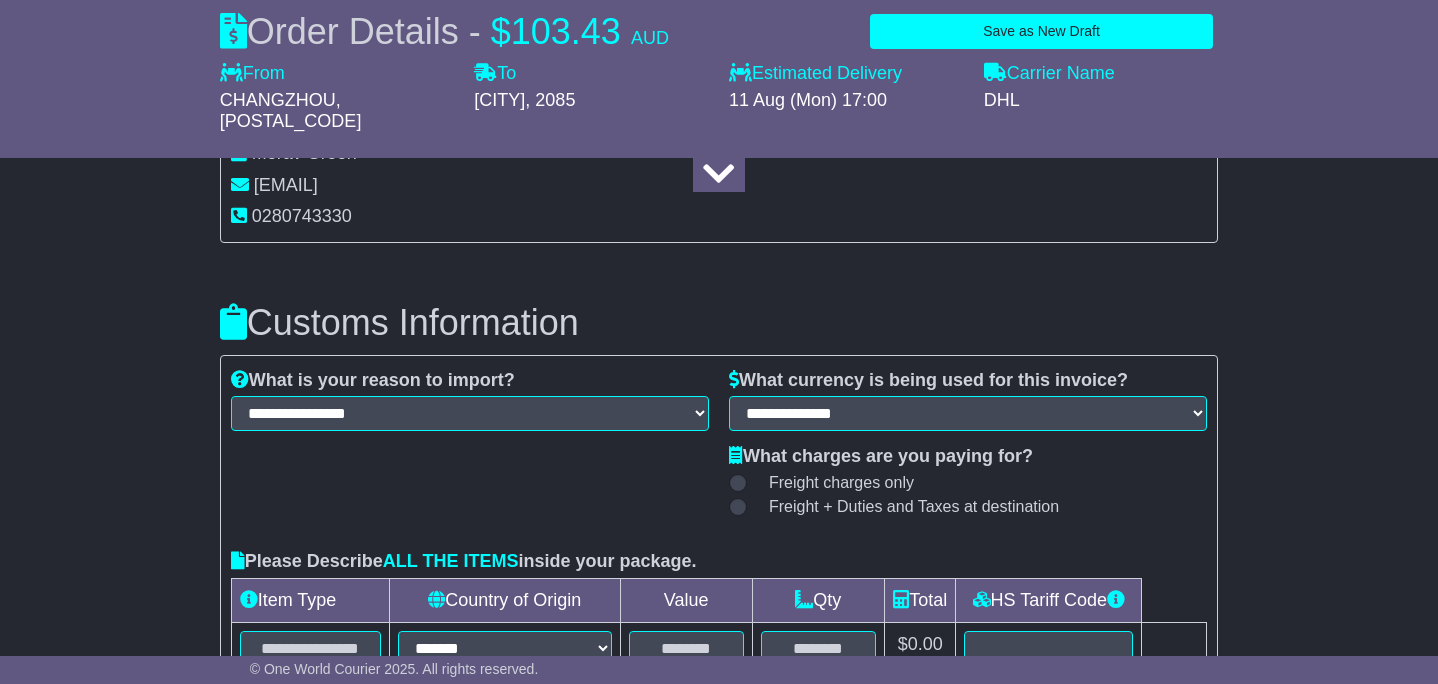scroll, scrollTop: 1559, scrollLeft: 0, axis: vertical 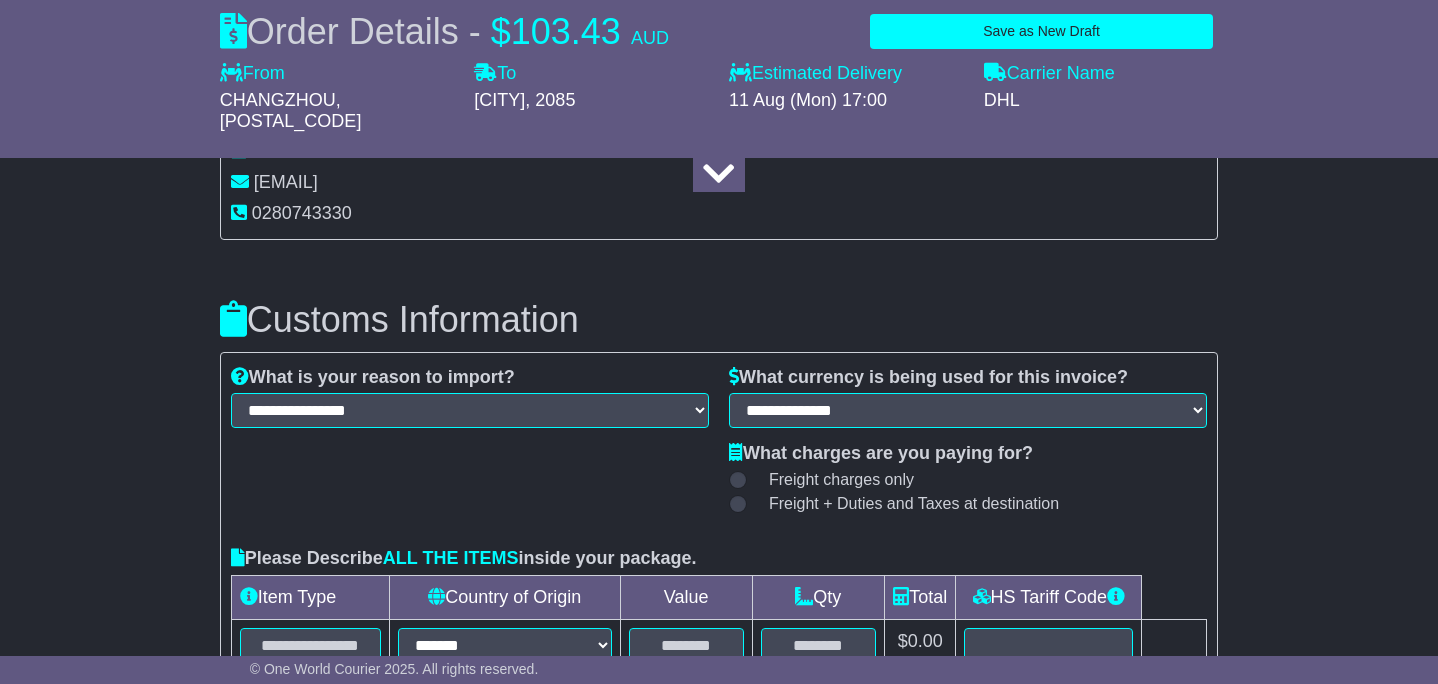 type on "*********" 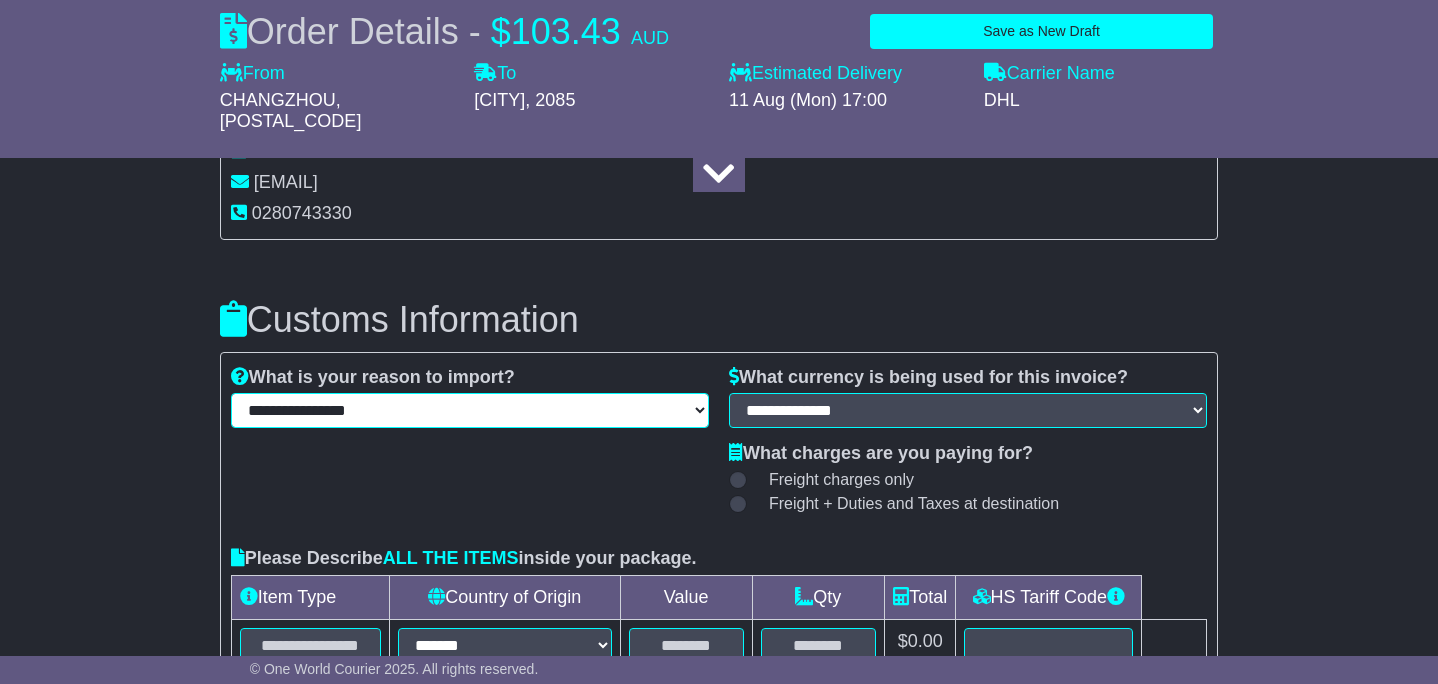 click on "**********" at bounding box center [470, 410] 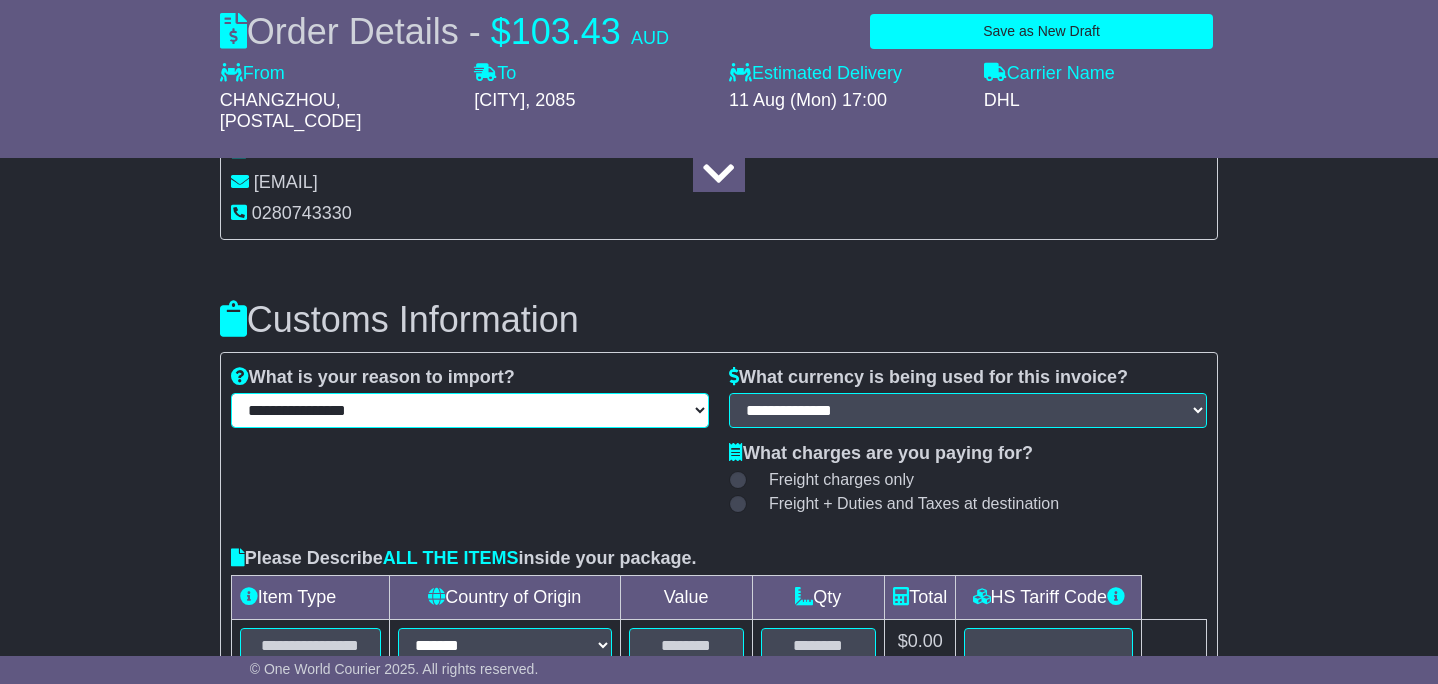 select on "********" 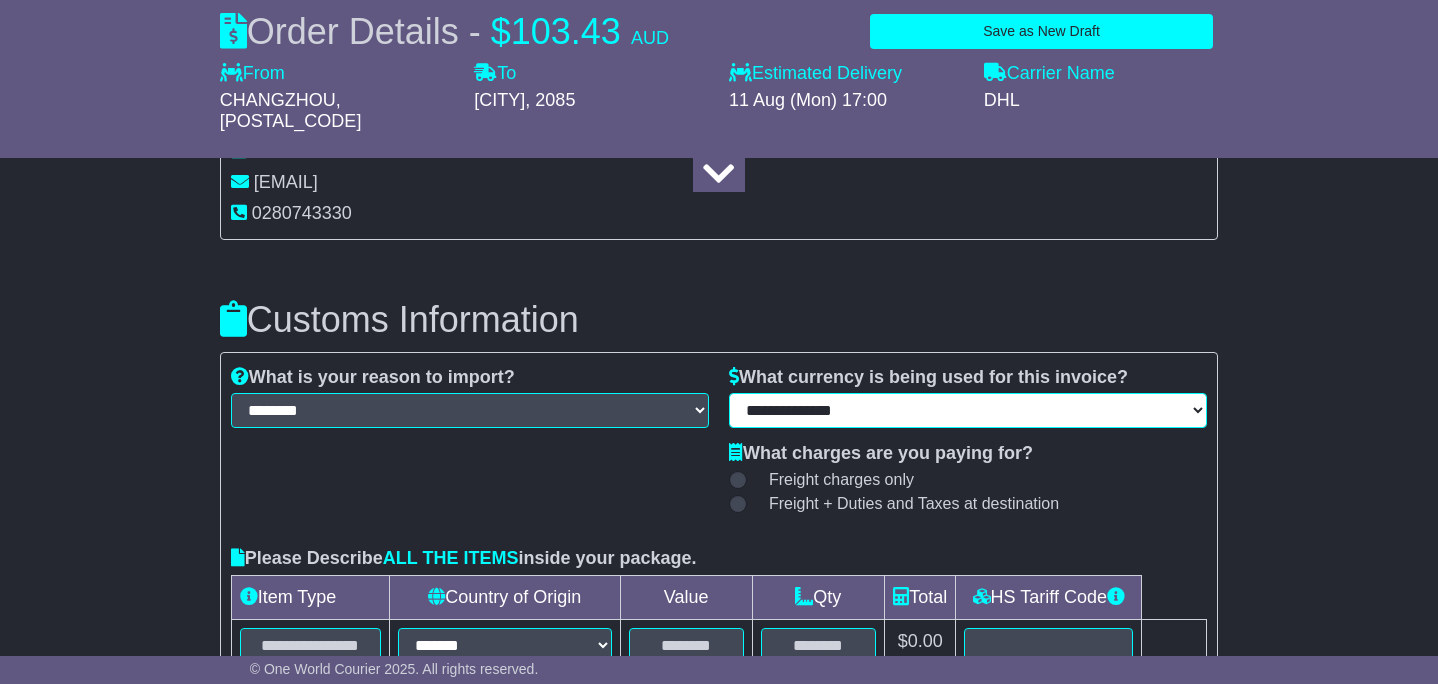 click on "**********" at bounding box center (968, 410) 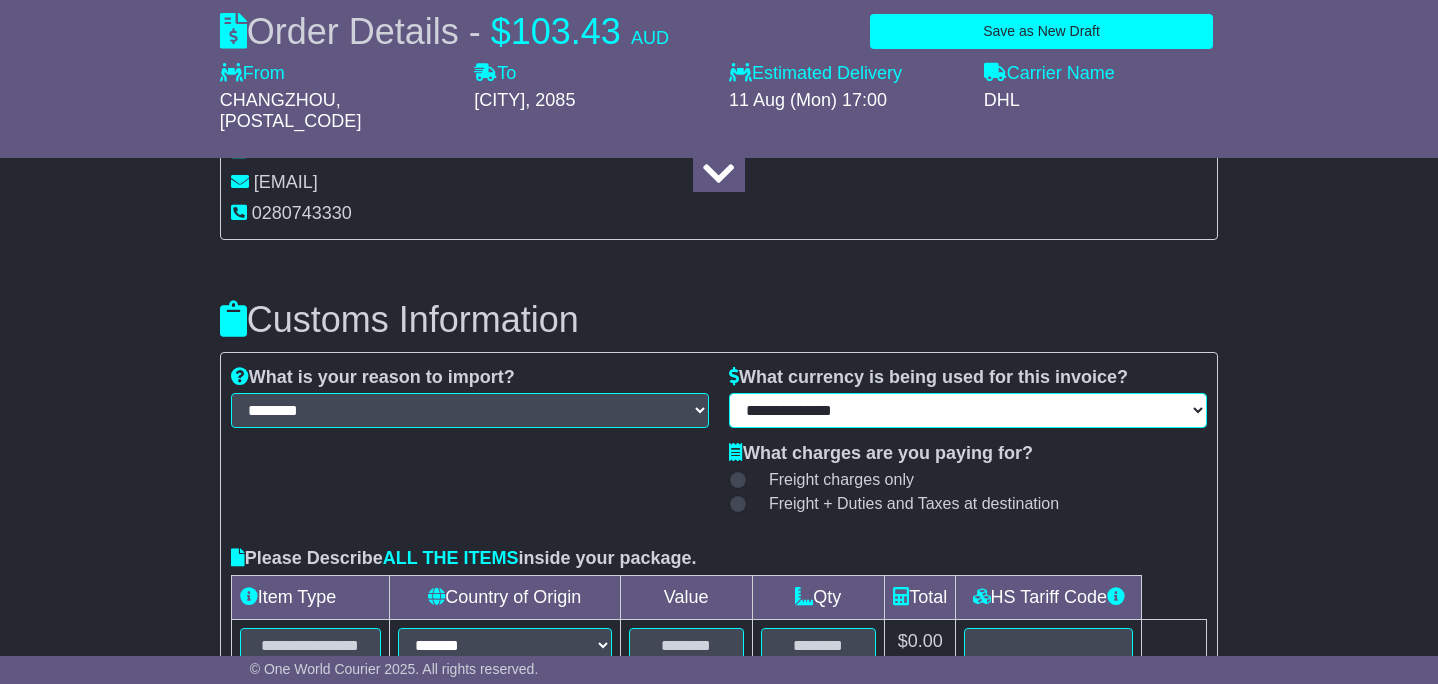 select on "***" 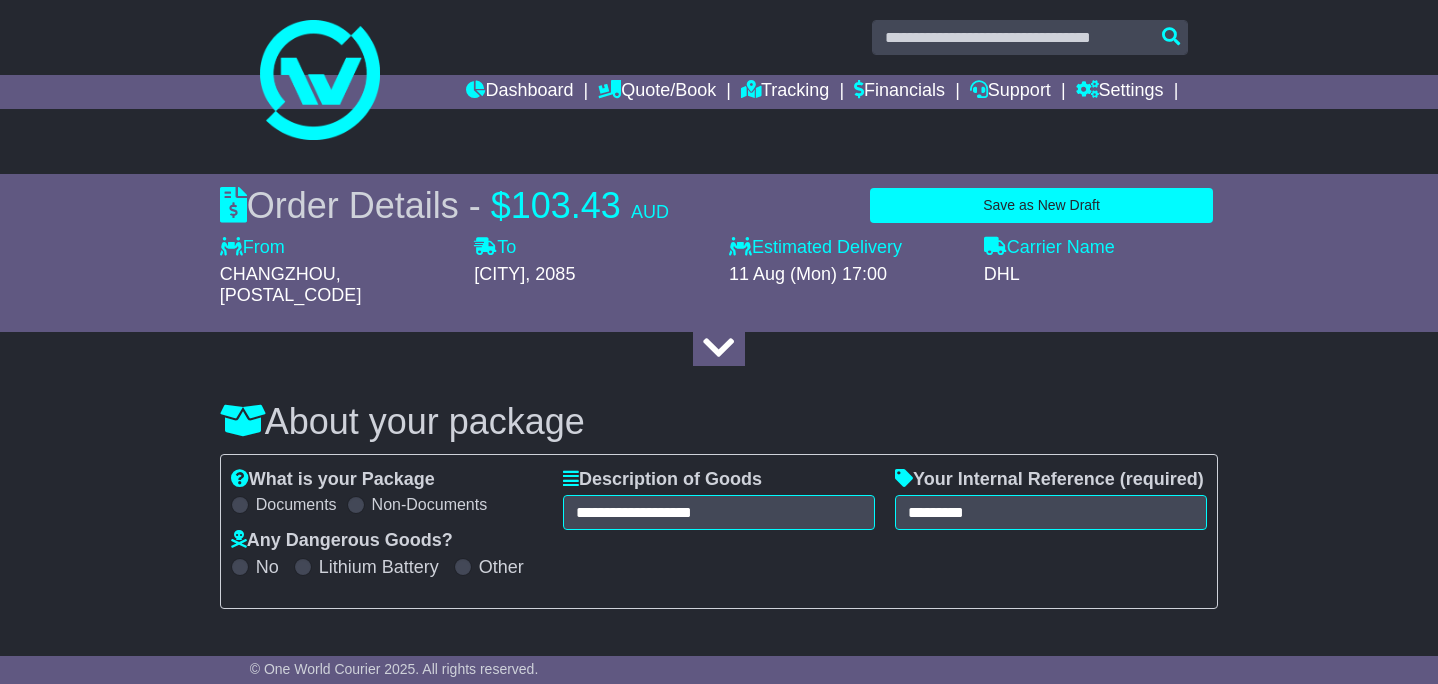 scroll, scrollTop: 0, scrollLeft: 0, axis: both 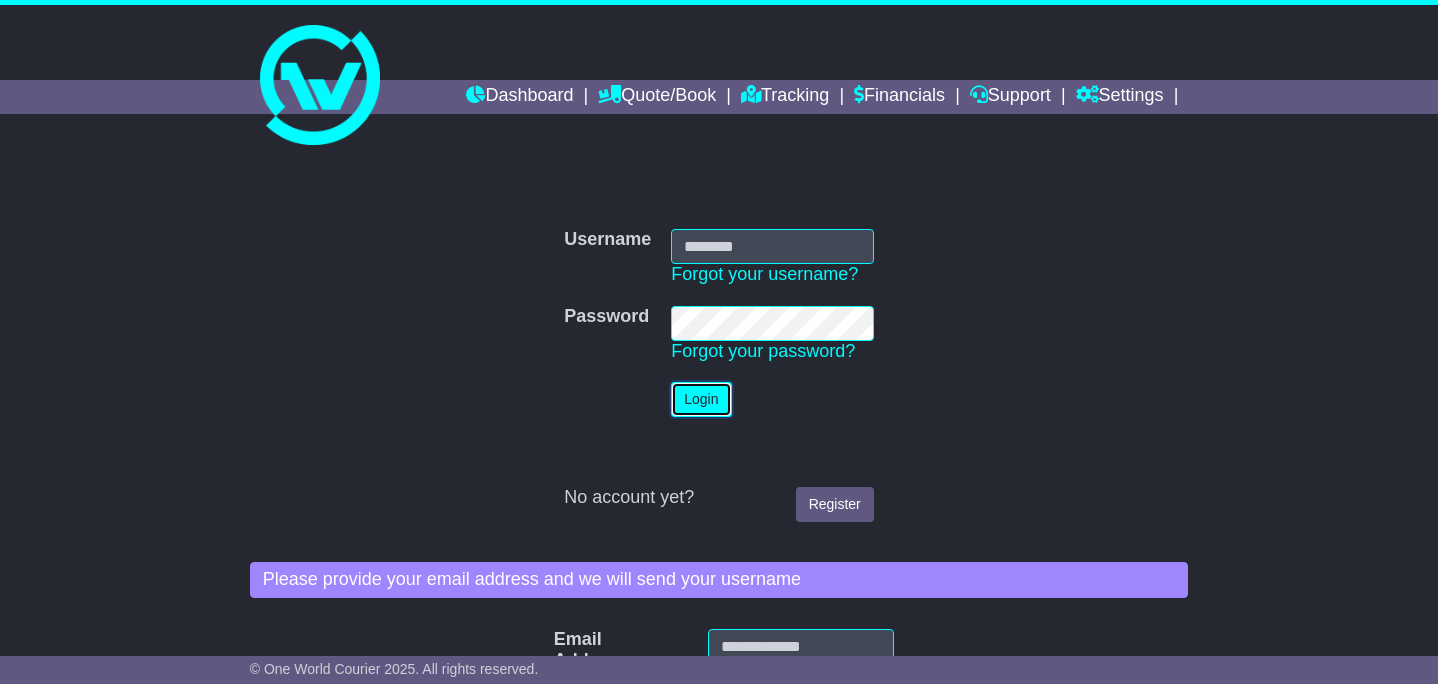 click on "Login" at bounding box center (701, 399) 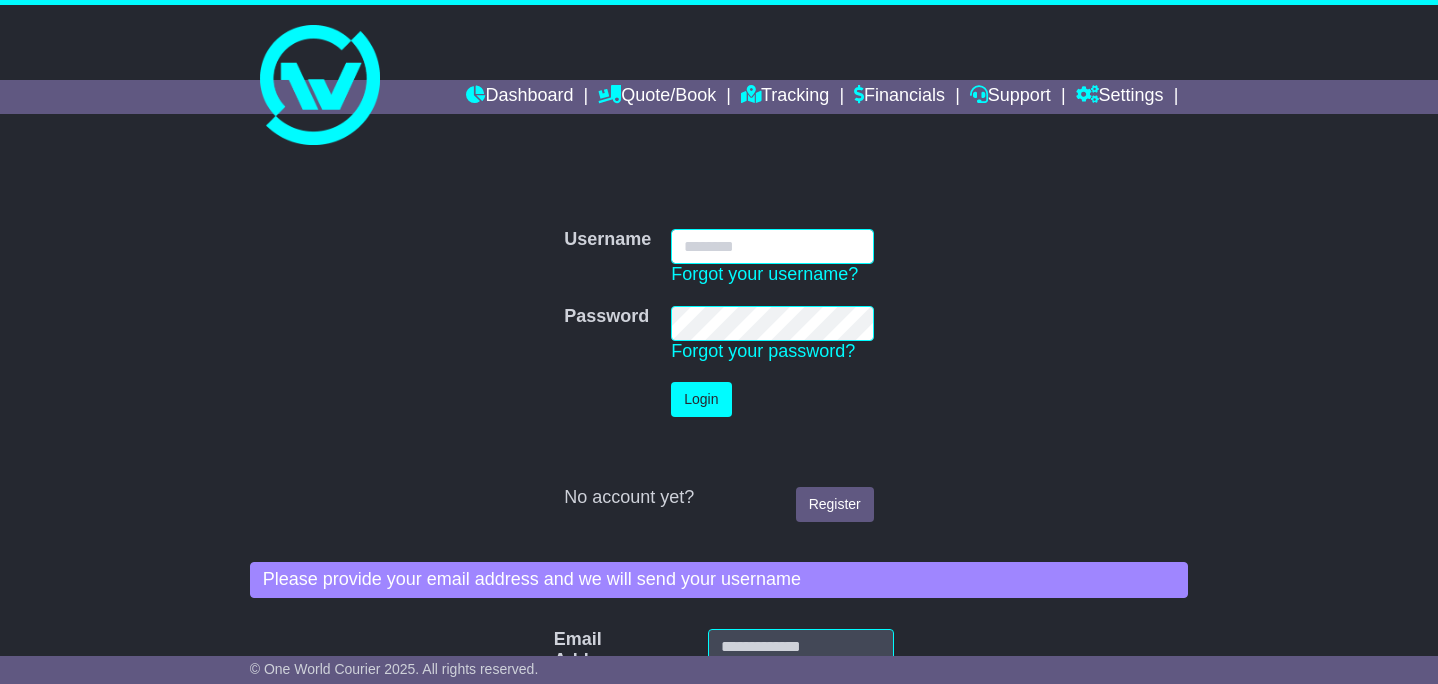 click on "Username" at bounding box center (772, 246) 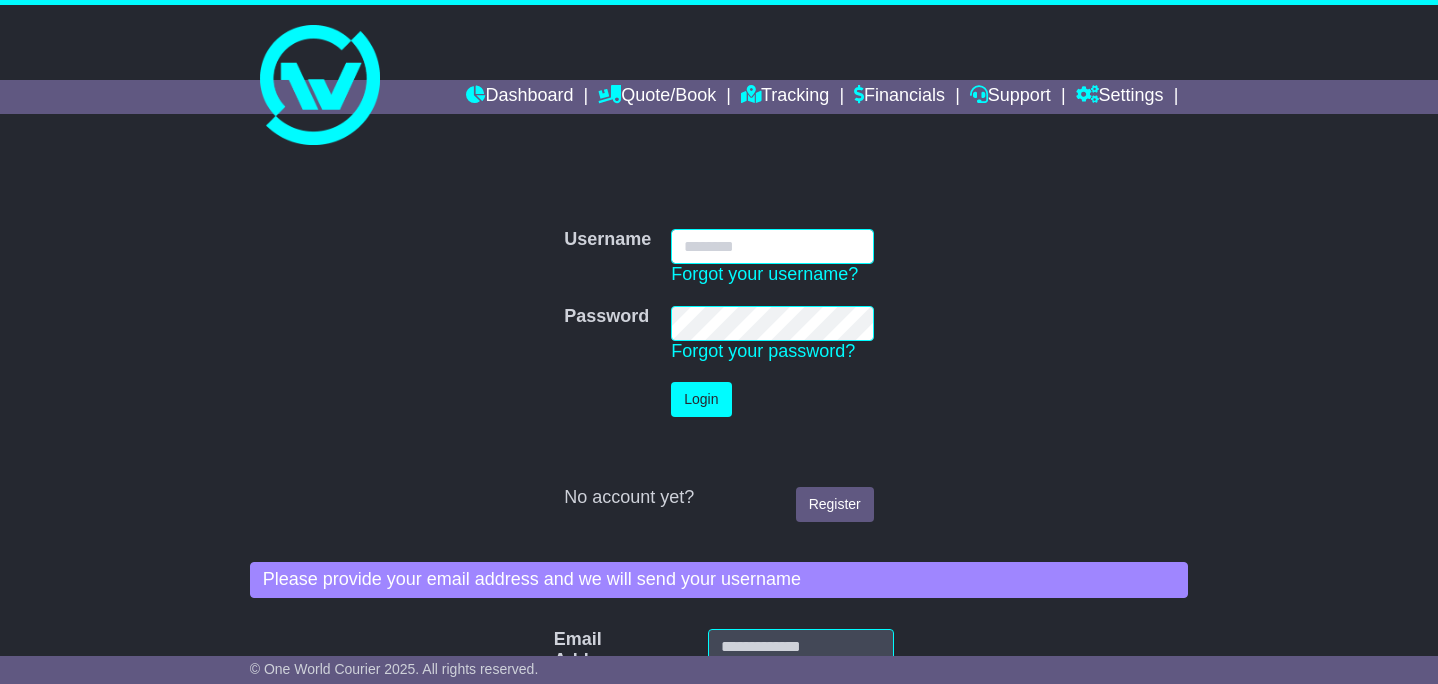 type on "**********" 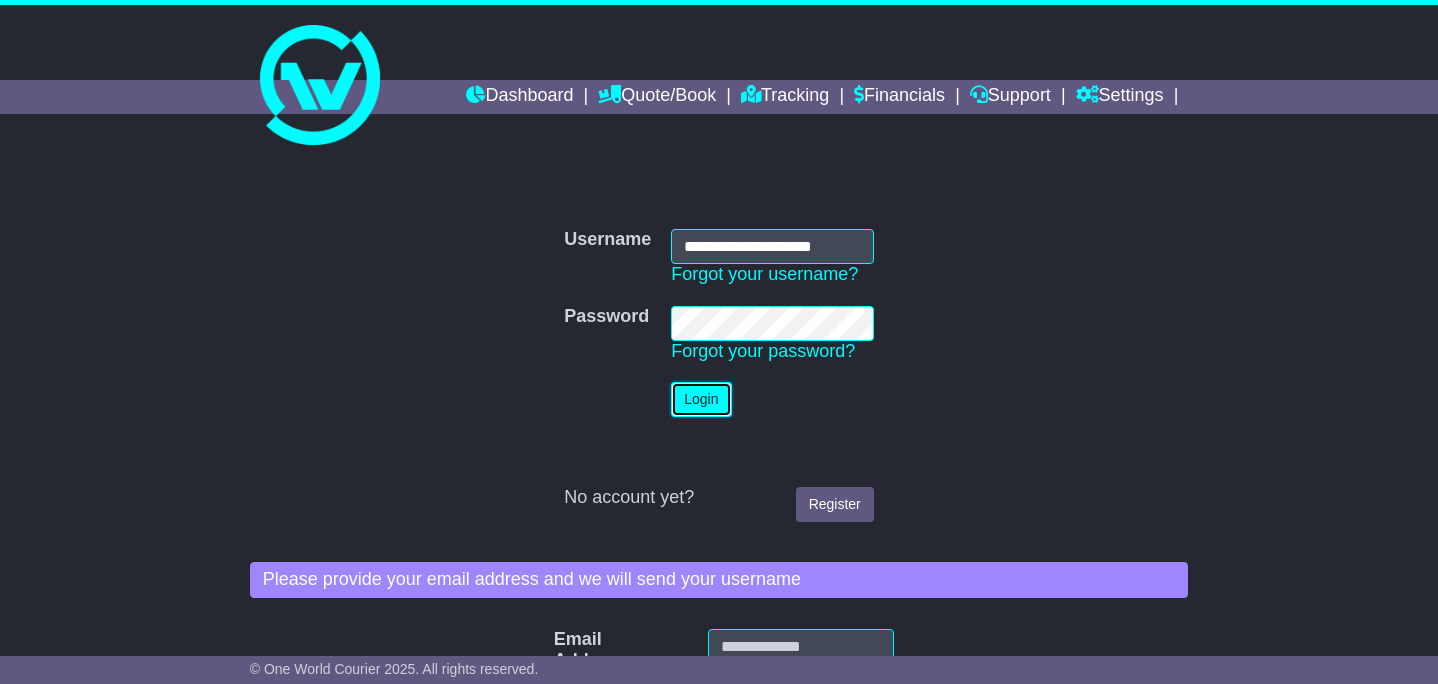 click on "Login" at bounding box center [701, 399] 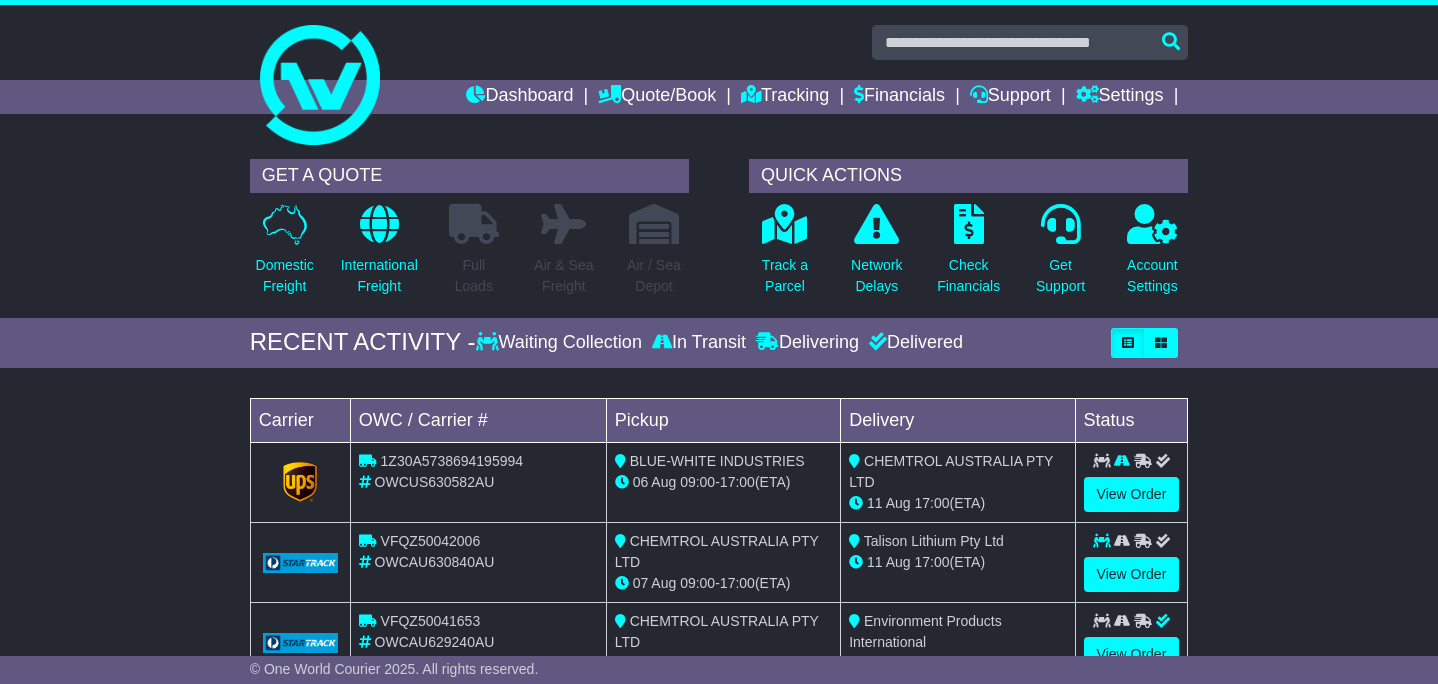 scroll, scrollTop: 0, scrollLeft: 0, axis: both 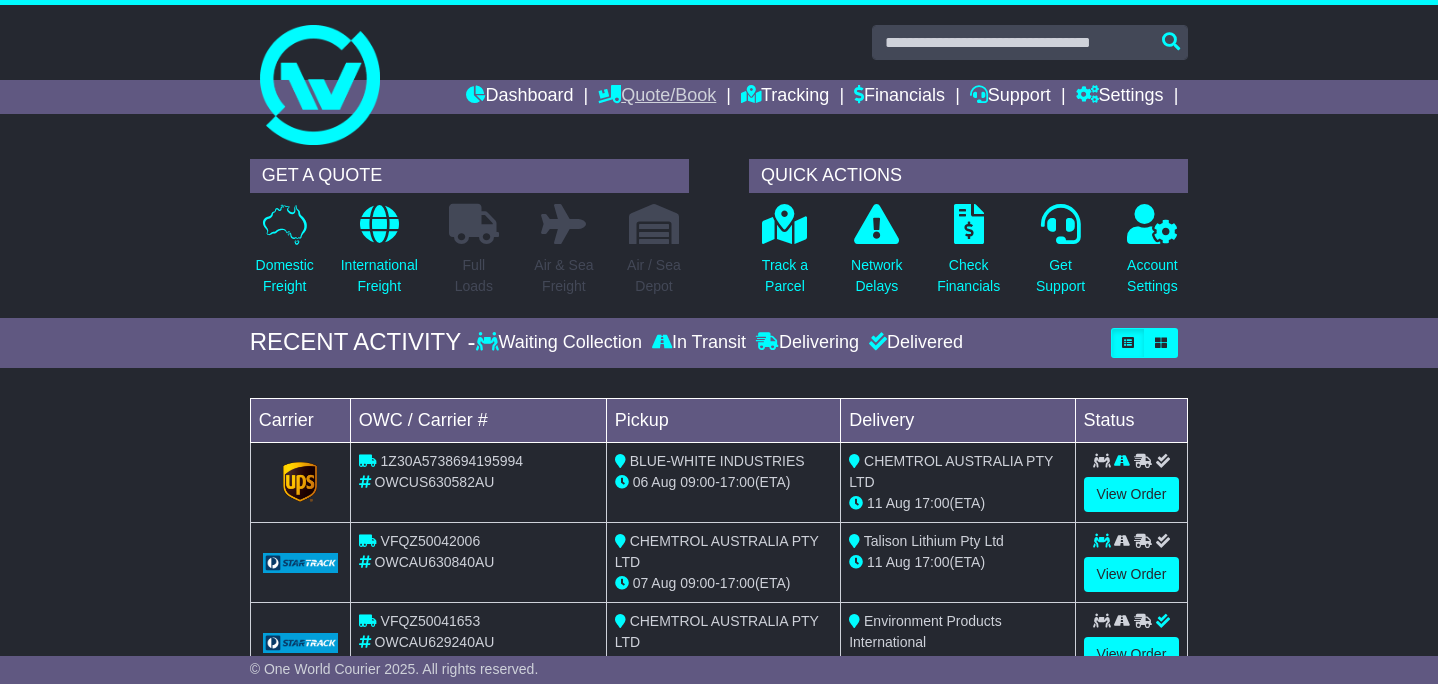 click on "Quote/Book" at bounding box center [657, 97] 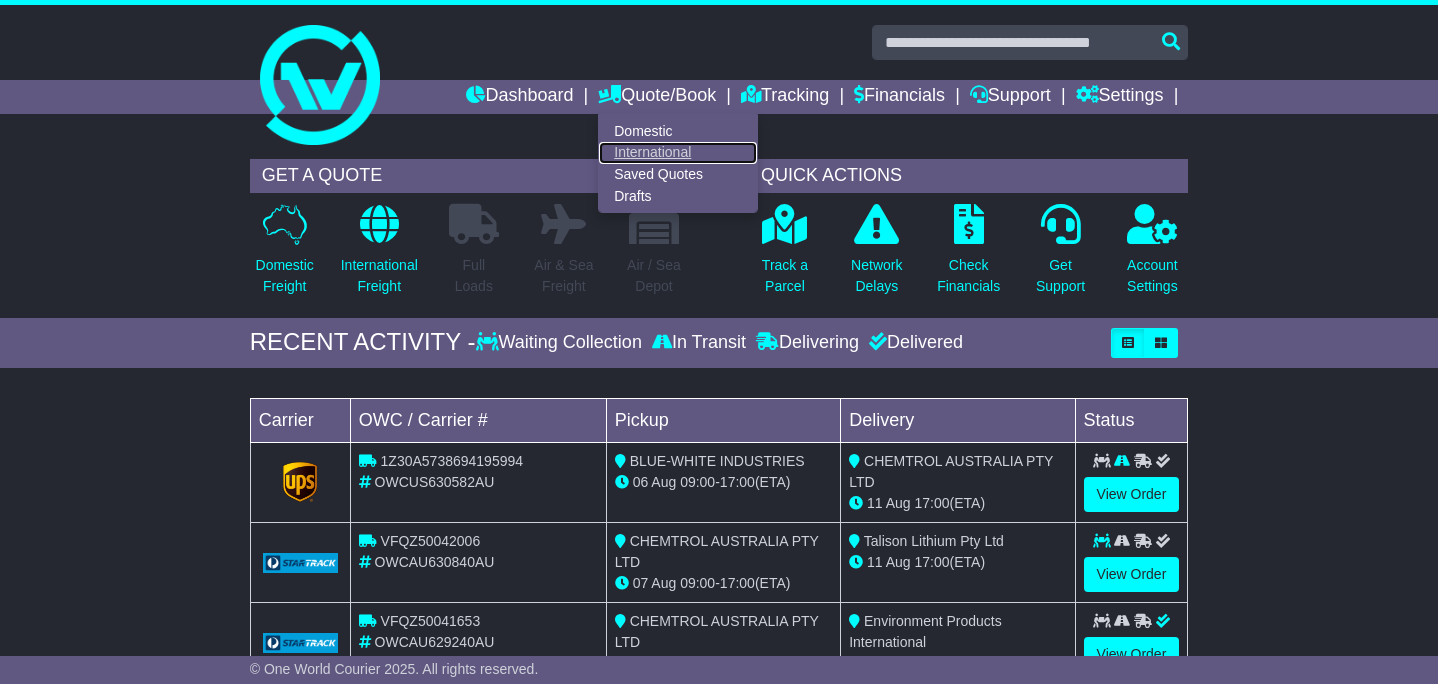 click on "International" at bounding box center (678, 153) 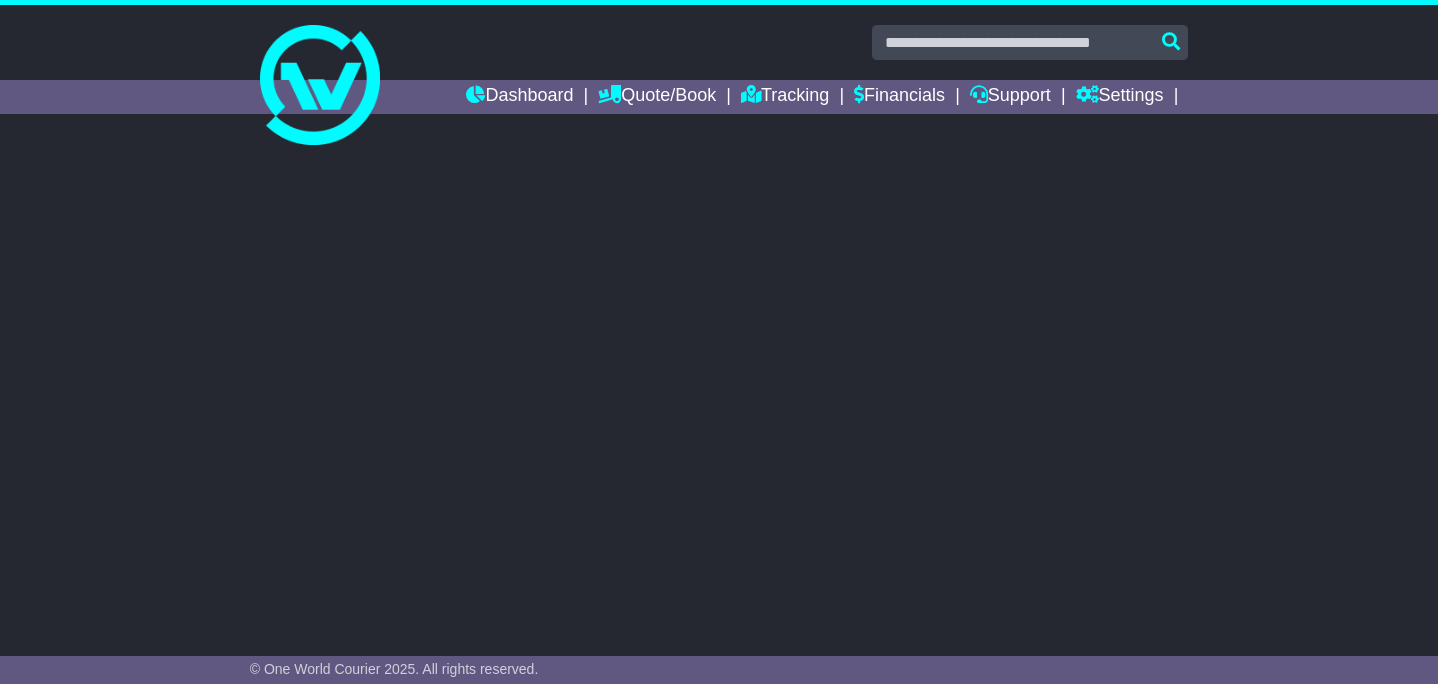 scroll, scrollTop: 0, scrollLeft: 0, axis: both 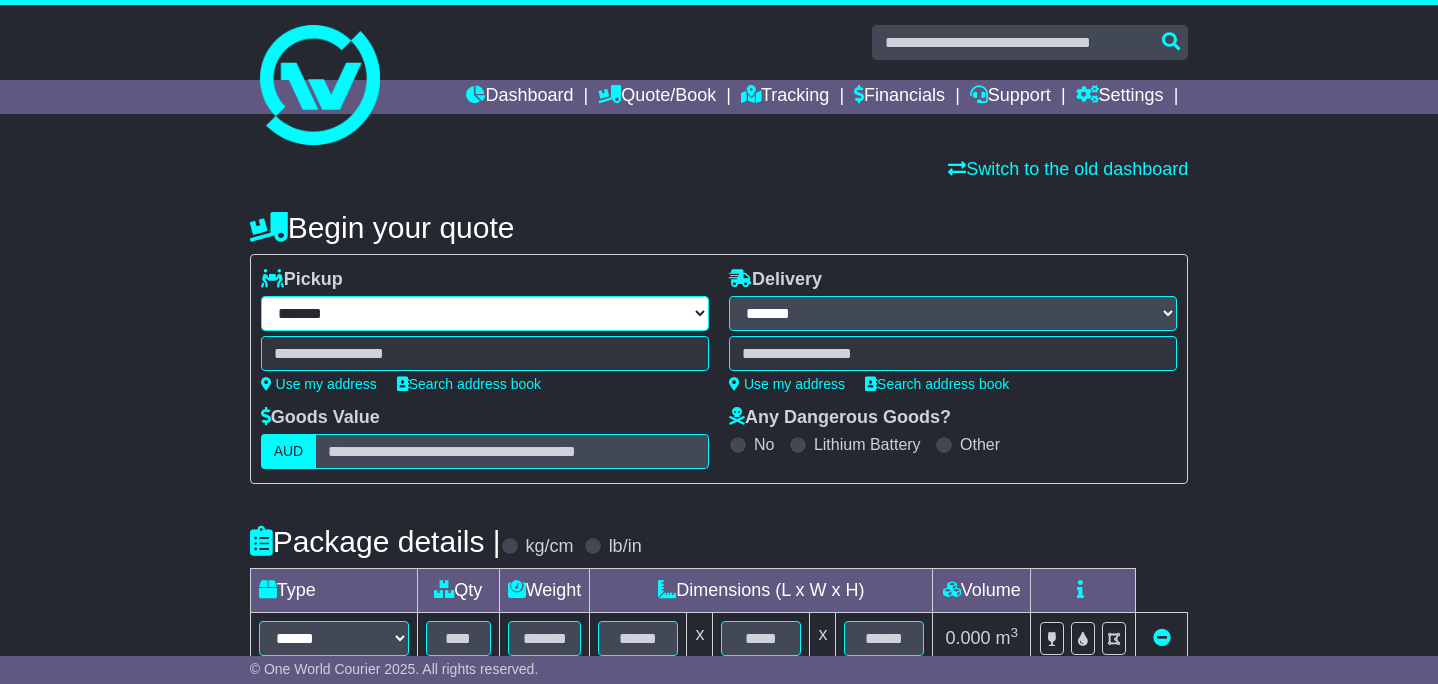 click on "**********" at bounding box center (485, 313) 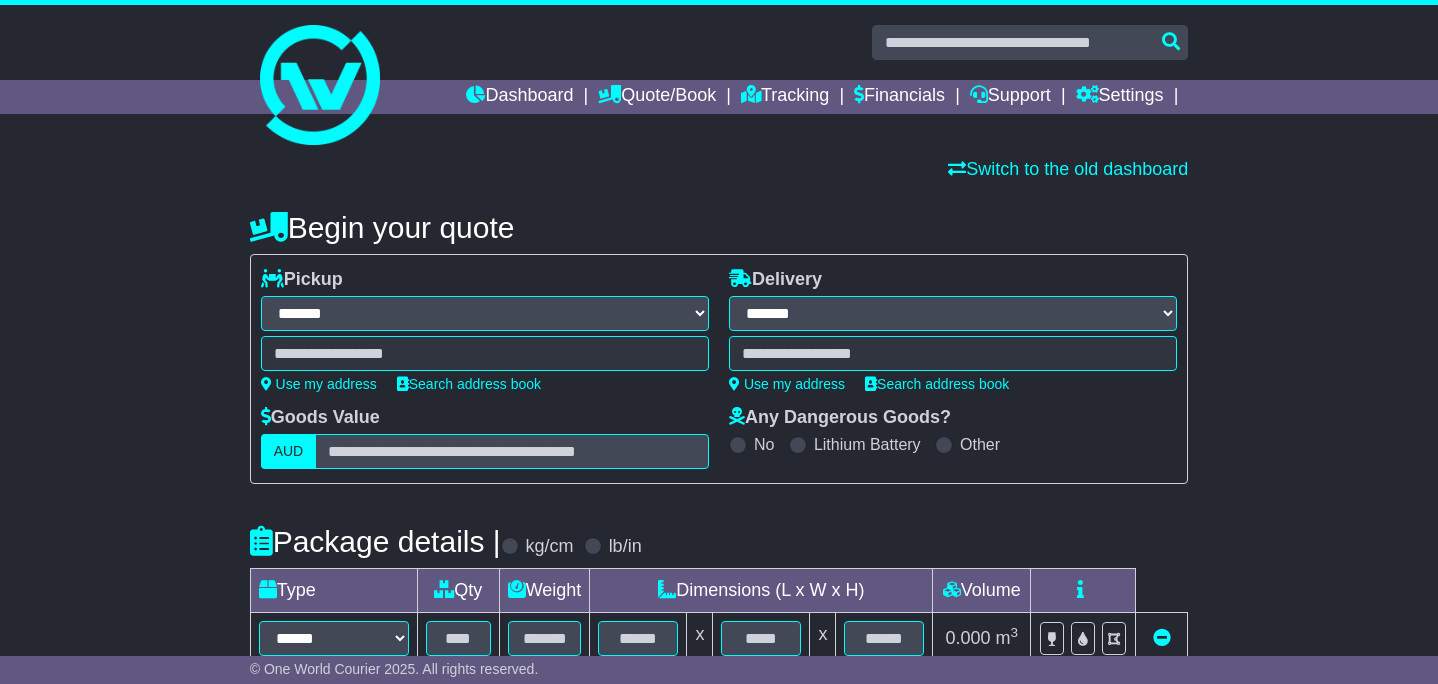 click on "**********" at bounding box center (485, 313) 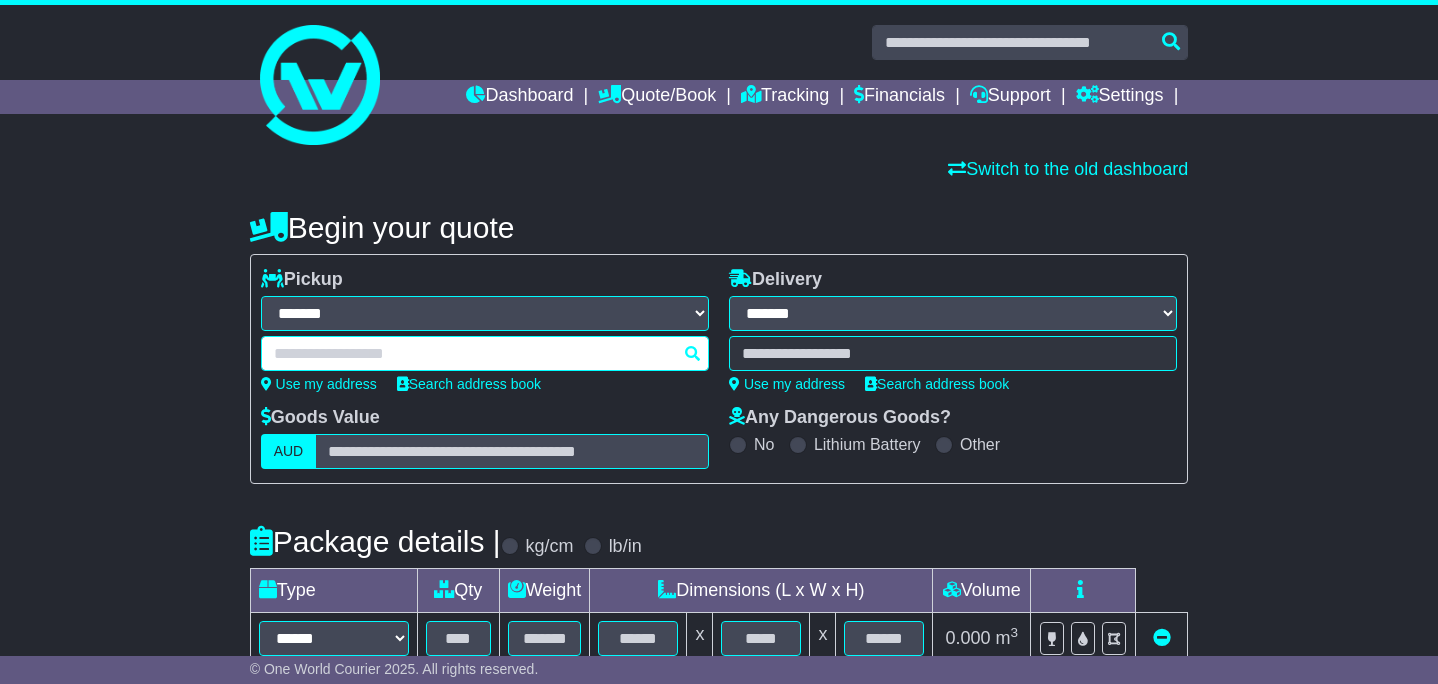 click on "**********" at bounding box center (485, 313) 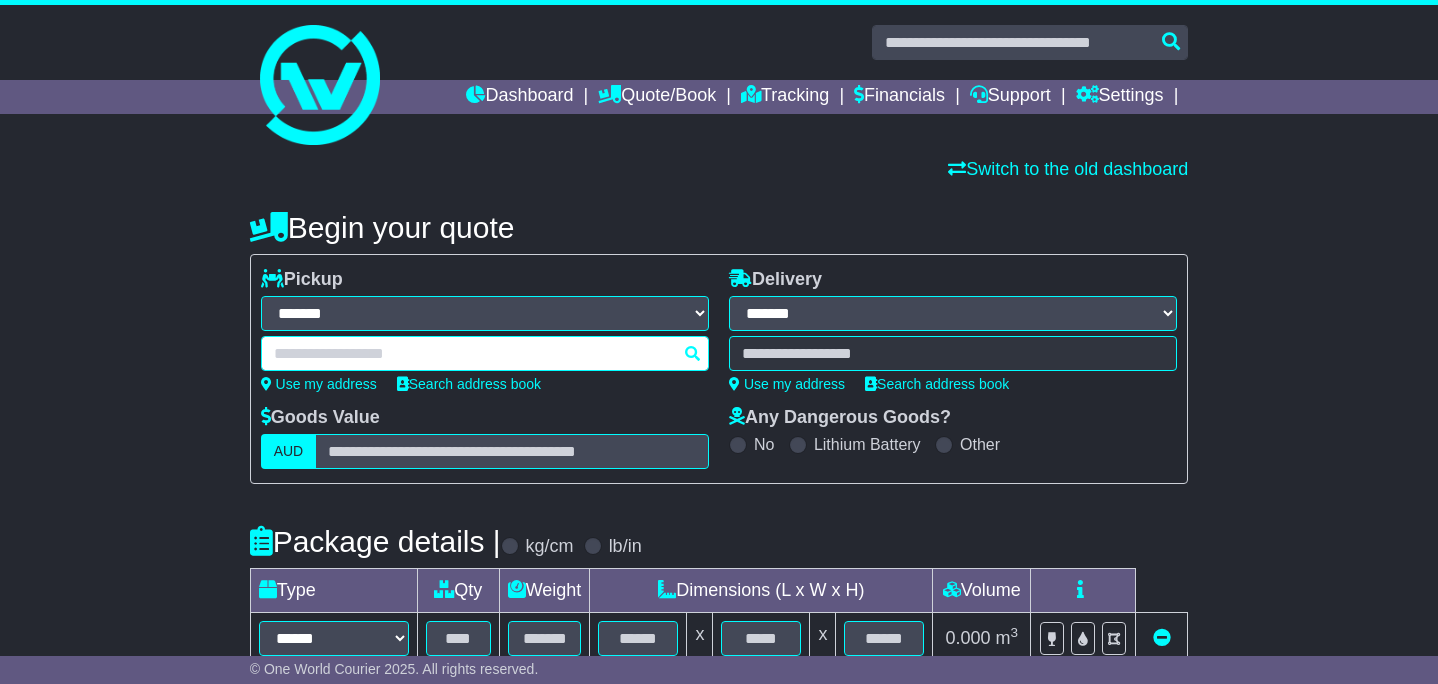 click on "**********" at bounding box center [485, 313] 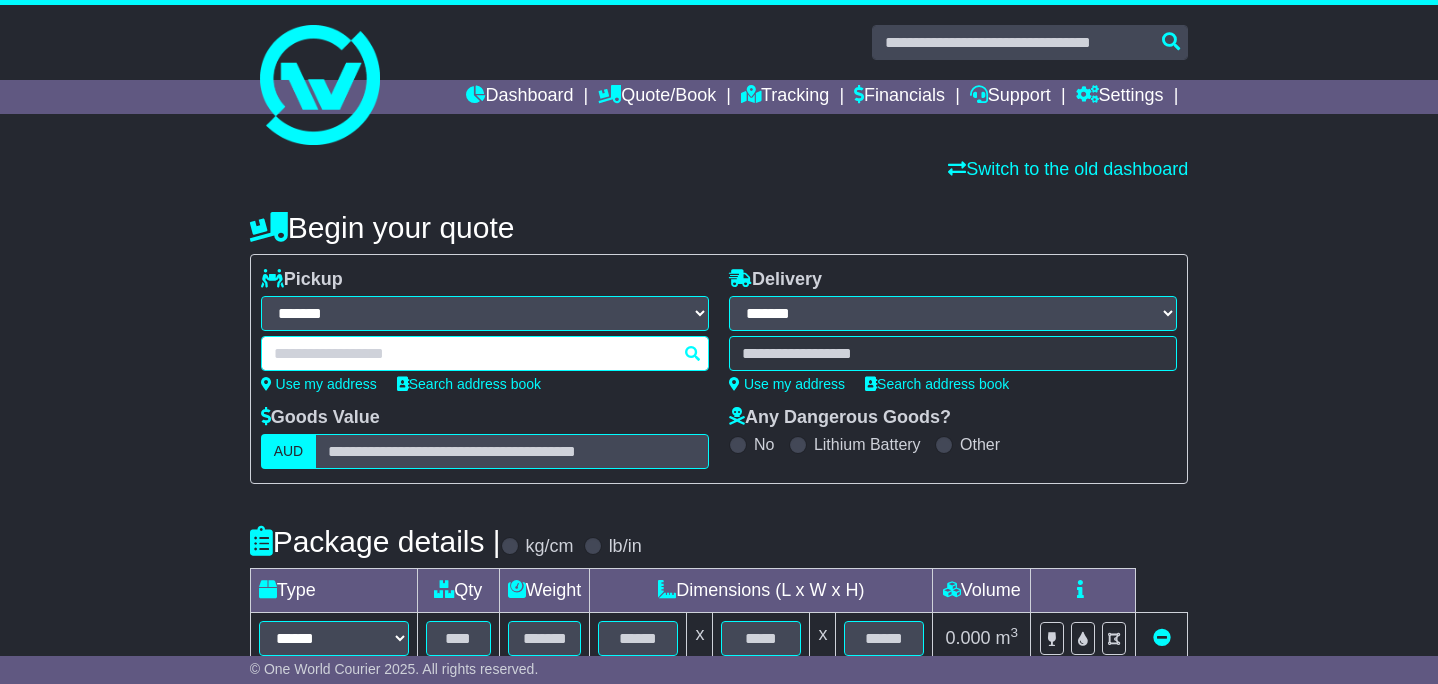 click on "**********" at bounding box center (485, 313) 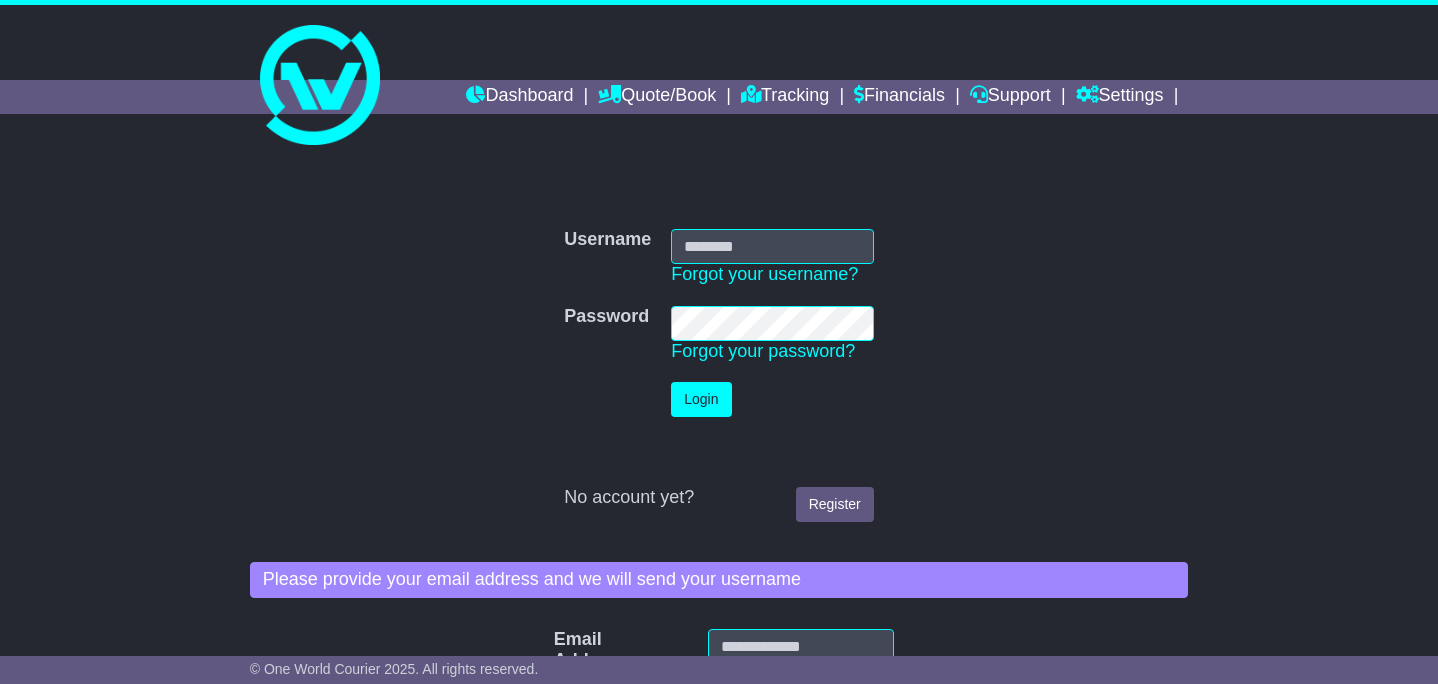 scroll, scrollTop: 0, scrollLeft: 0, axis: both 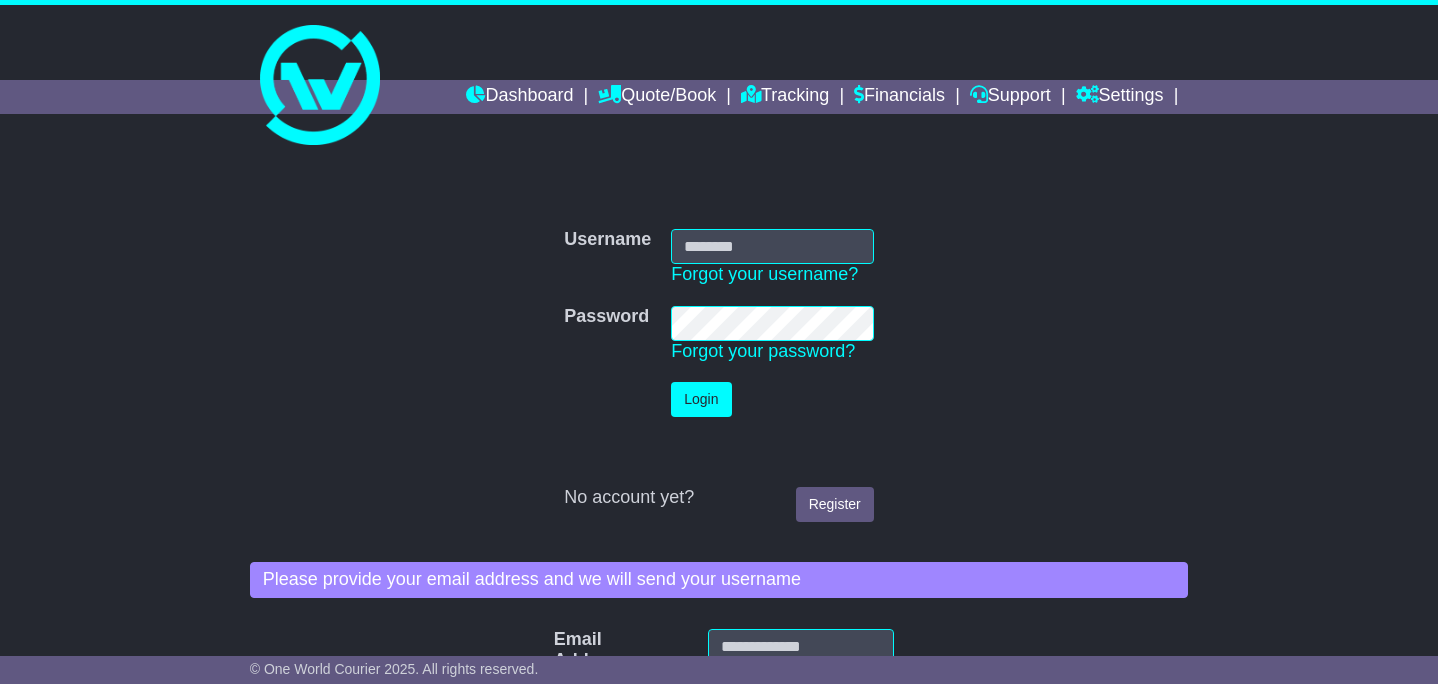 type on "**********" 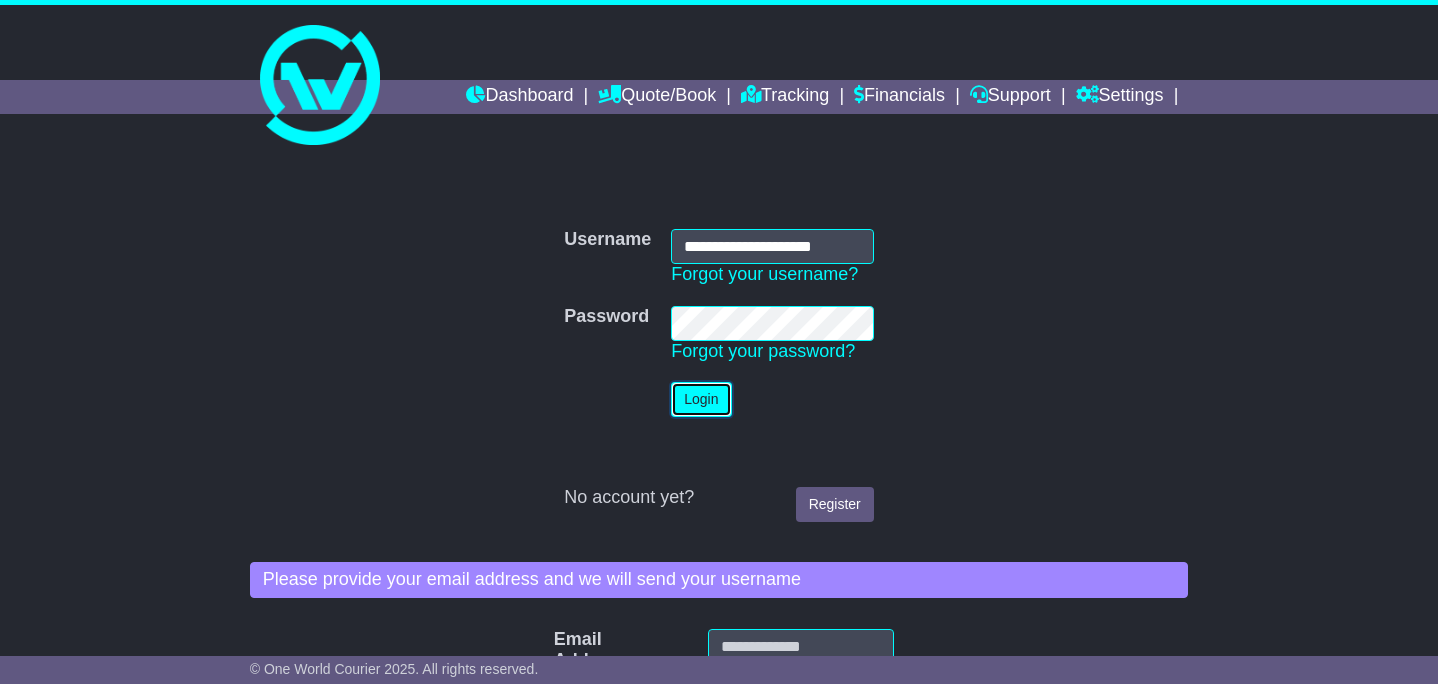click on "Login" at bounding box center [701, 399] 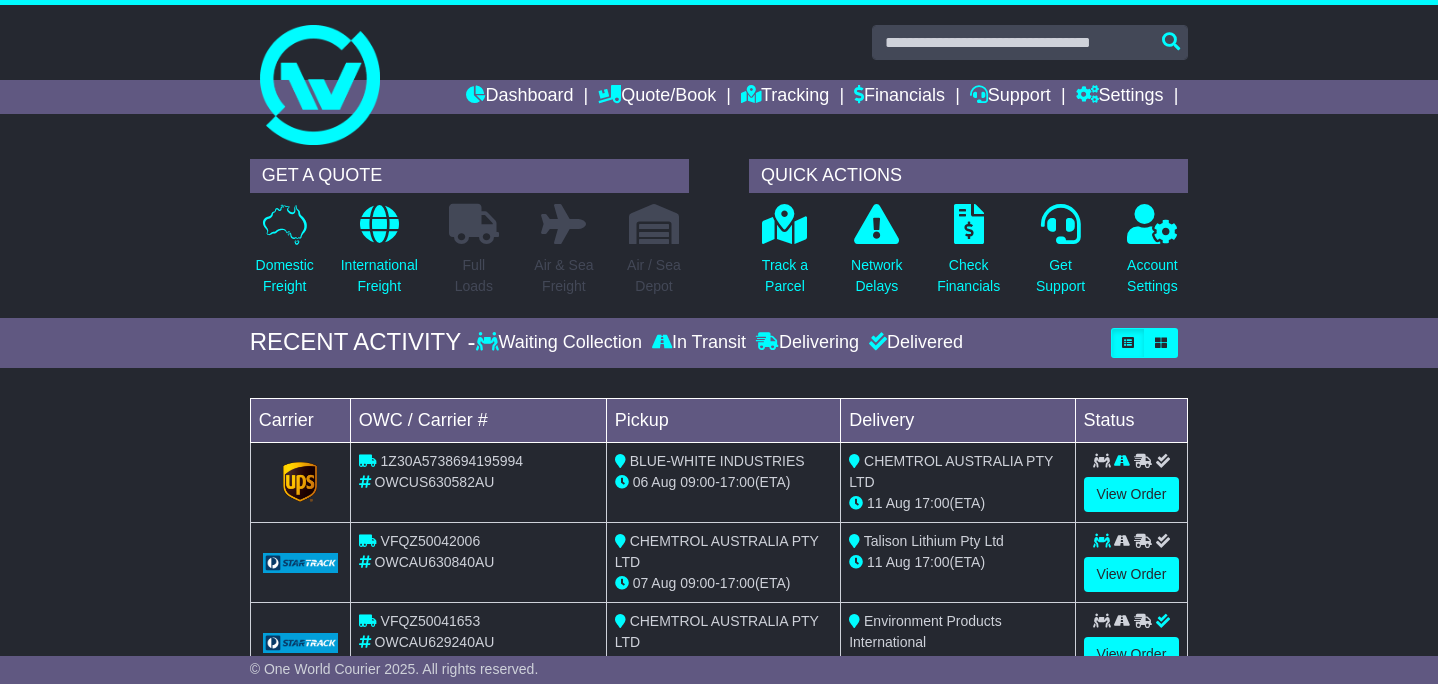 scroll, scrollTop: 0, scrollLeft: 0, axis: both 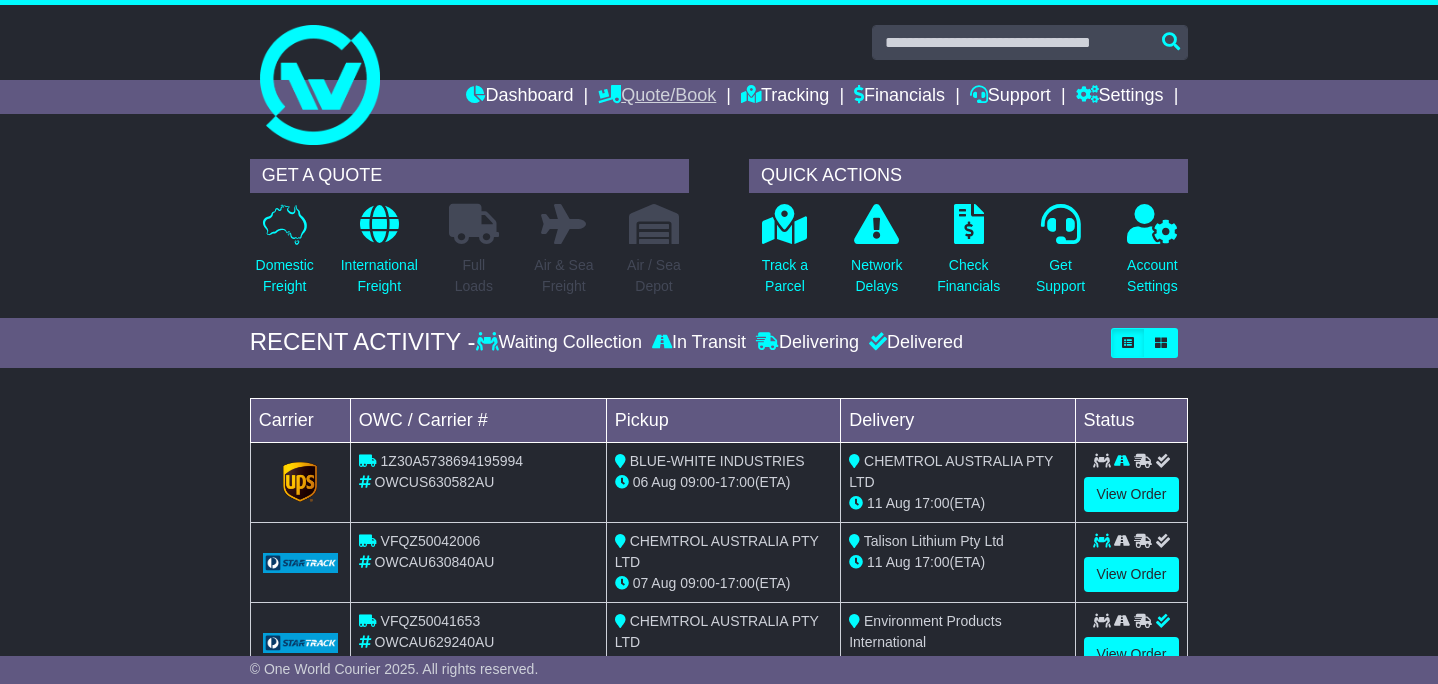 click on "Quote/Book" at bounding box center (657, 97) 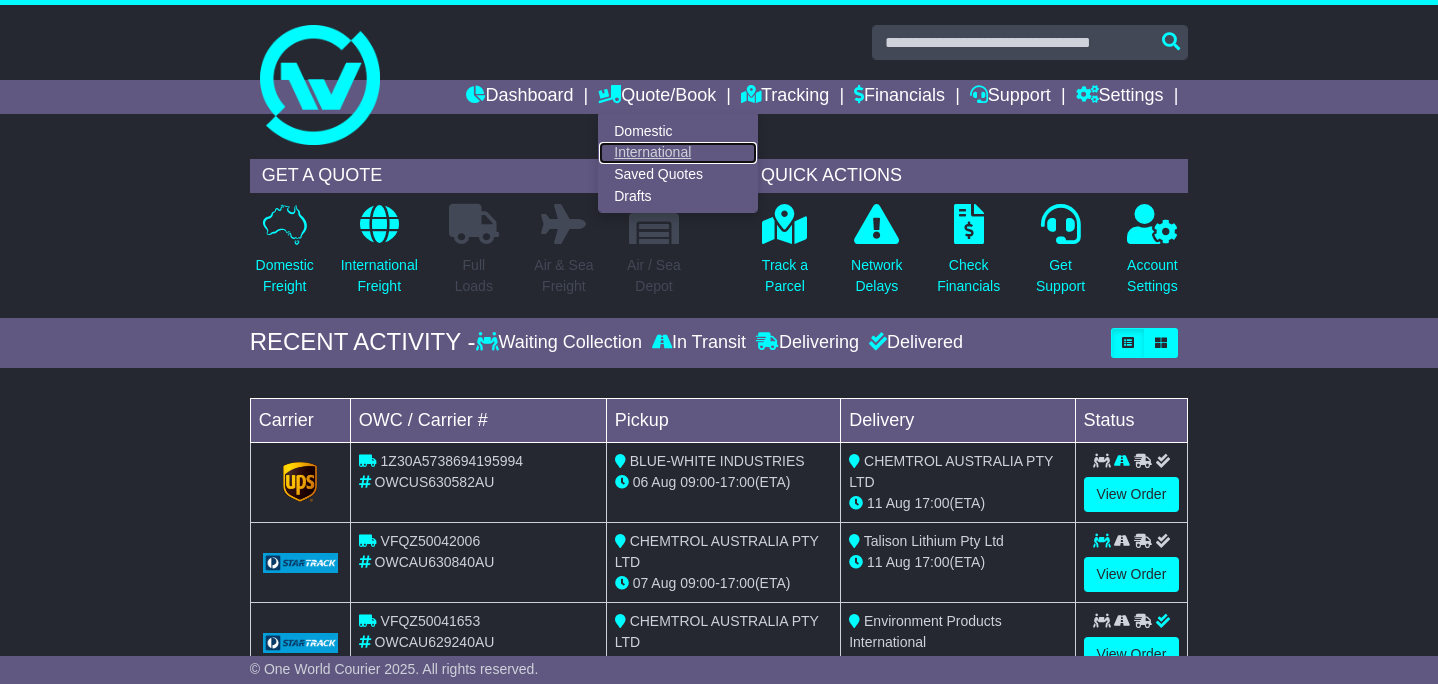 click on "International" at bounding box center [678, 153] 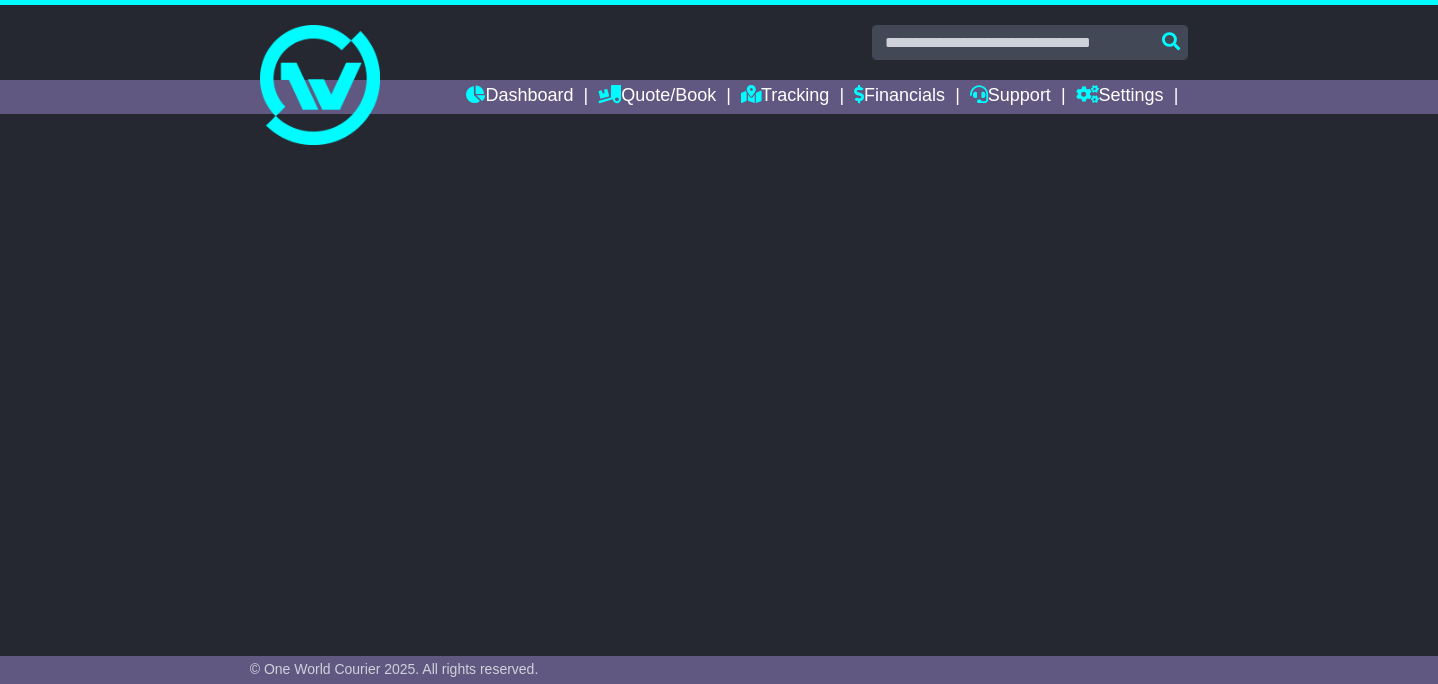 scroll, scrollTop: 0, scrollLeft: 0, axis: both 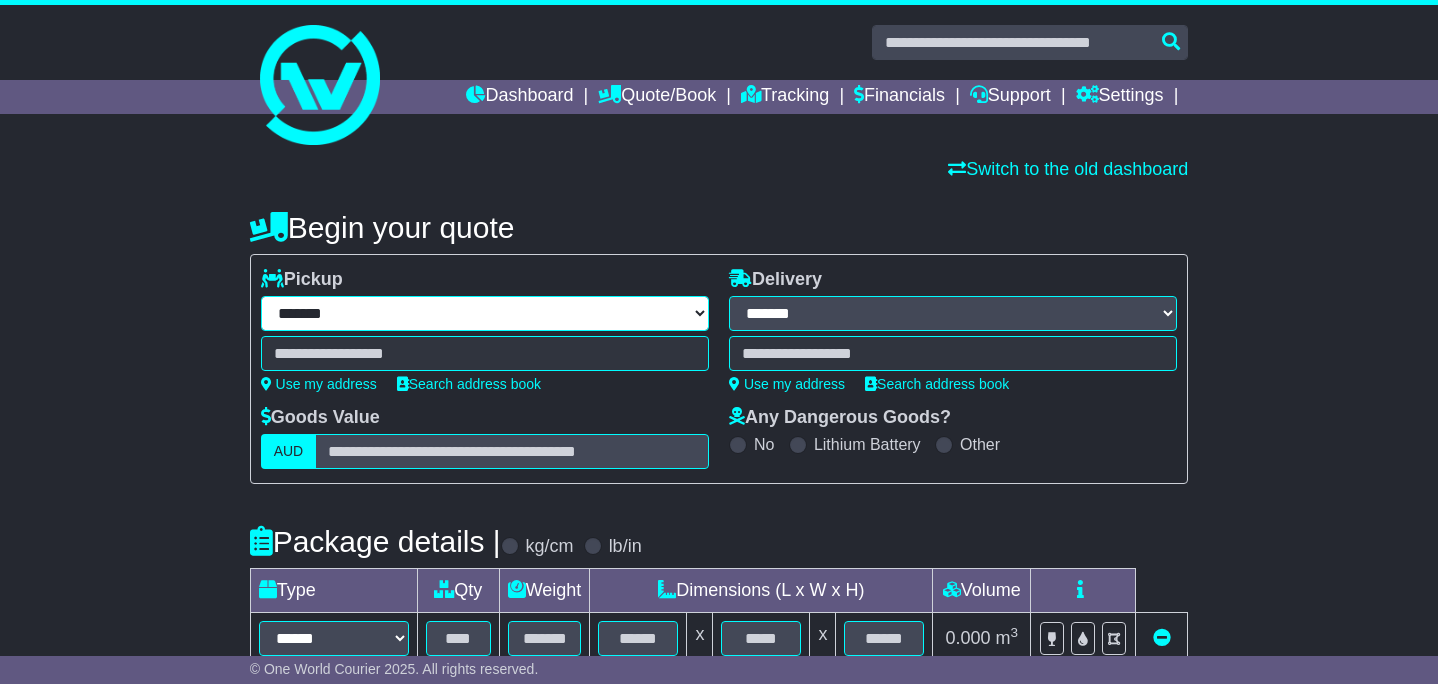 click on "**********" at bounding box center (485, 313) 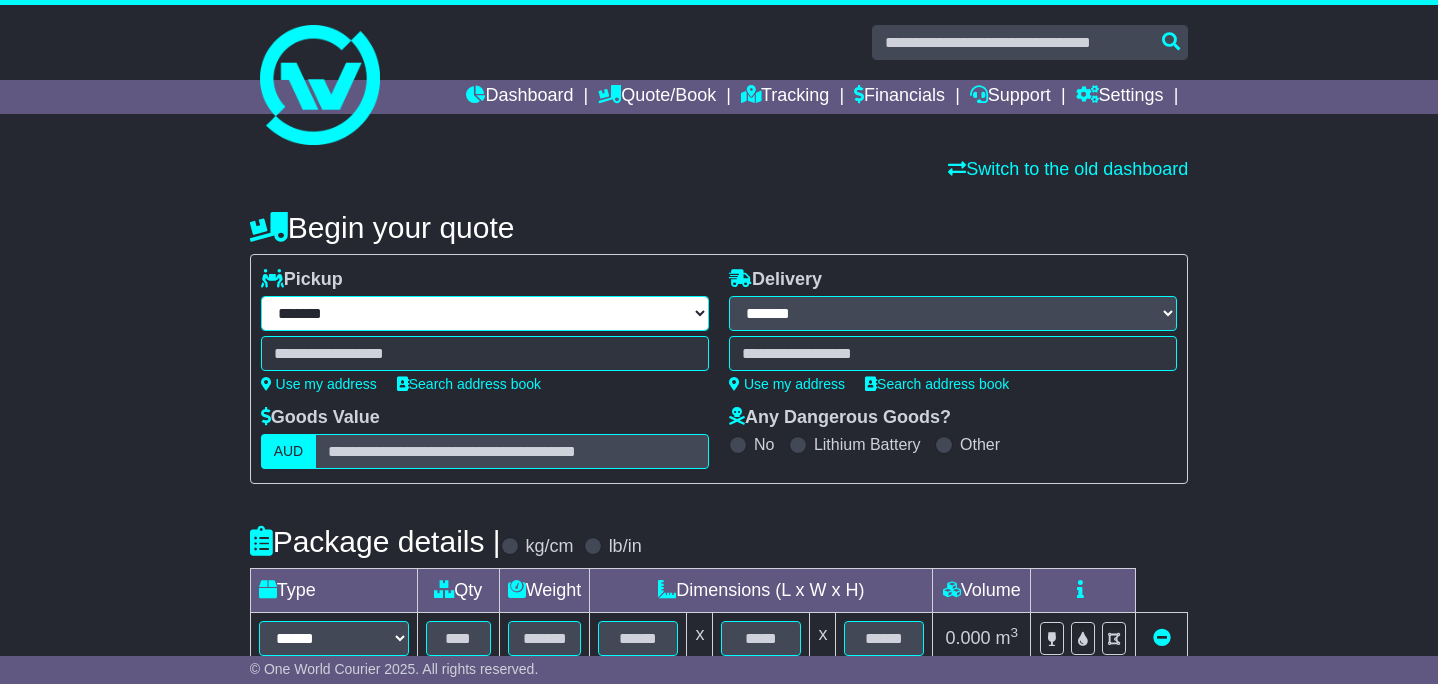 select on "**" 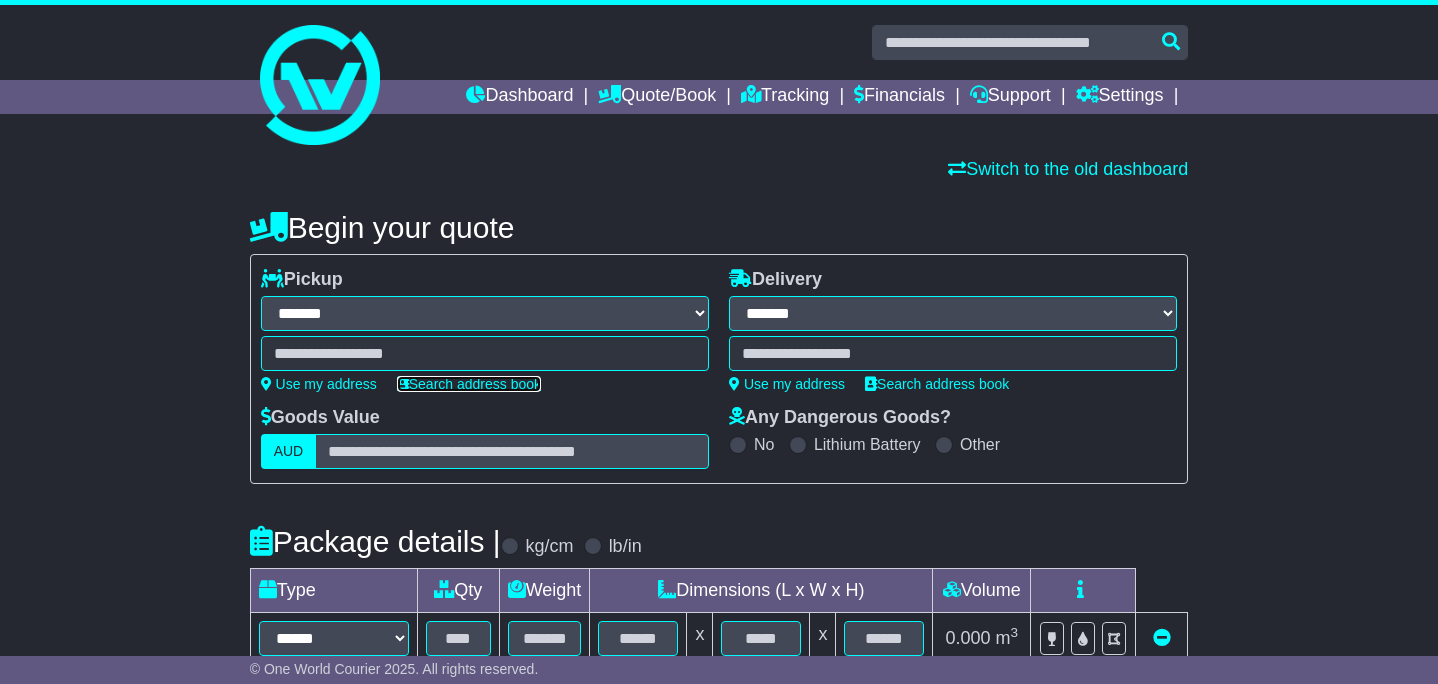 click on "Search address book" at bounding box center [469, 384] 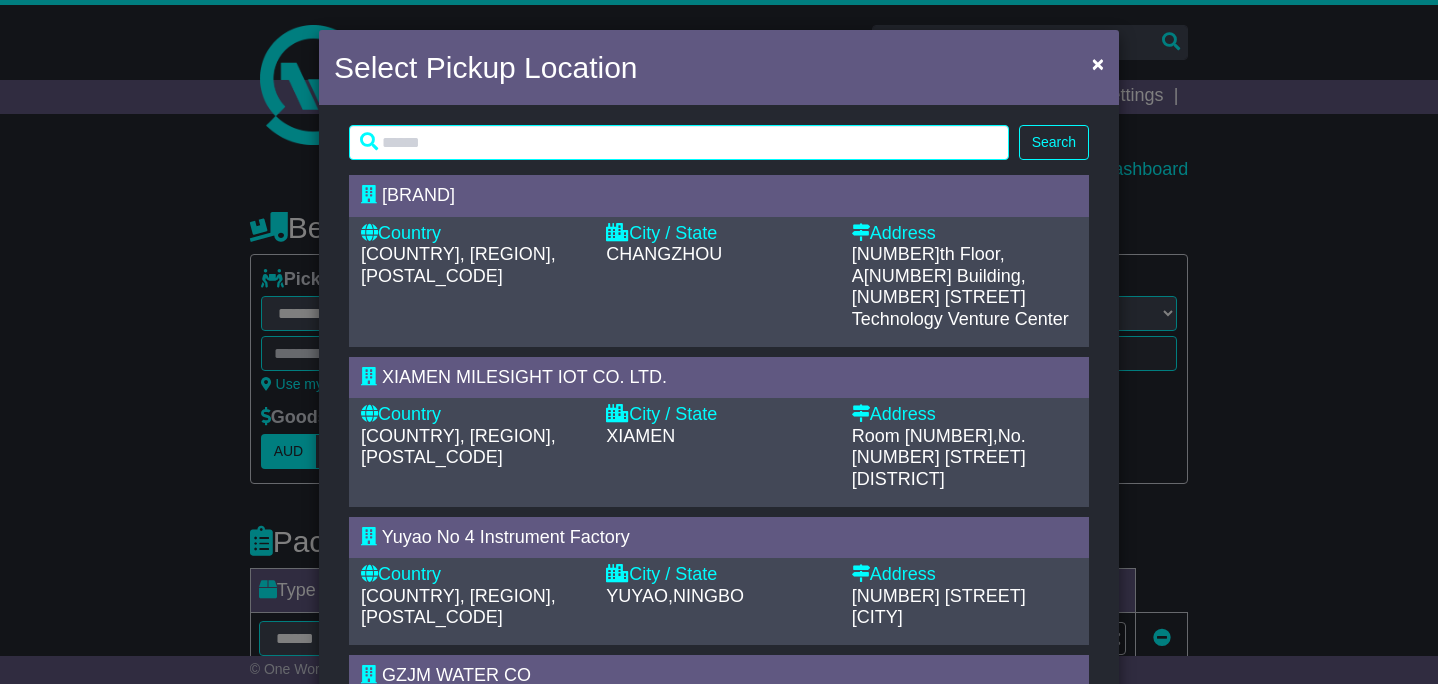 click on "Country" at bounding box center (473, 234) 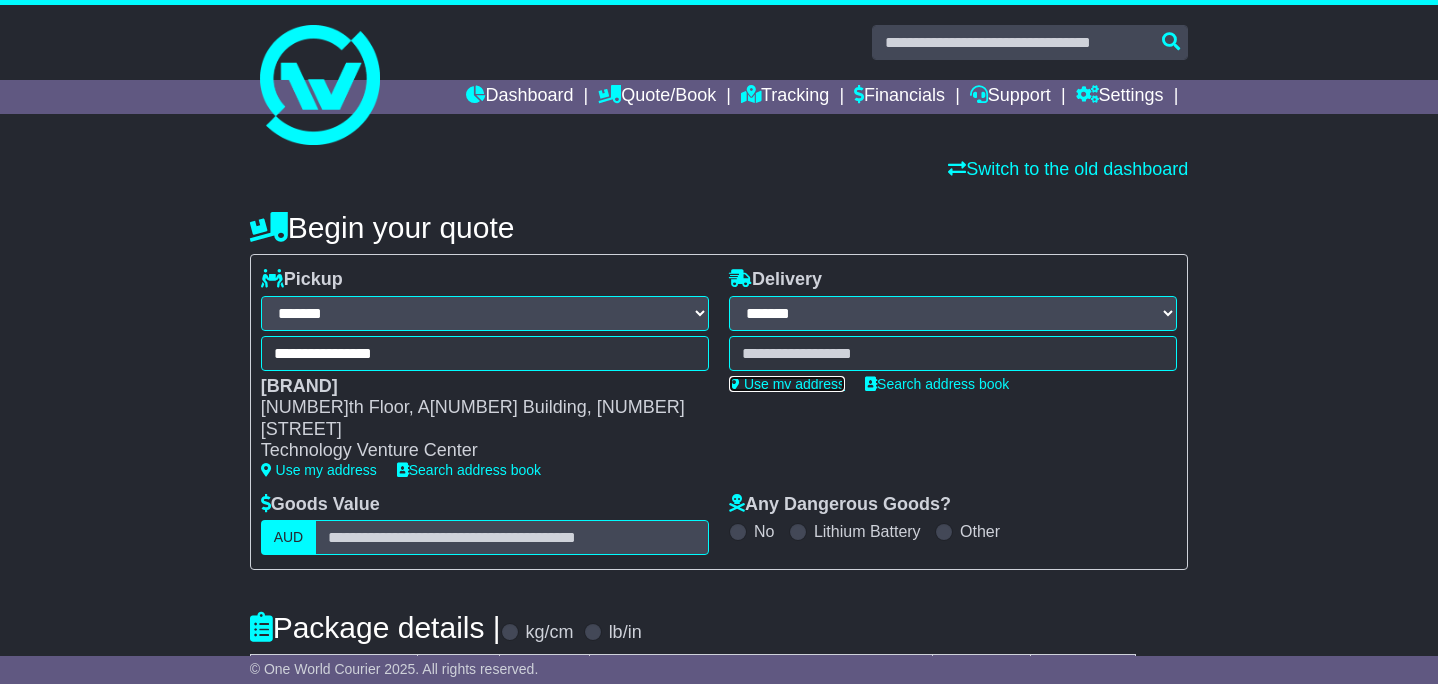 click on "Use my address" at bounding box center [787, 384] 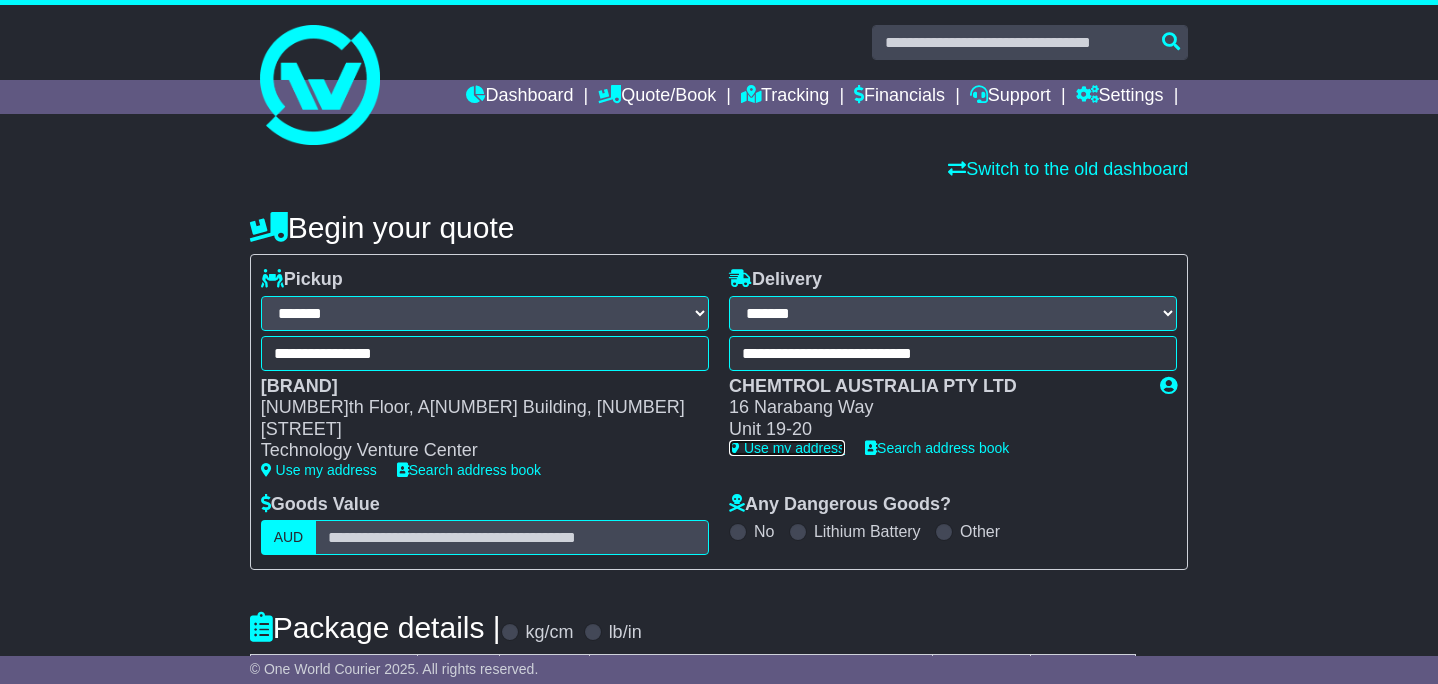 type on "**********" 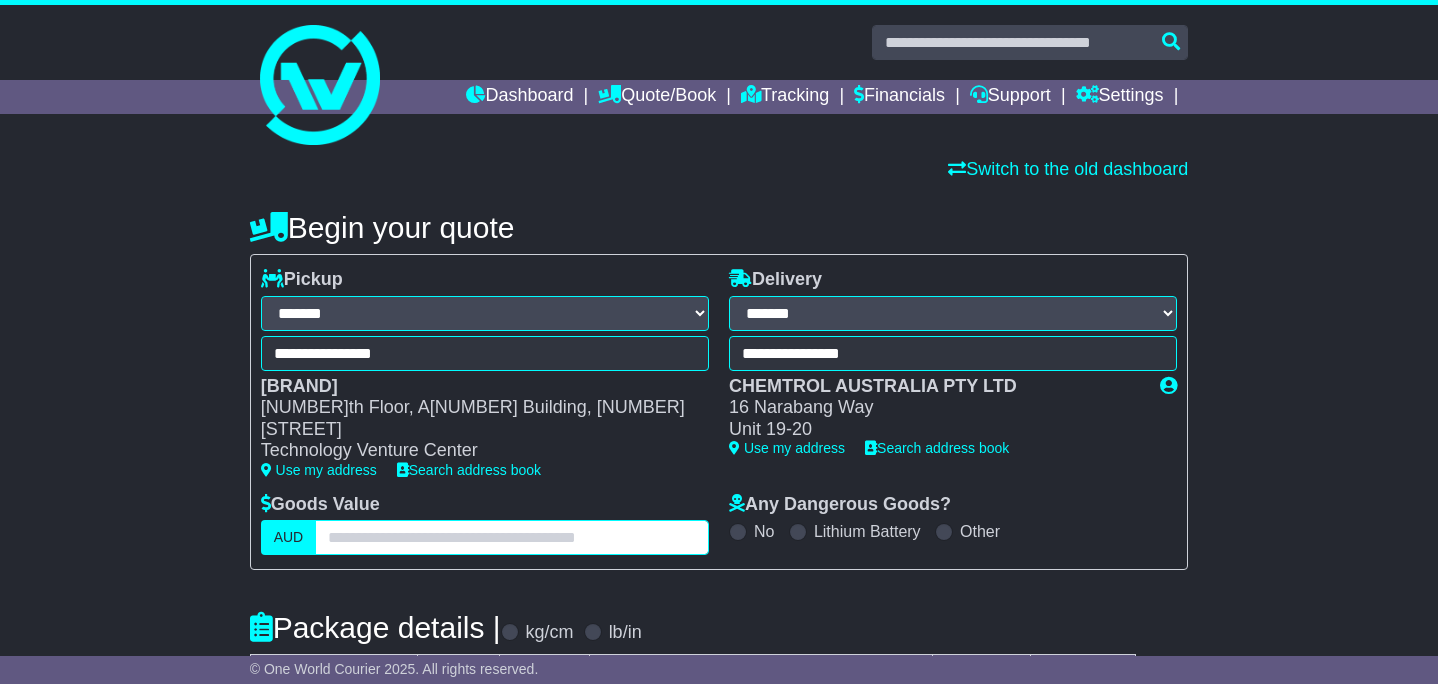 click at bounding box center (512, 537) 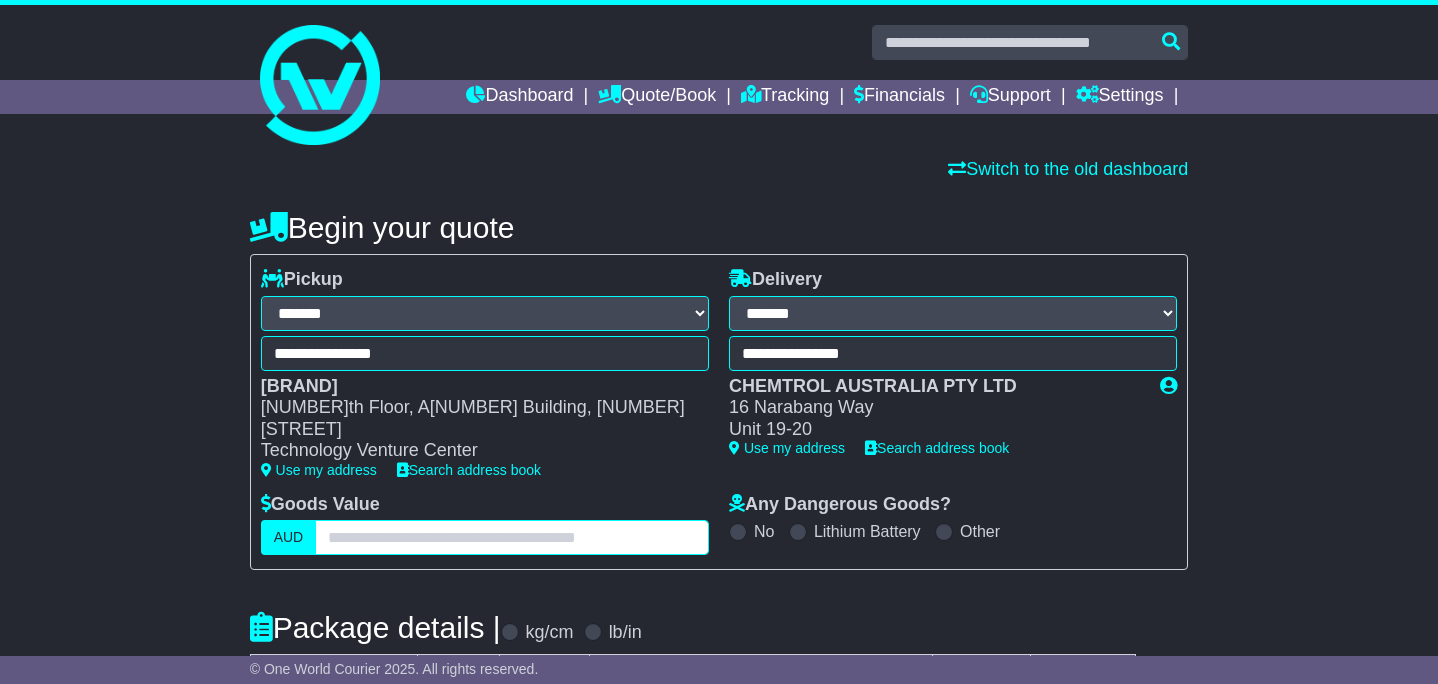 click at bounding box center (512, 537) 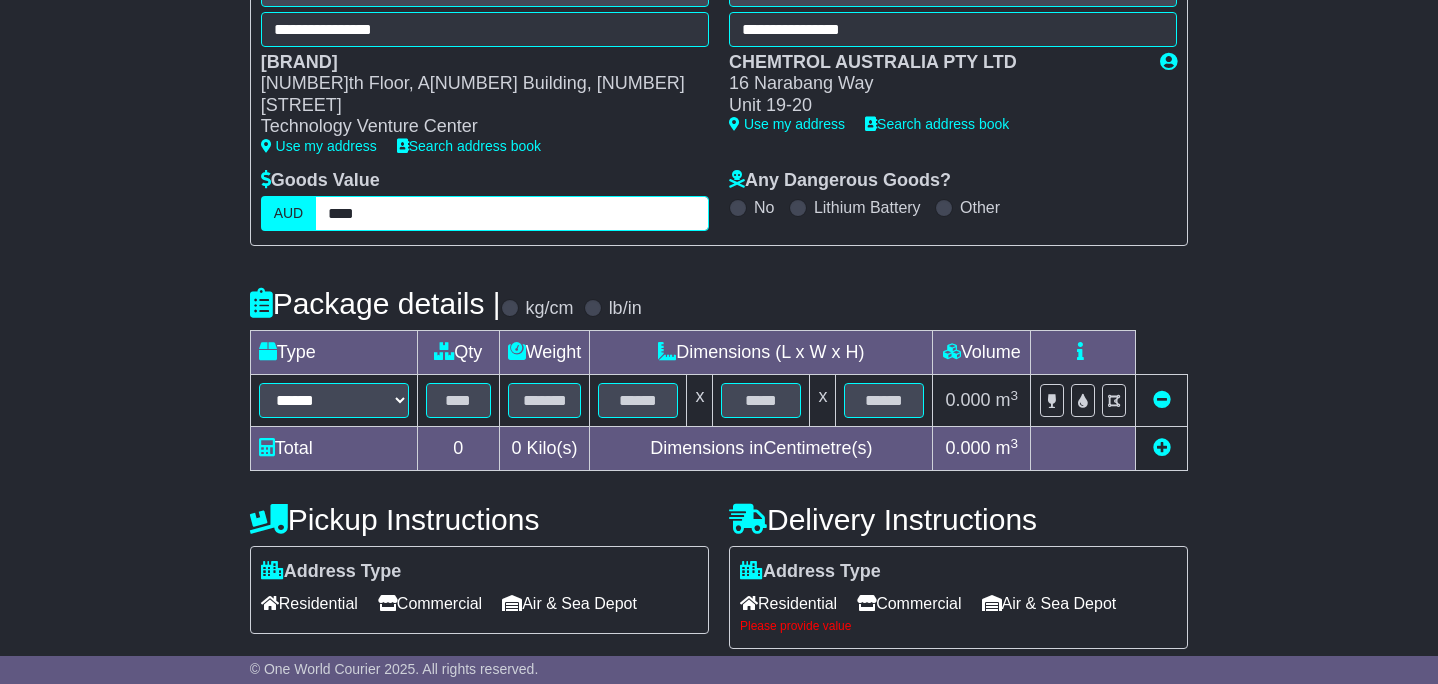 scroll, scrollTop: 328, scrollLeft: 0, axis: vertical 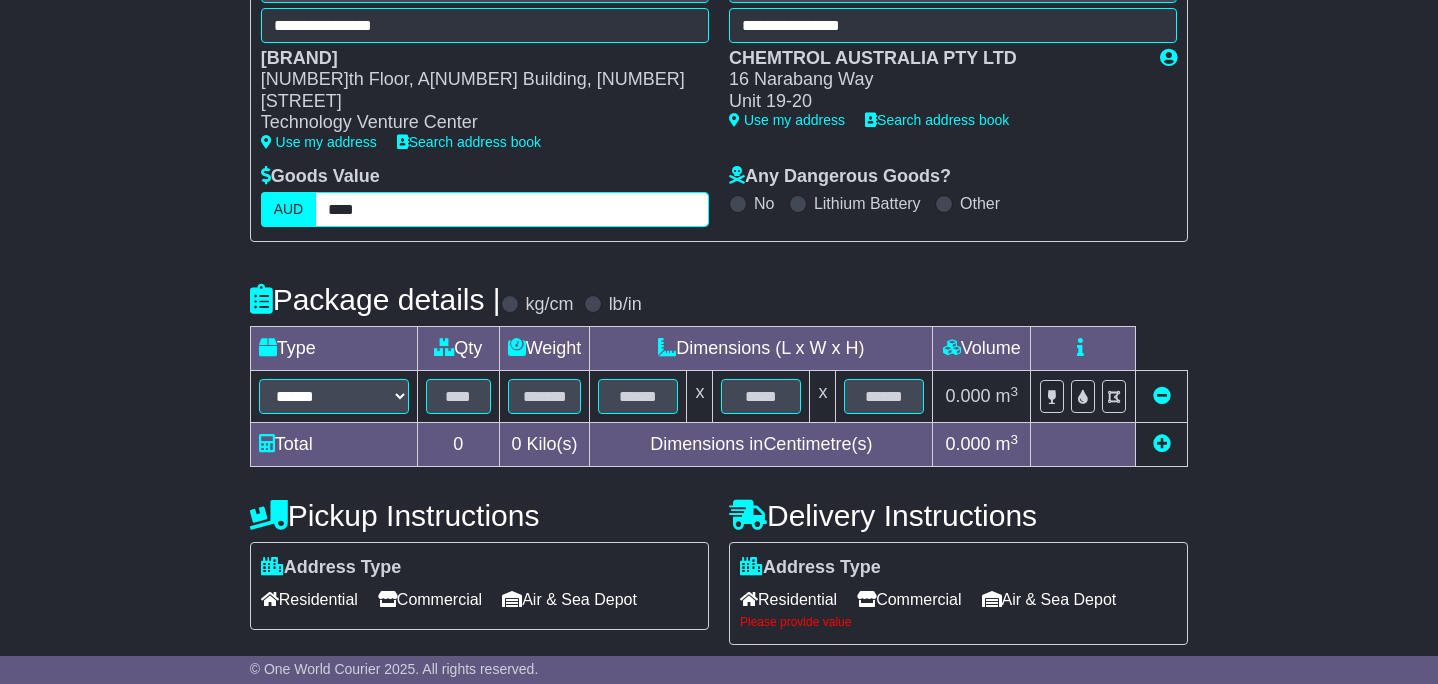 type on "****" 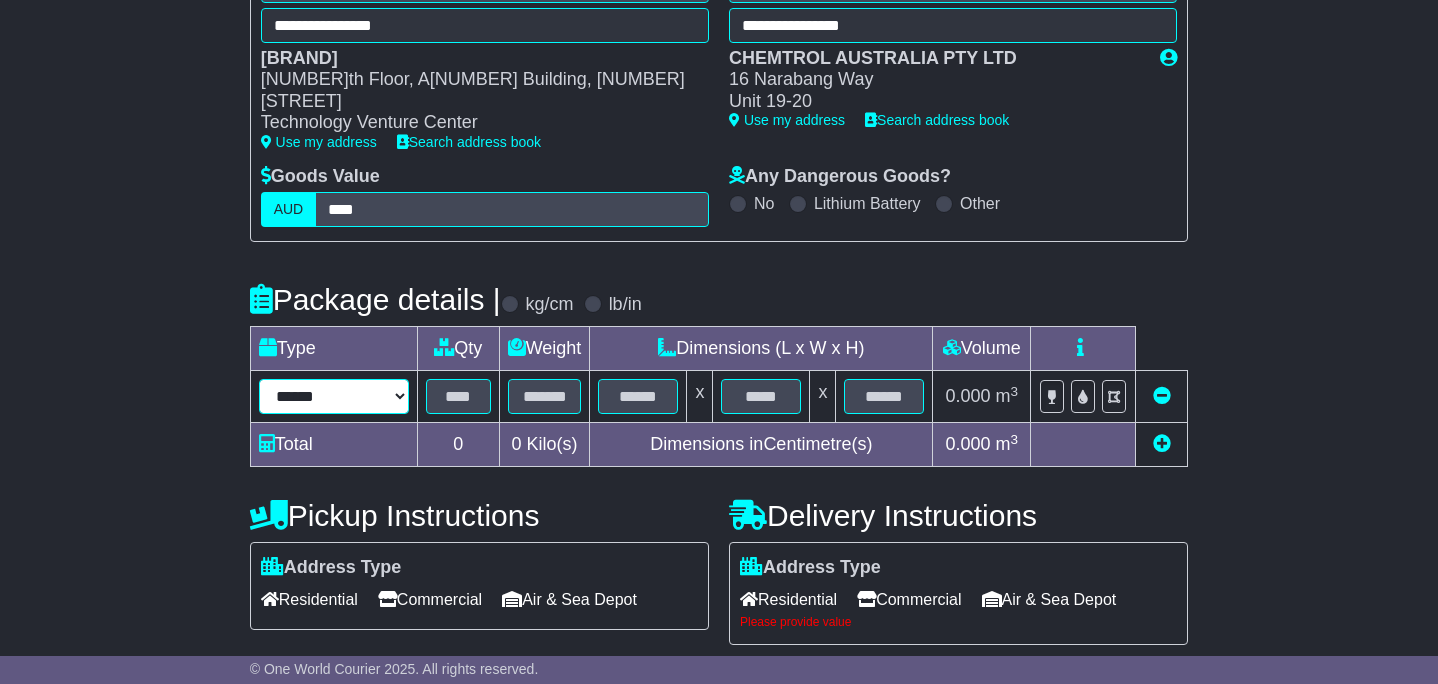 click on "**********" at bounding box center (334, 396) 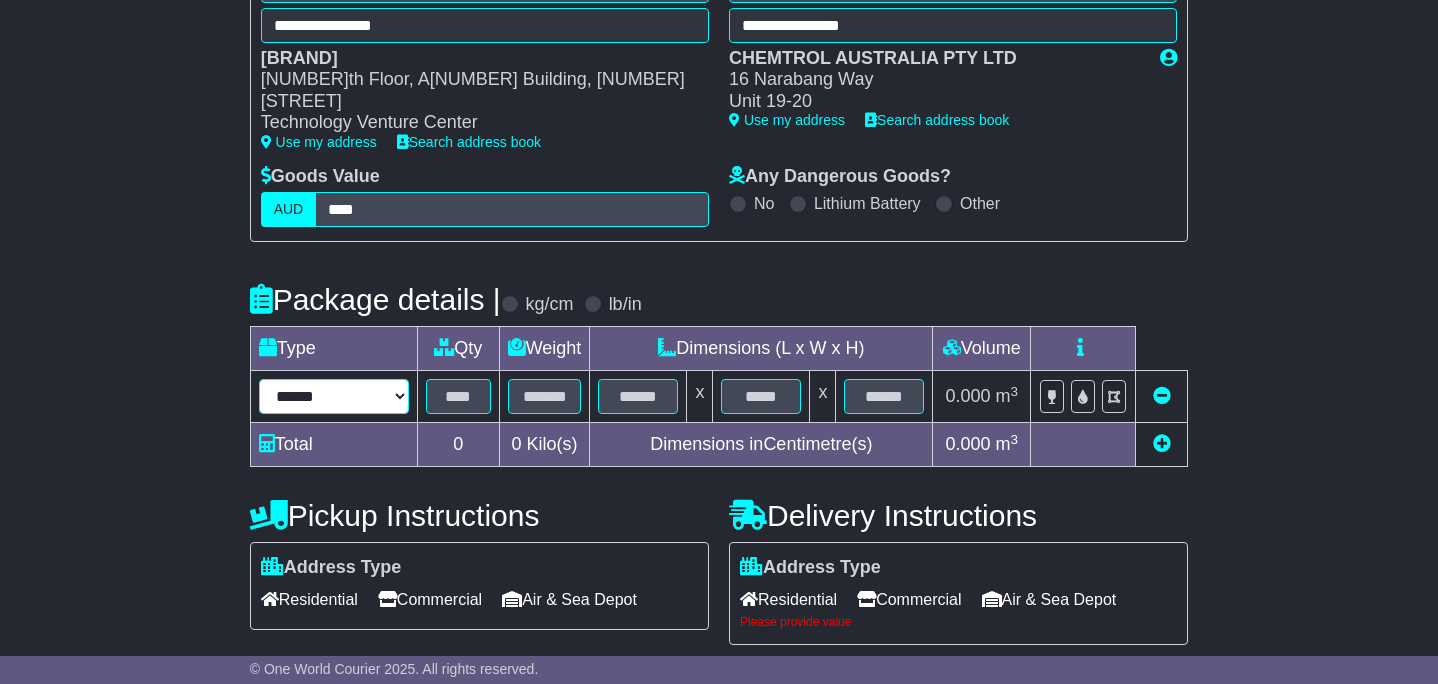 select on "****" 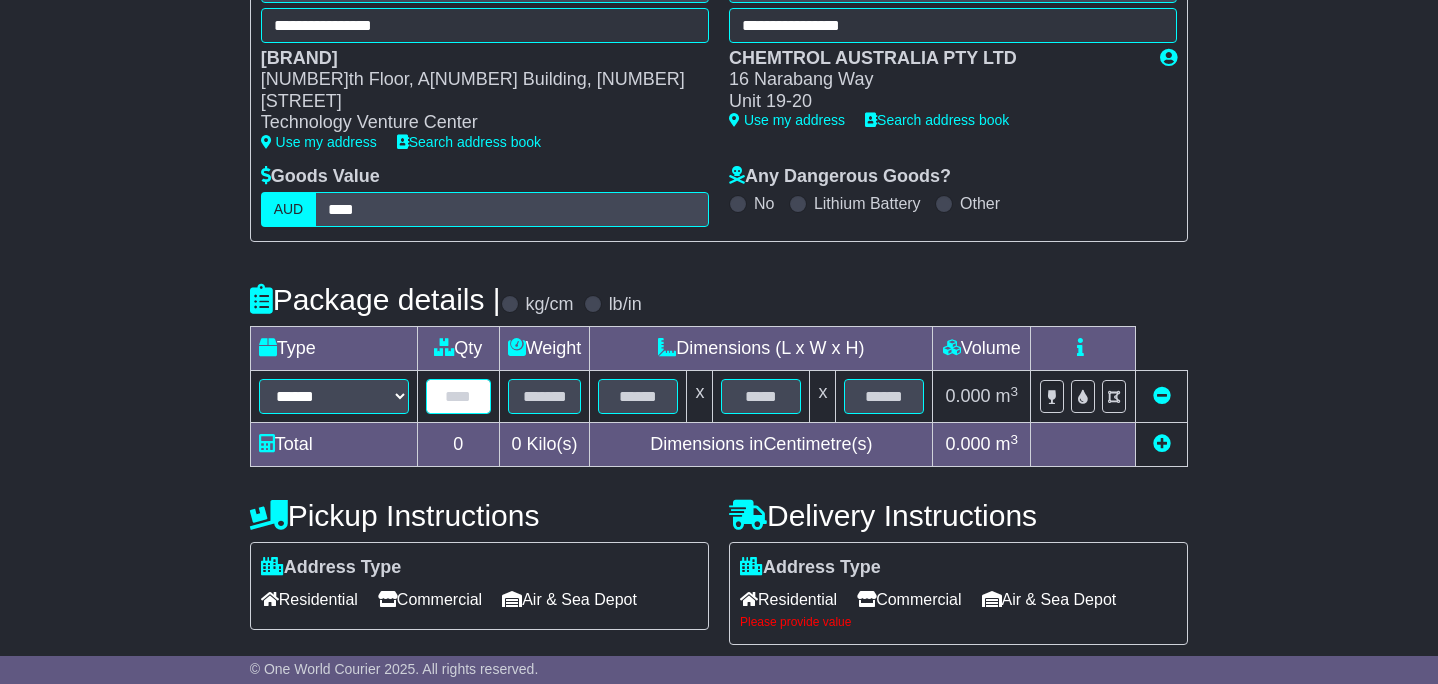 click at bounding box center [458, 396] 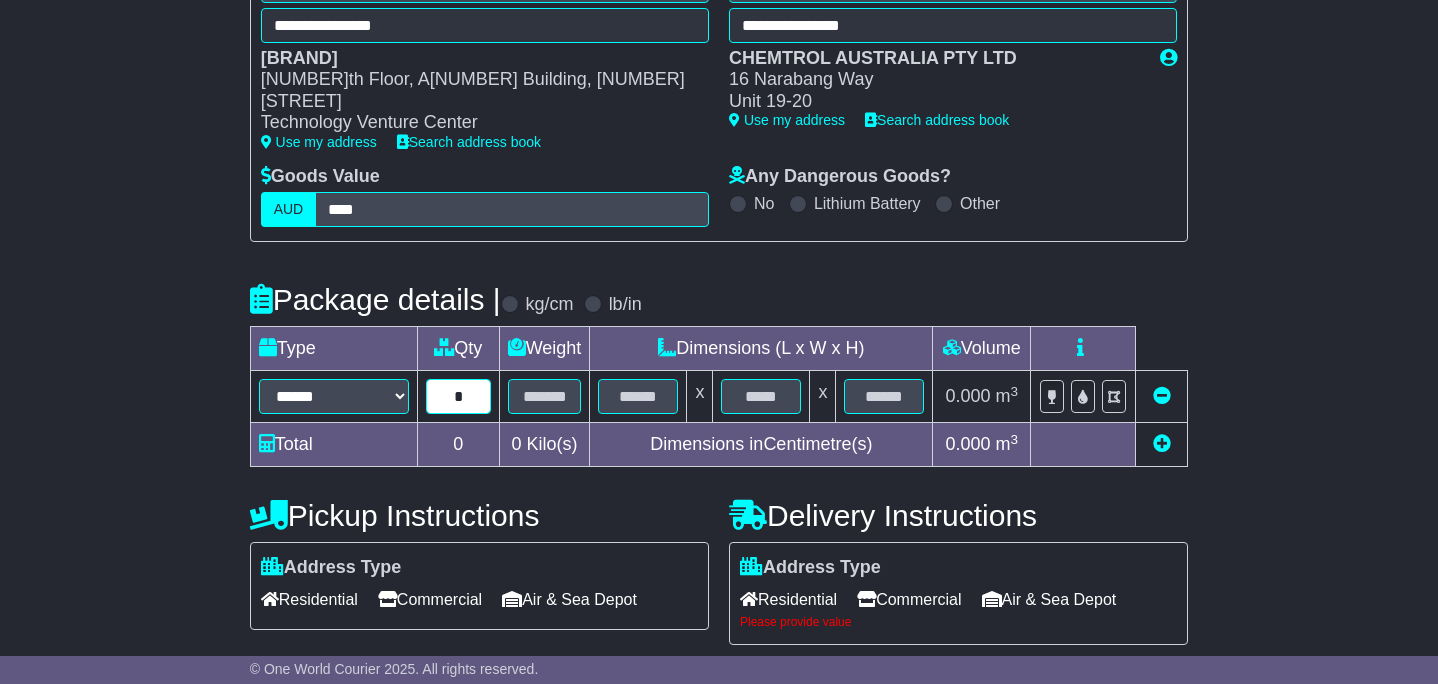 type on "*" 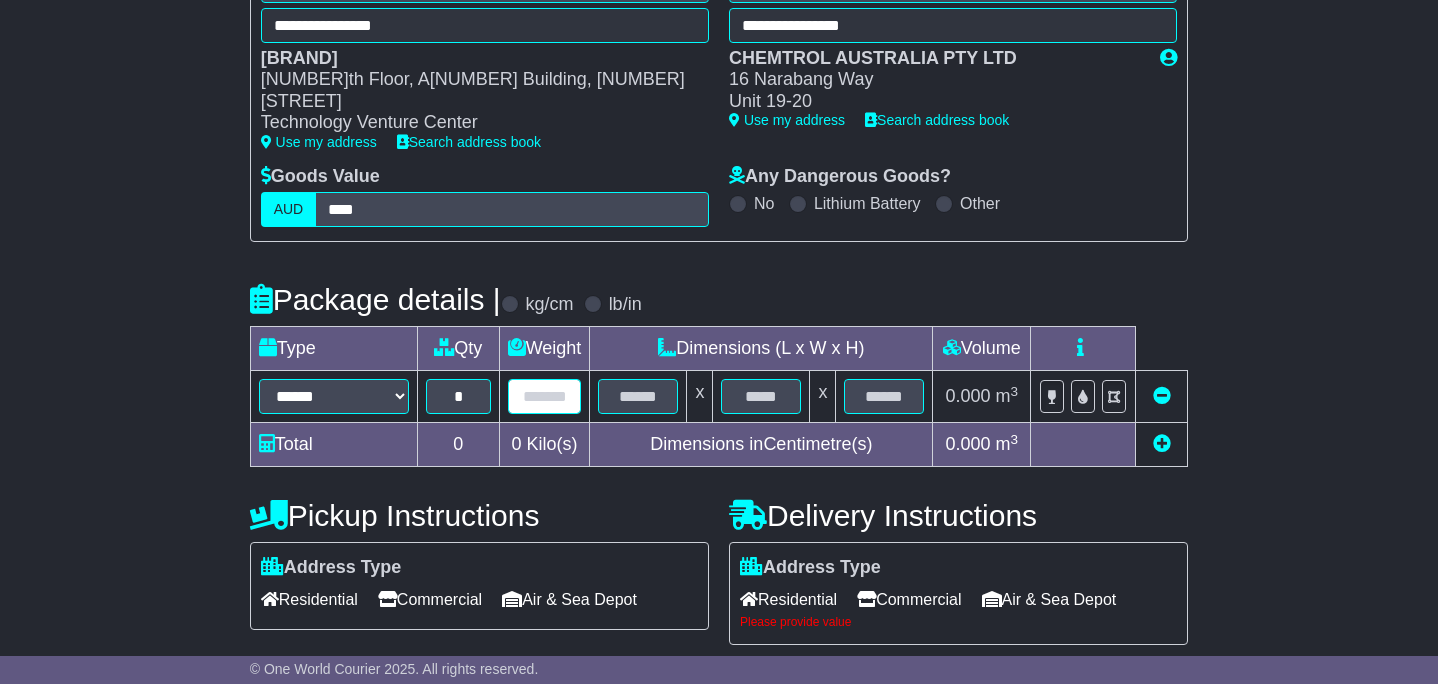 click at bounding box center (545, 396) 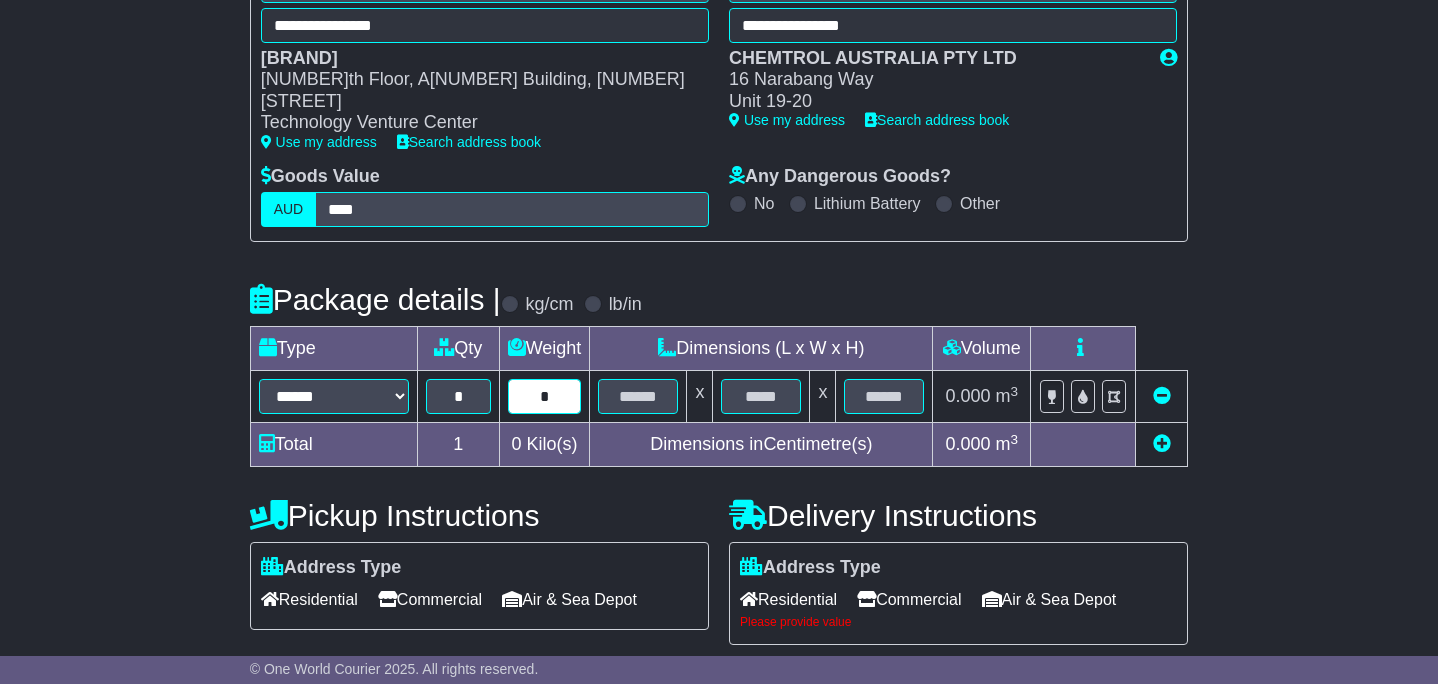 type on "*" 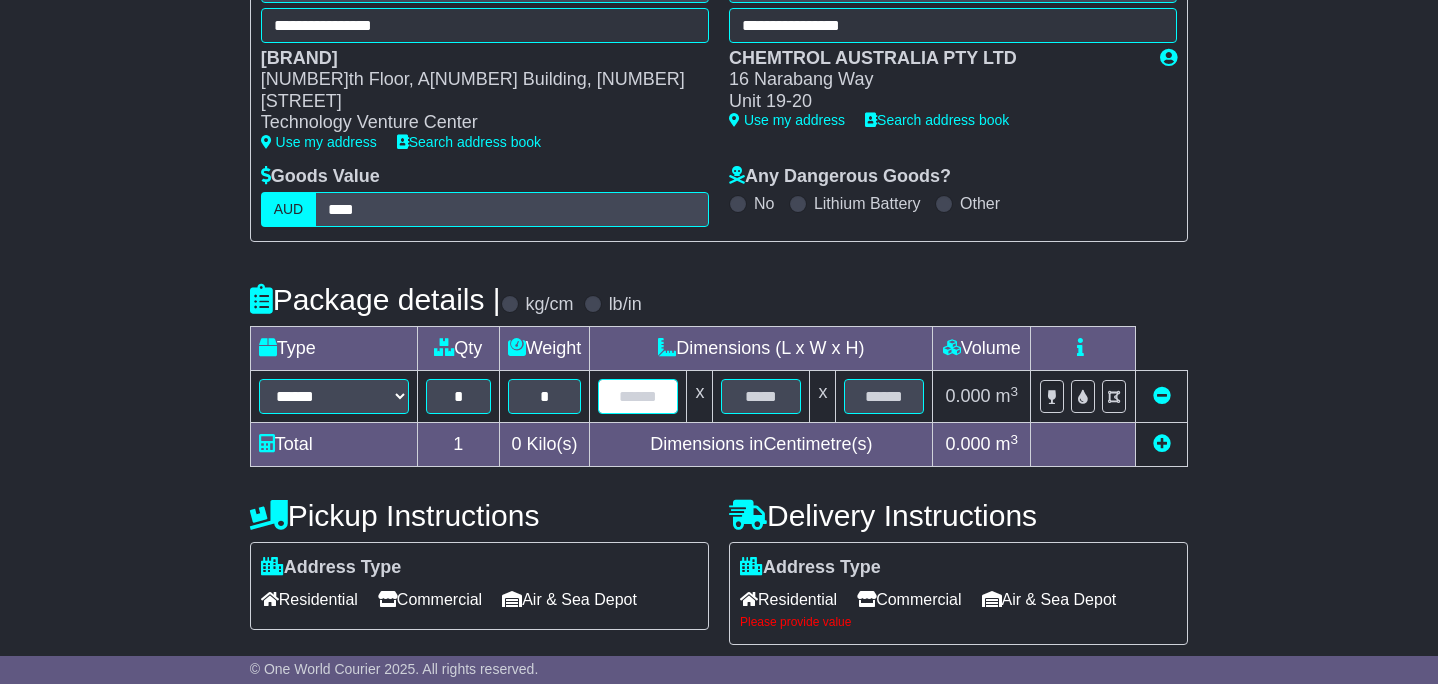 click at bounding box center (638, 396) 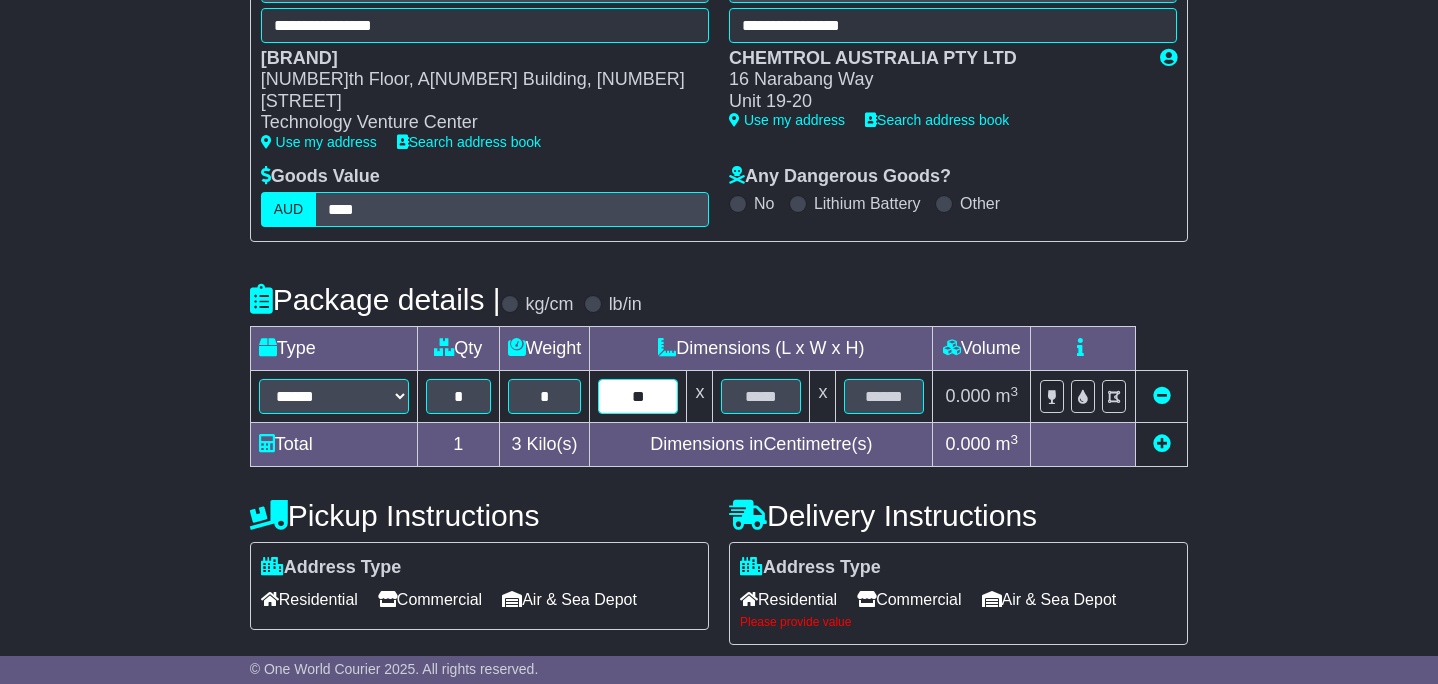 type on "**" 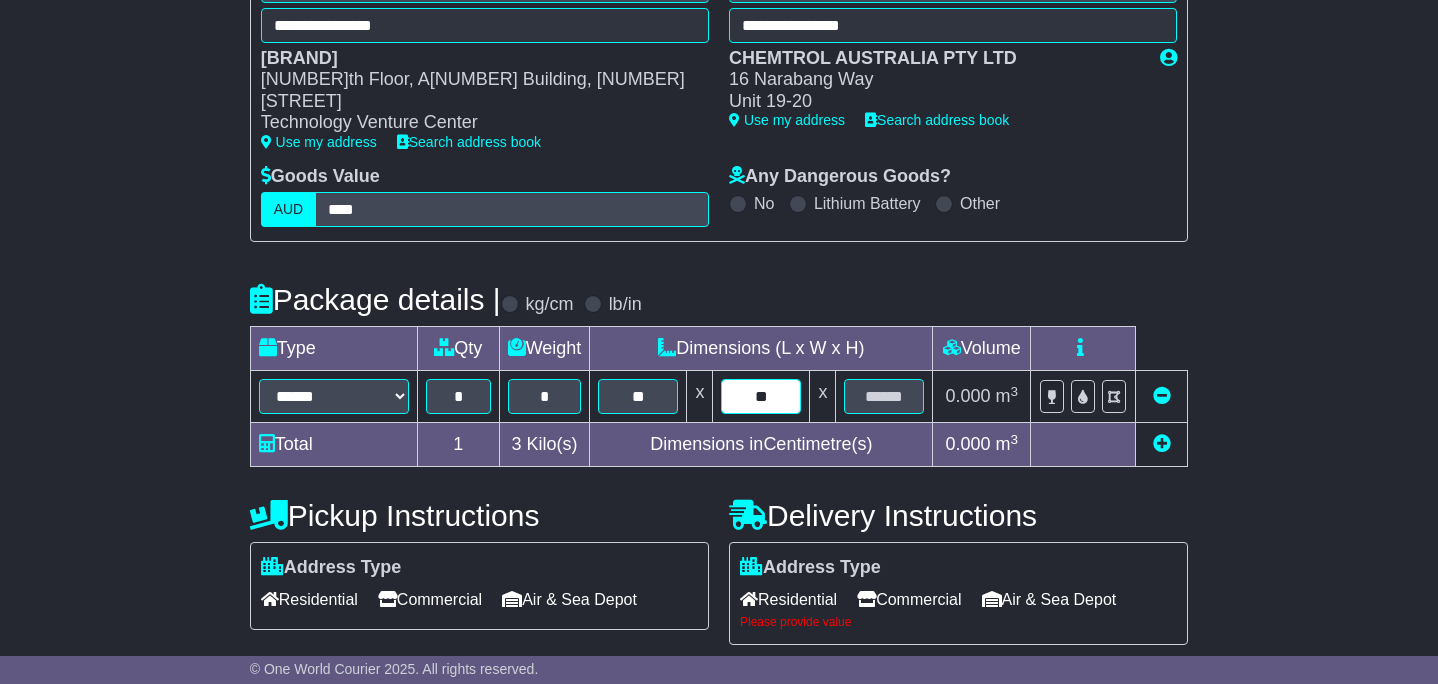 type on "**" 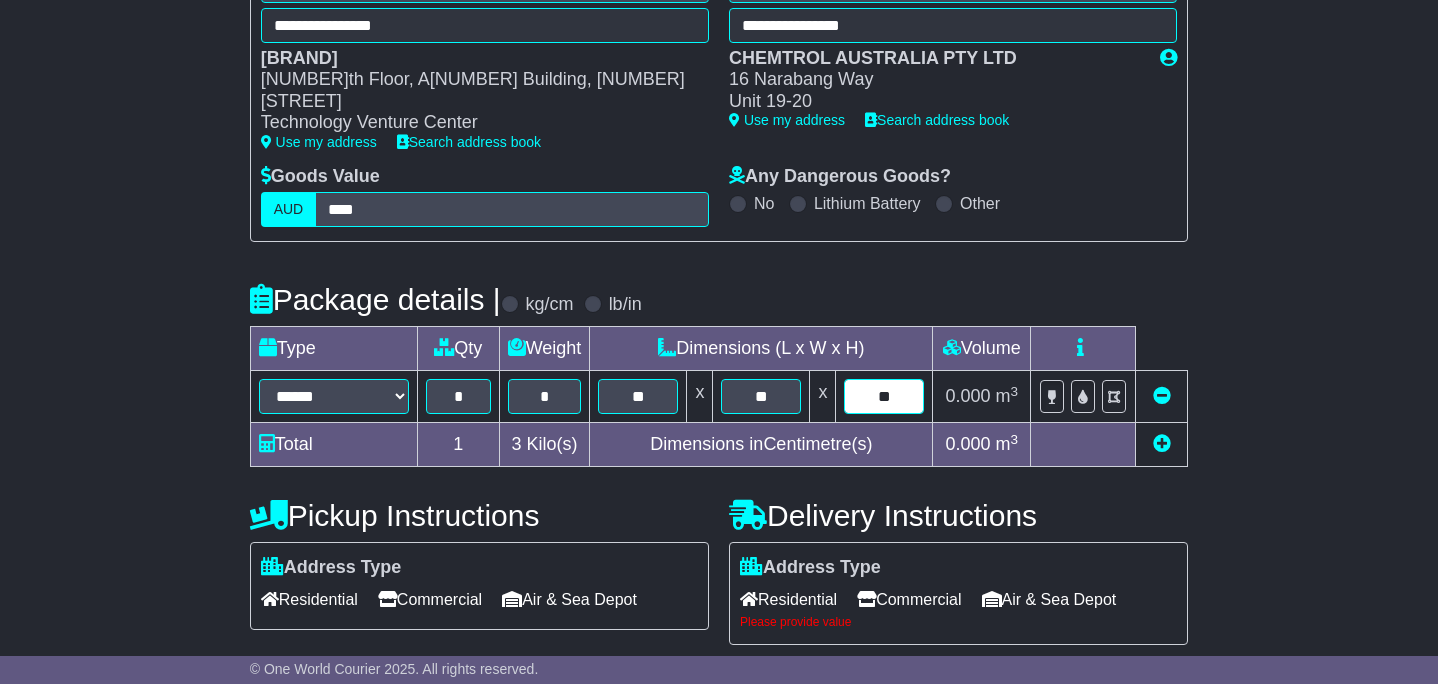 type on "**" 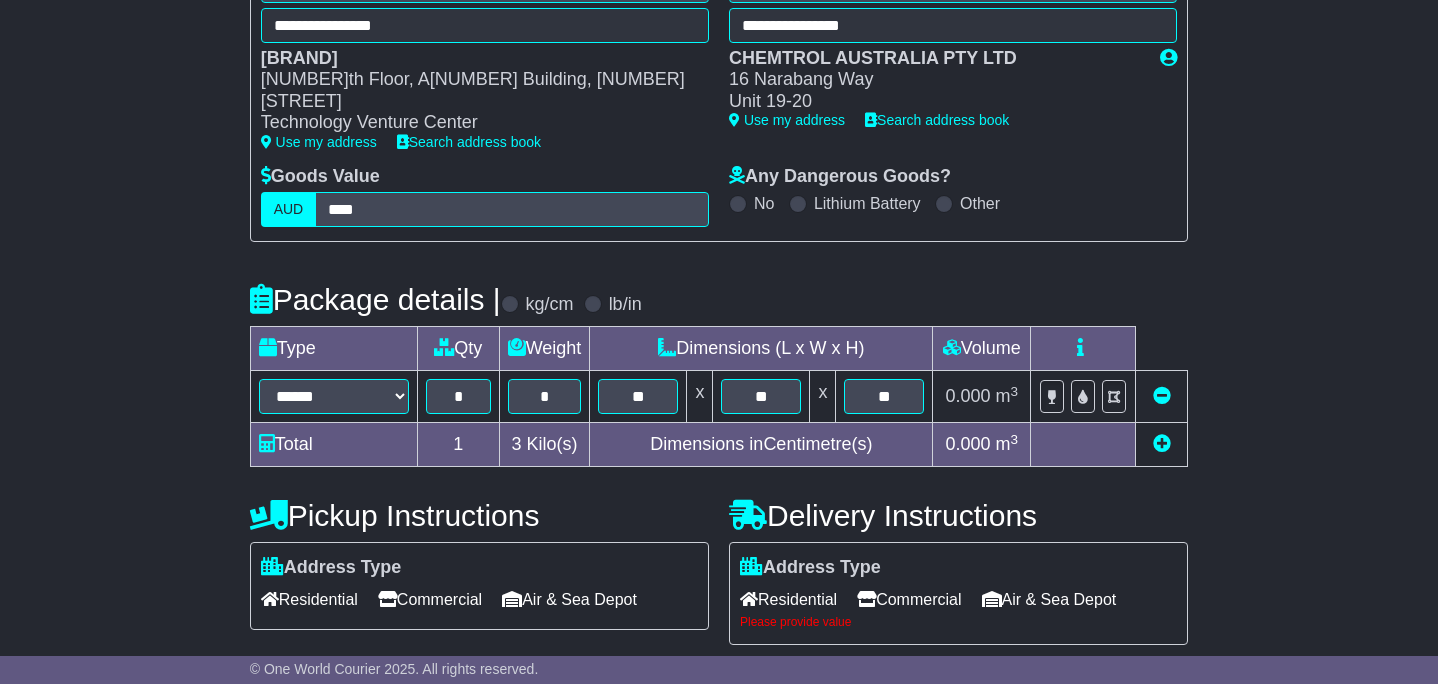 click on "Commercial" at bounding box center [909, 599] 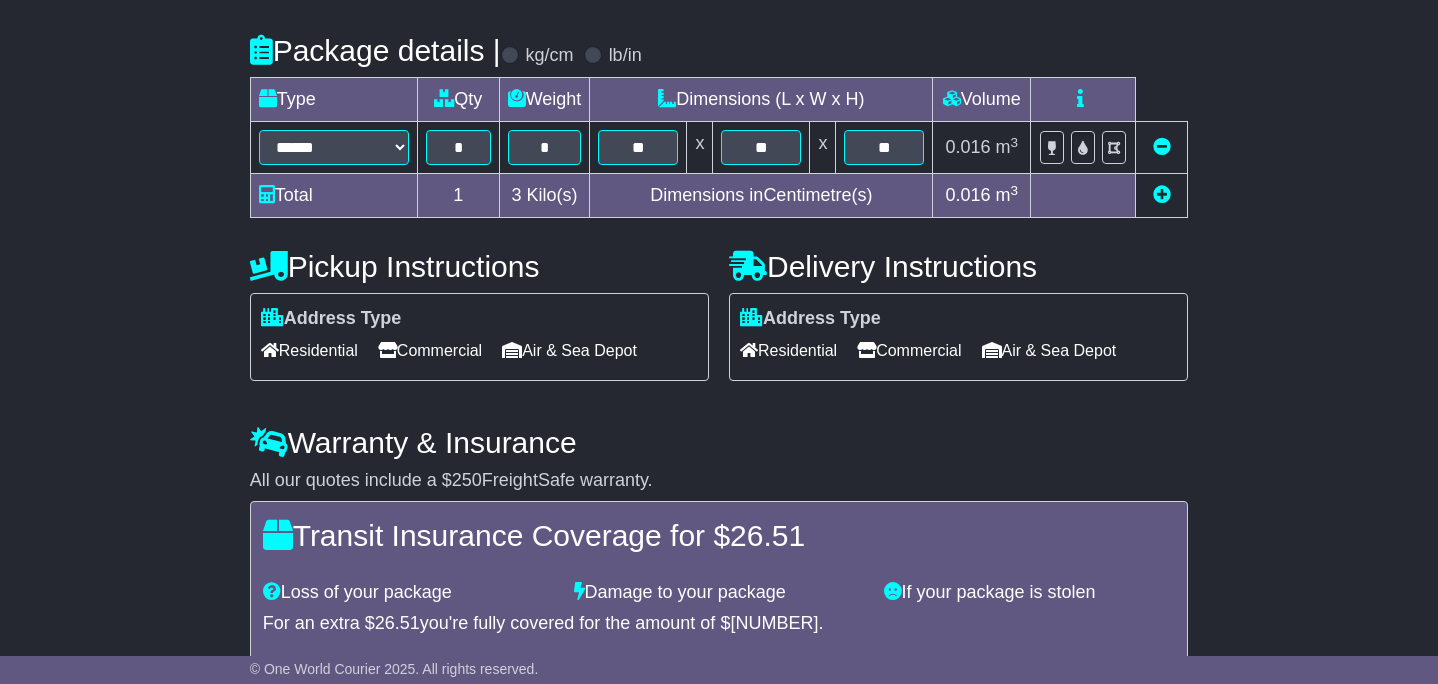 scroll, scrollTop: 720, scrollLeft: 0, axis: vertical 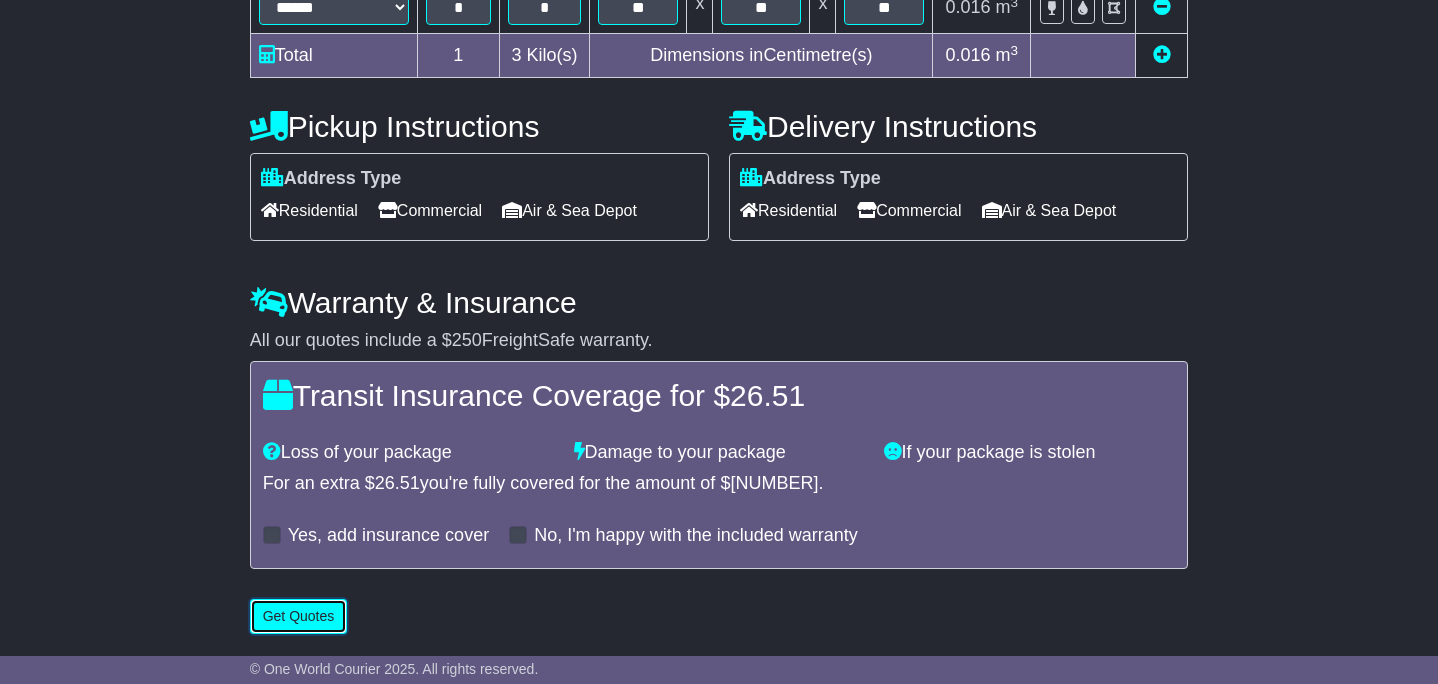click on "Get Quotes" at bounding box center (299, 616) 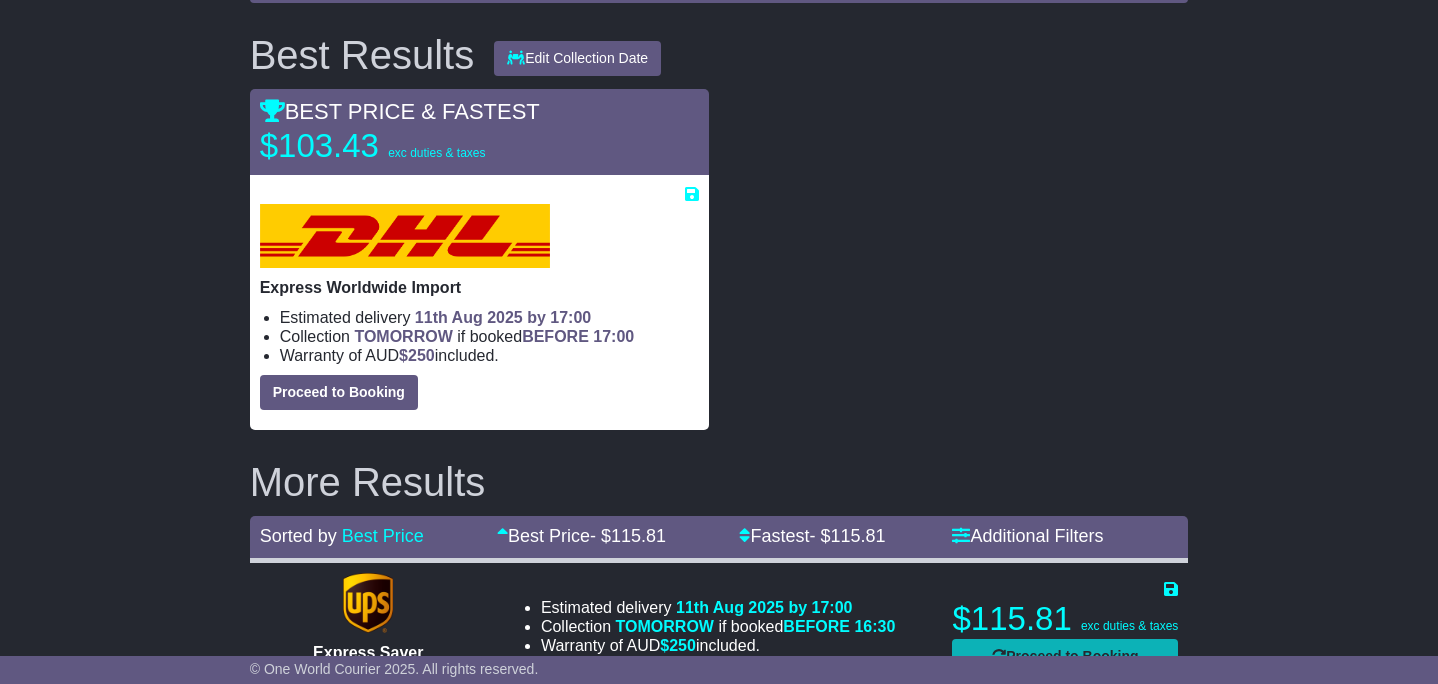 scroll, scrollTop: 261, scrollLeft: 0, axis: vertical 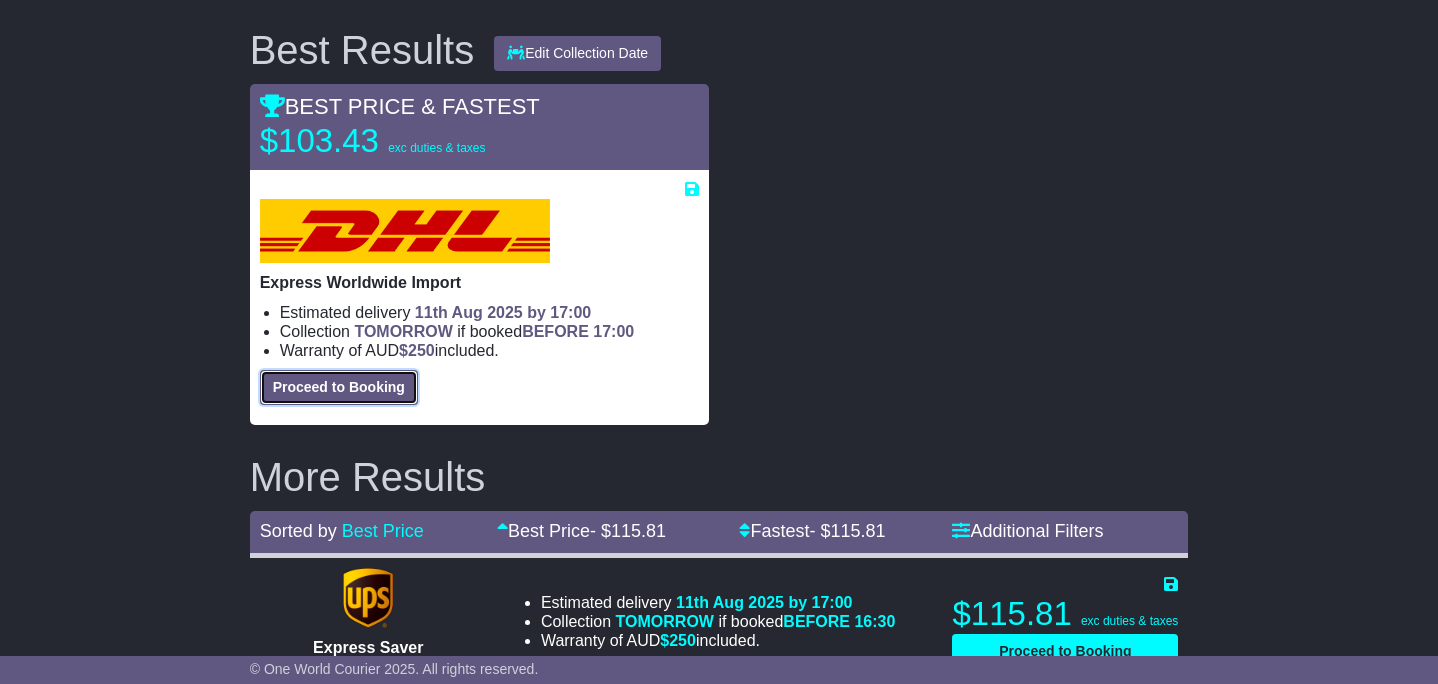 click on "Proceed to Booking" at bounding box center [339, 387] 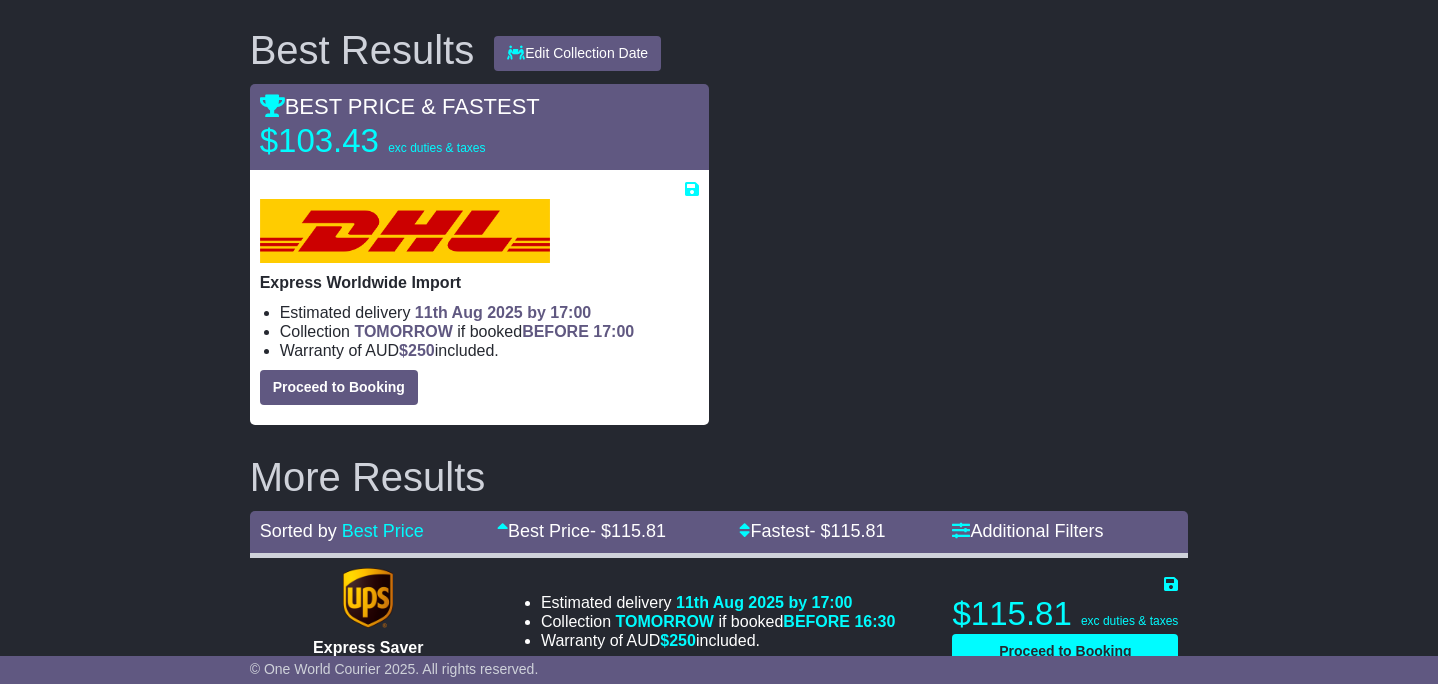 select on "***" 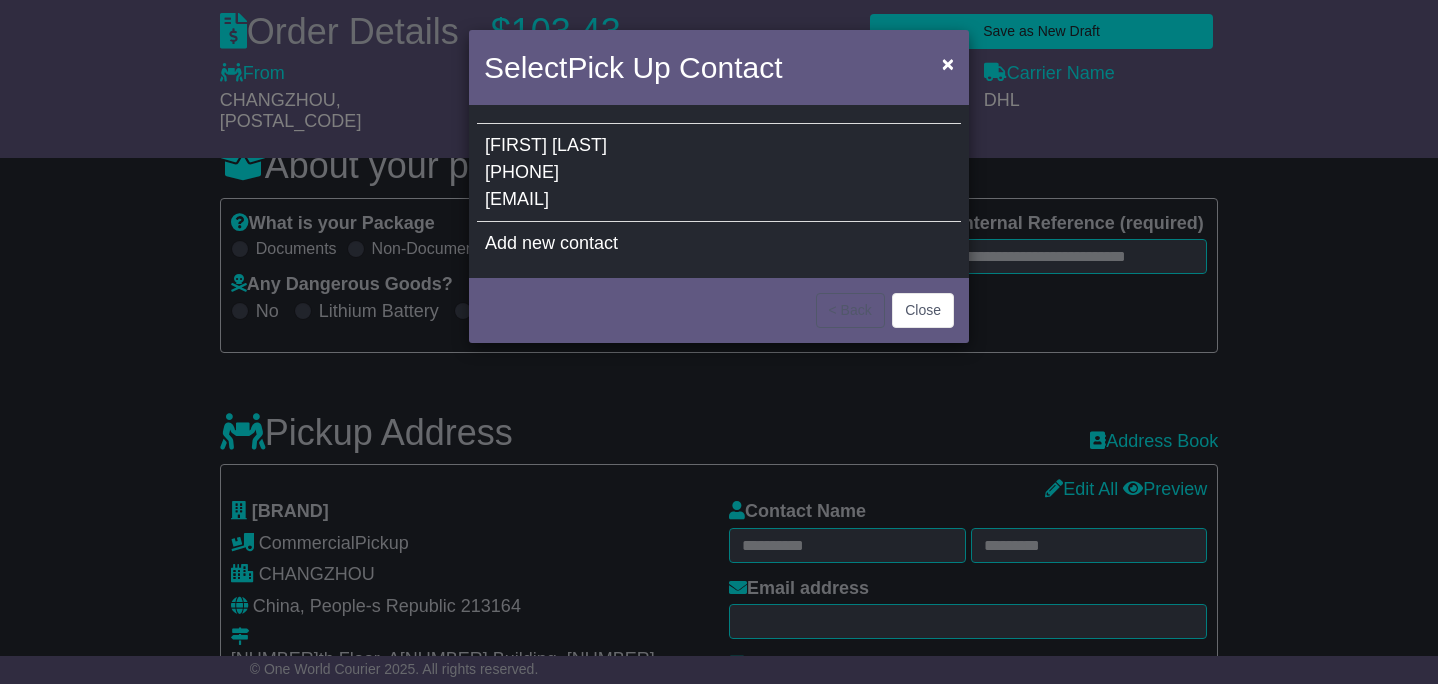 select on "***" 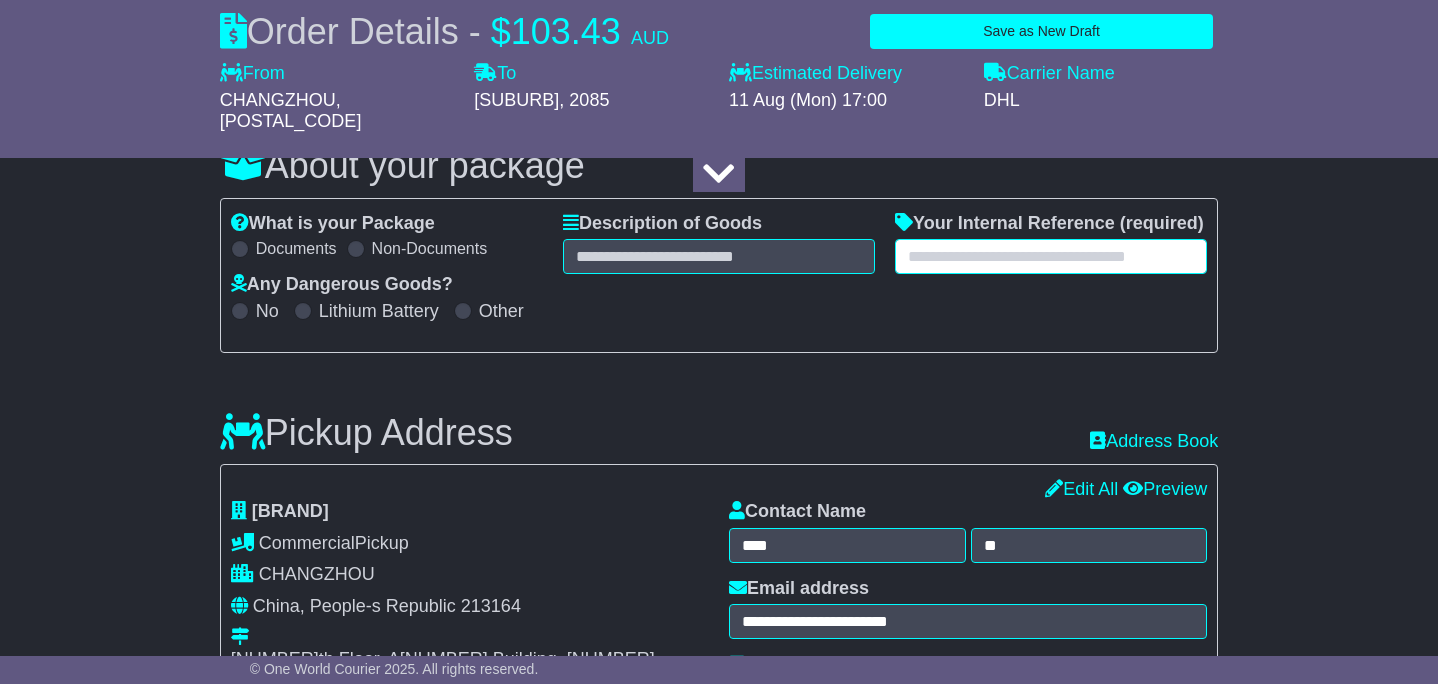 click at bounding box center [1051, 256] 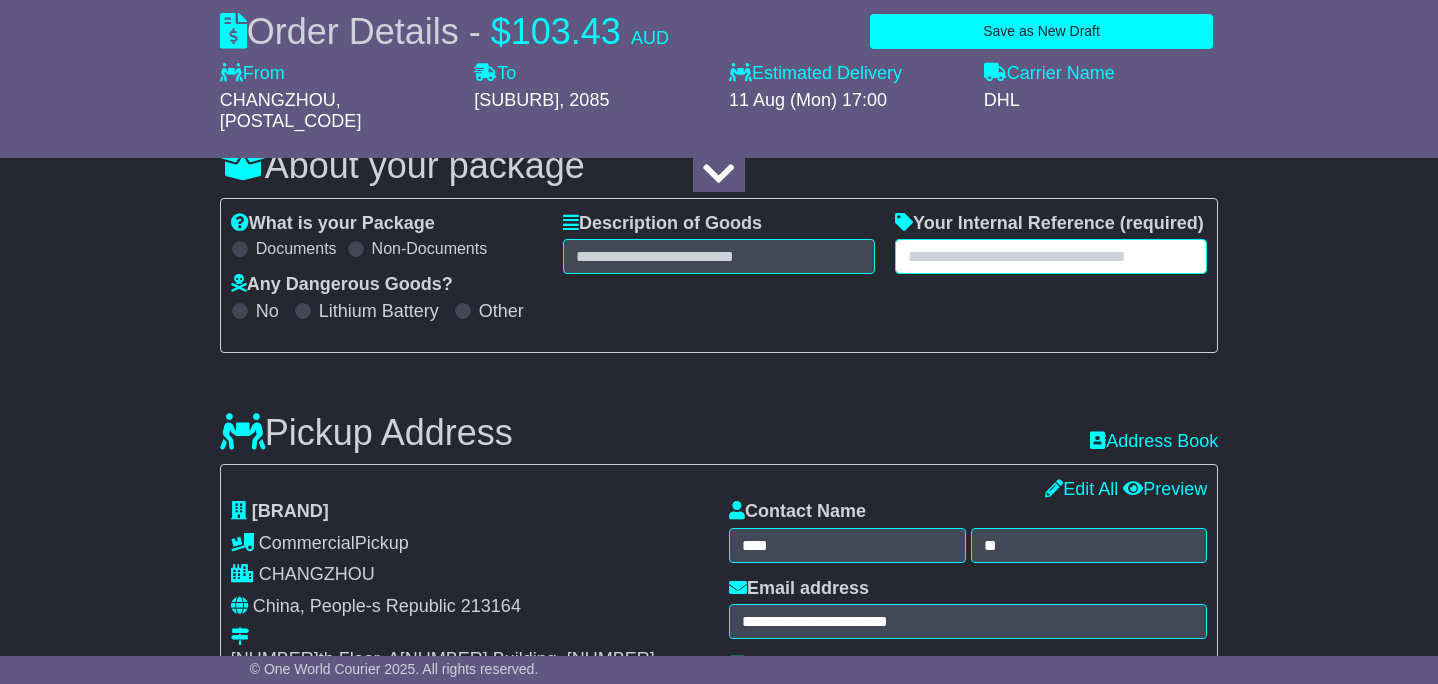 paste on "*********" 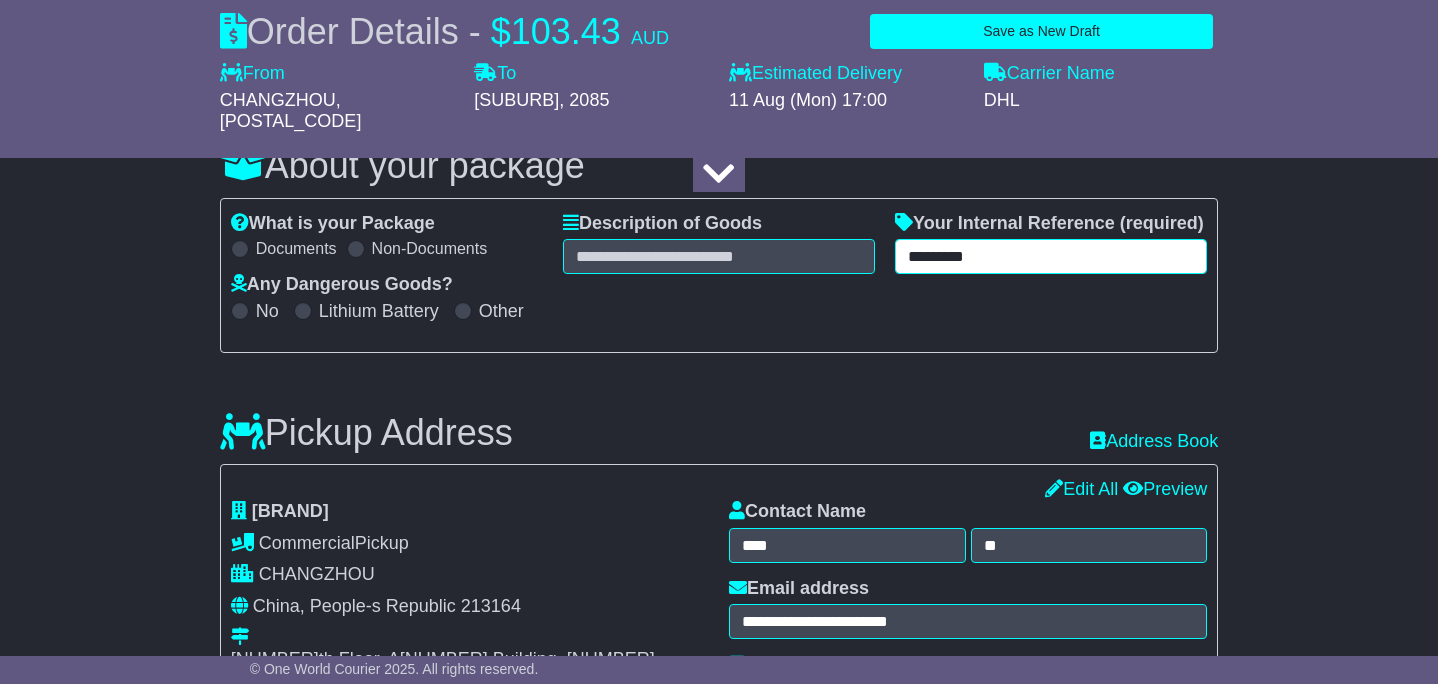 type on "*********" 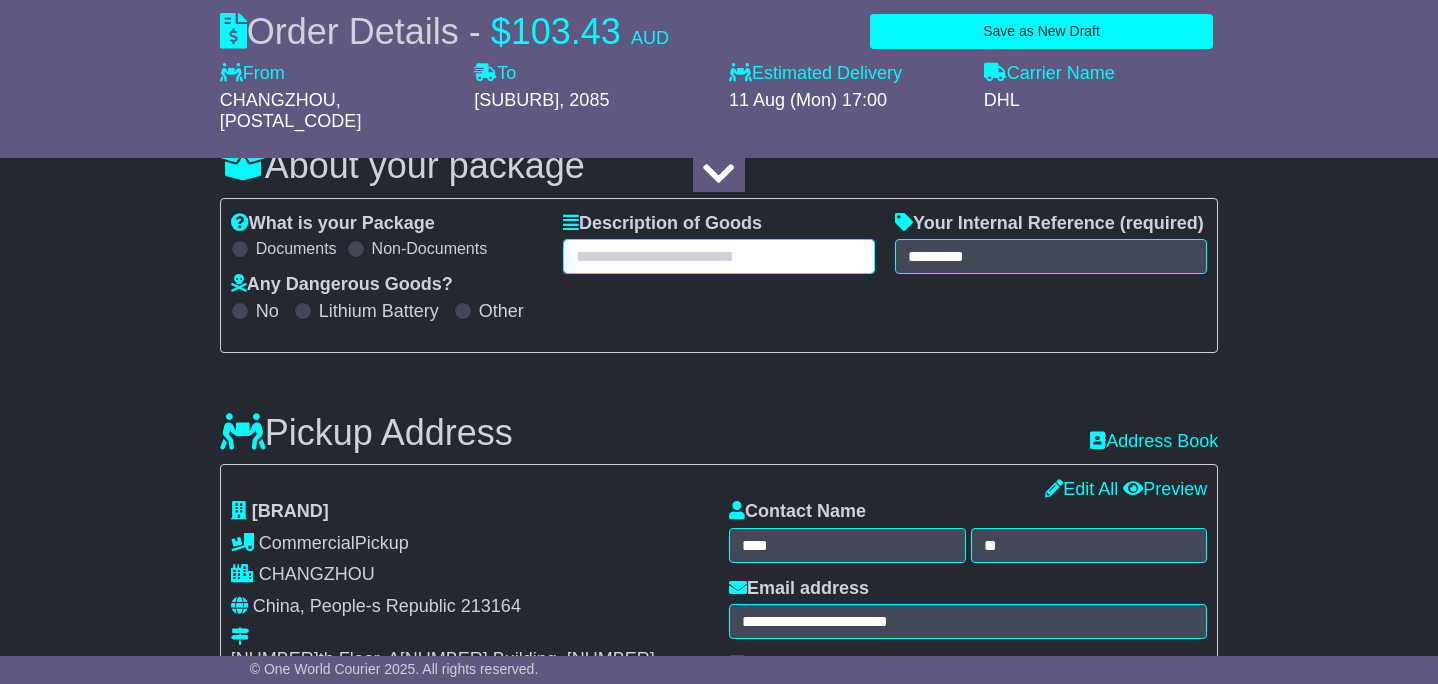 click at bounding box center (719, 256) 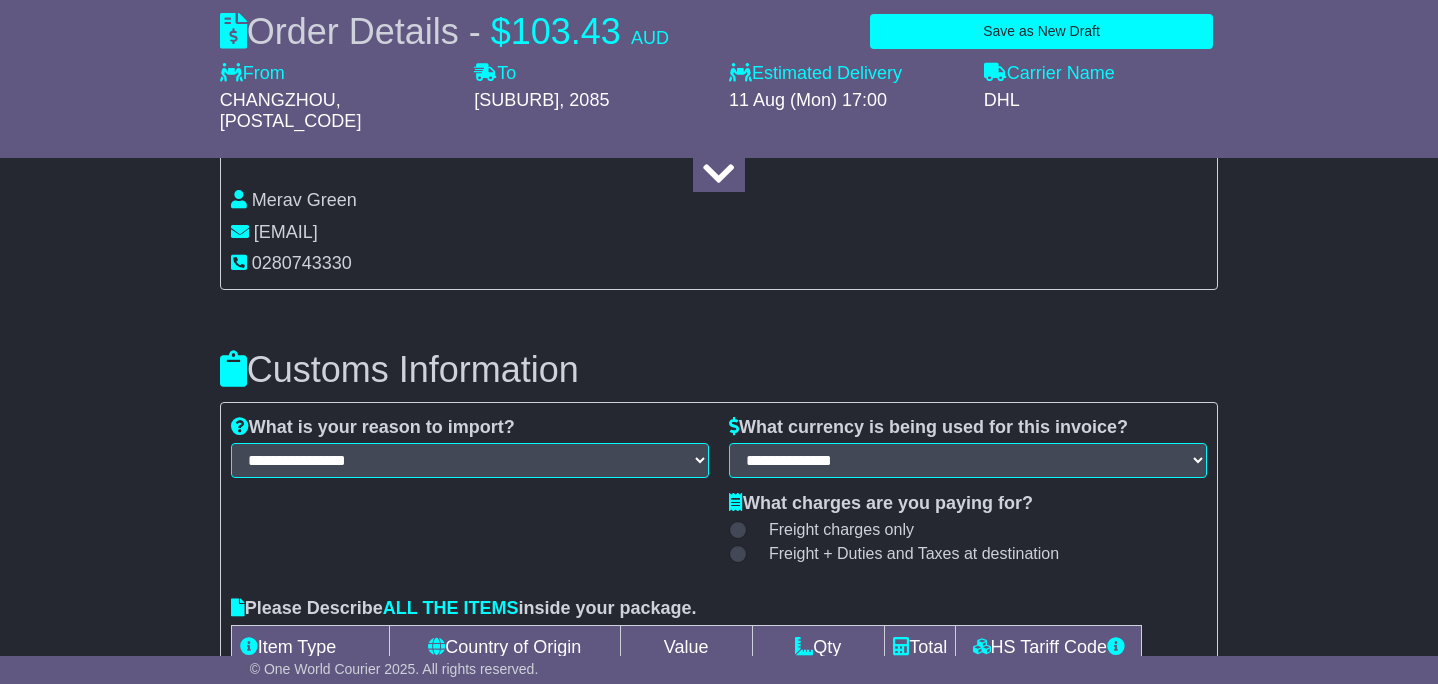 scroll, scrollTop: 1514, scrollLeft: 0, axis: vertical 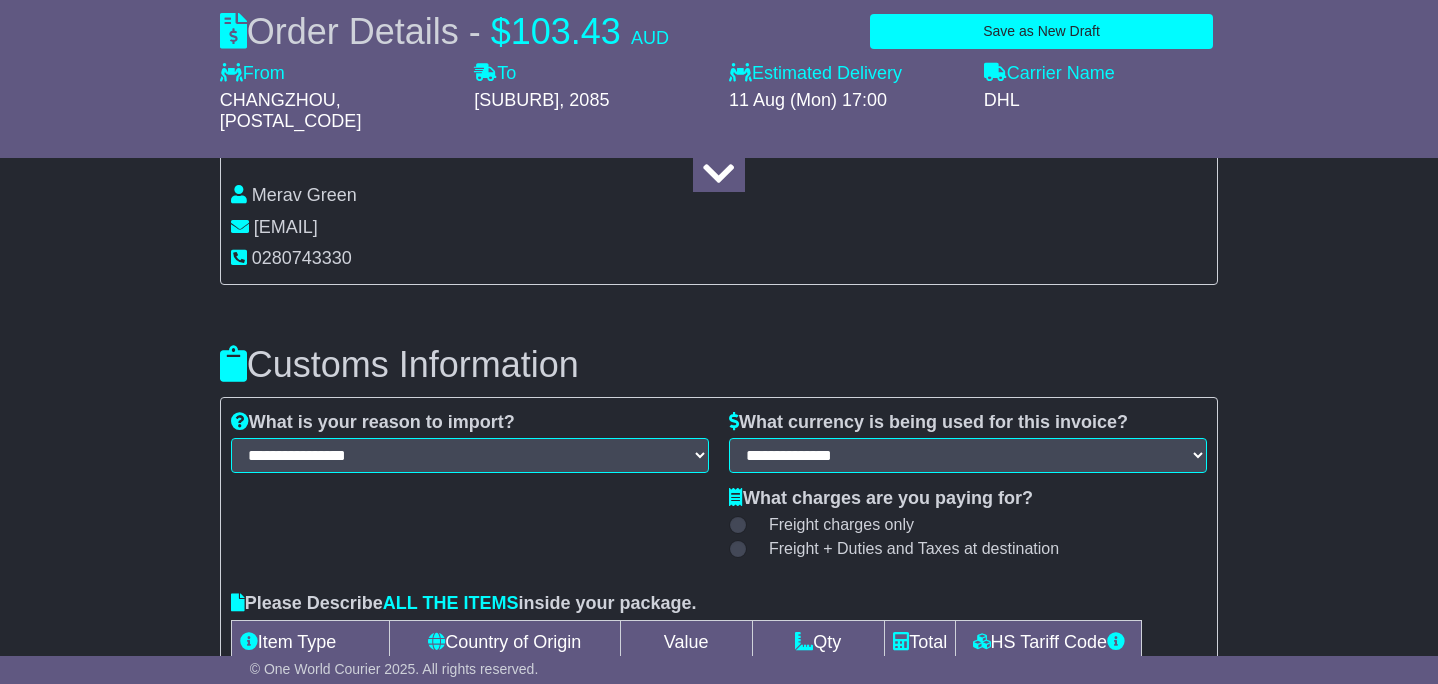 type on "**********" 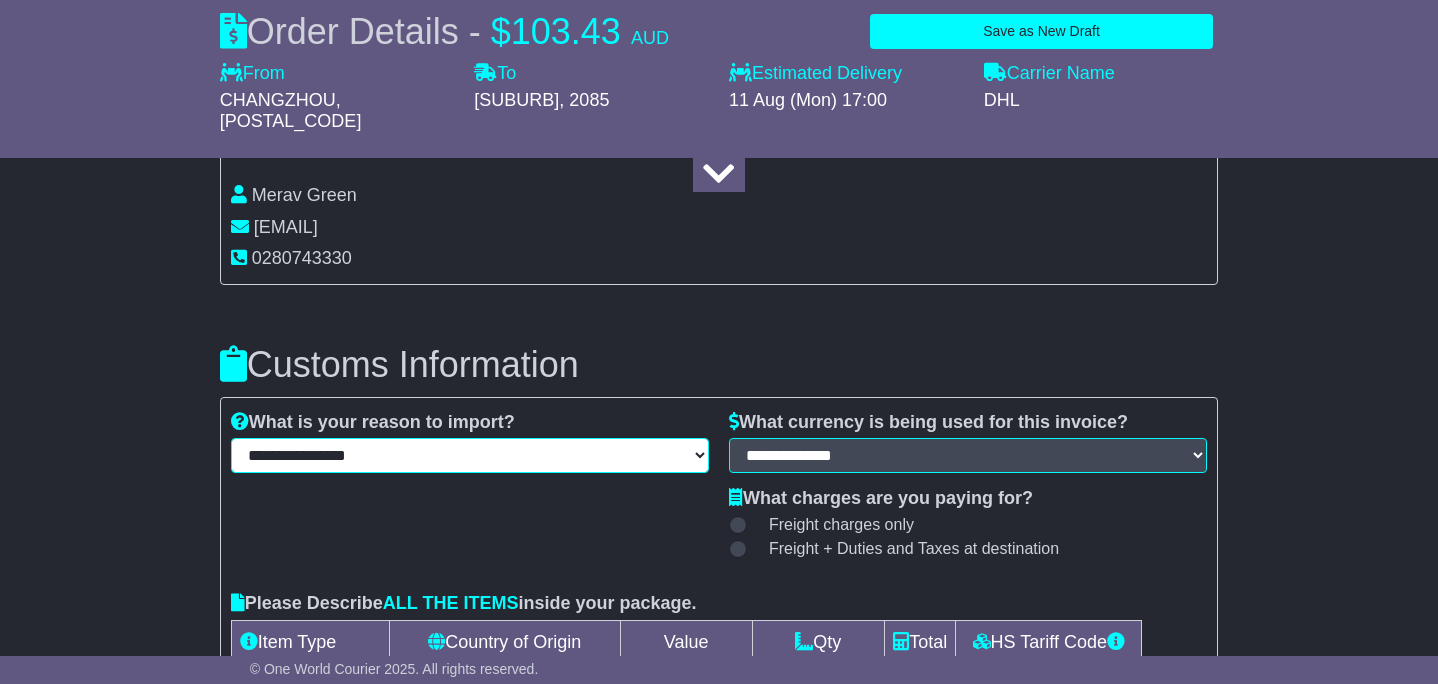 click on "**********" at bounding box center [470, 455] 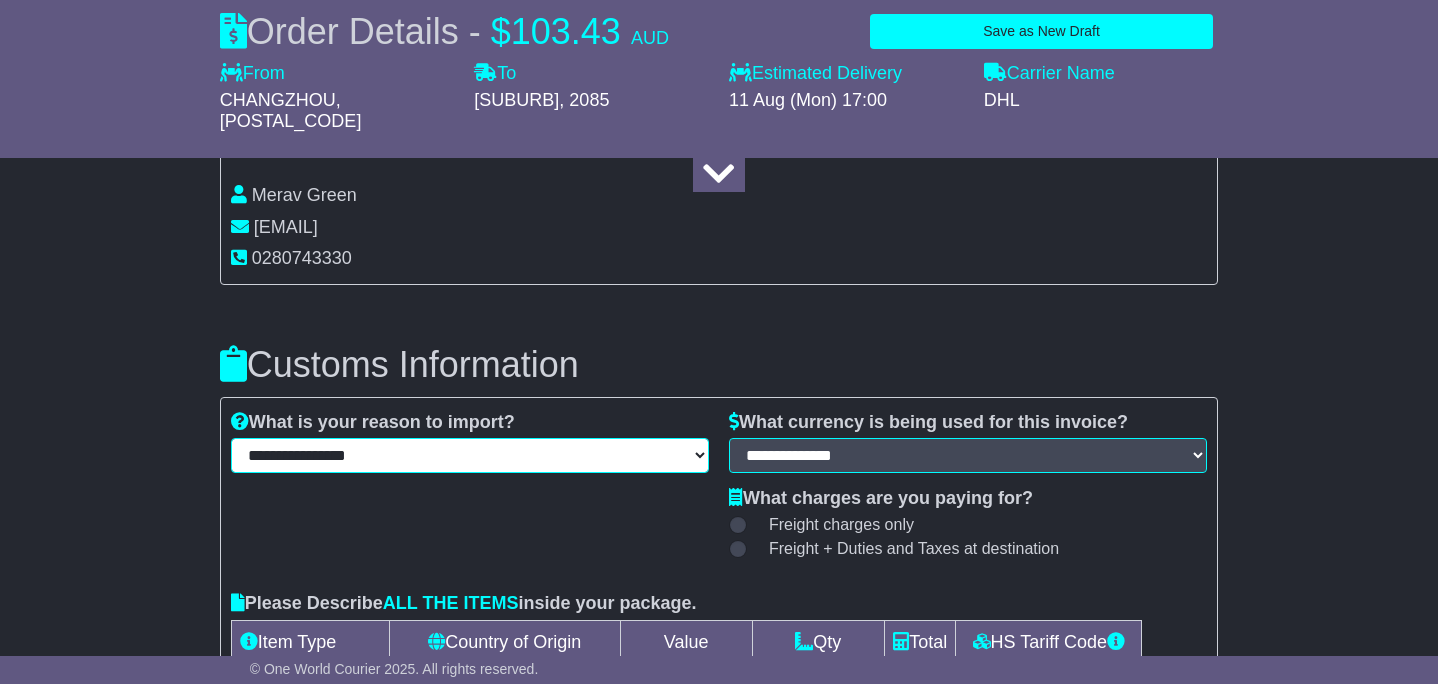 select on "********" 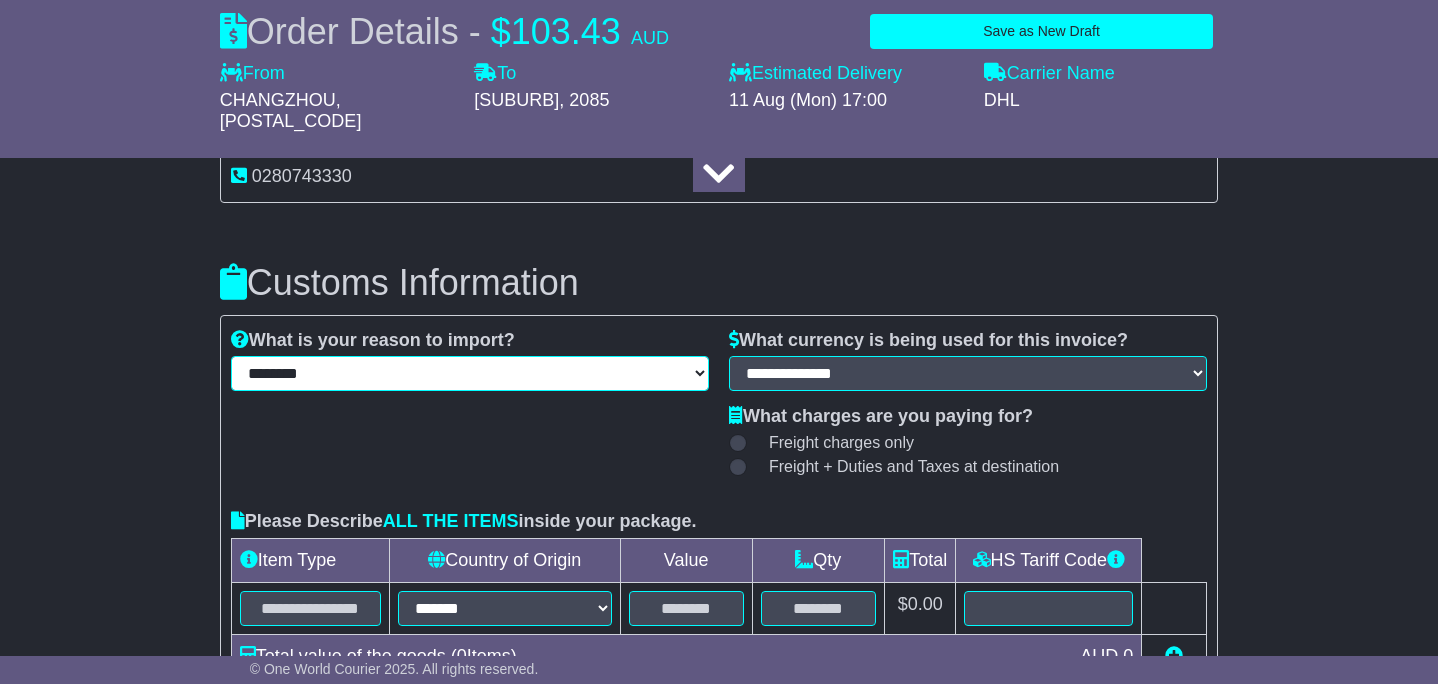 scroll, scrollTop: 1597, scrollLeft: 0, axis: vertical 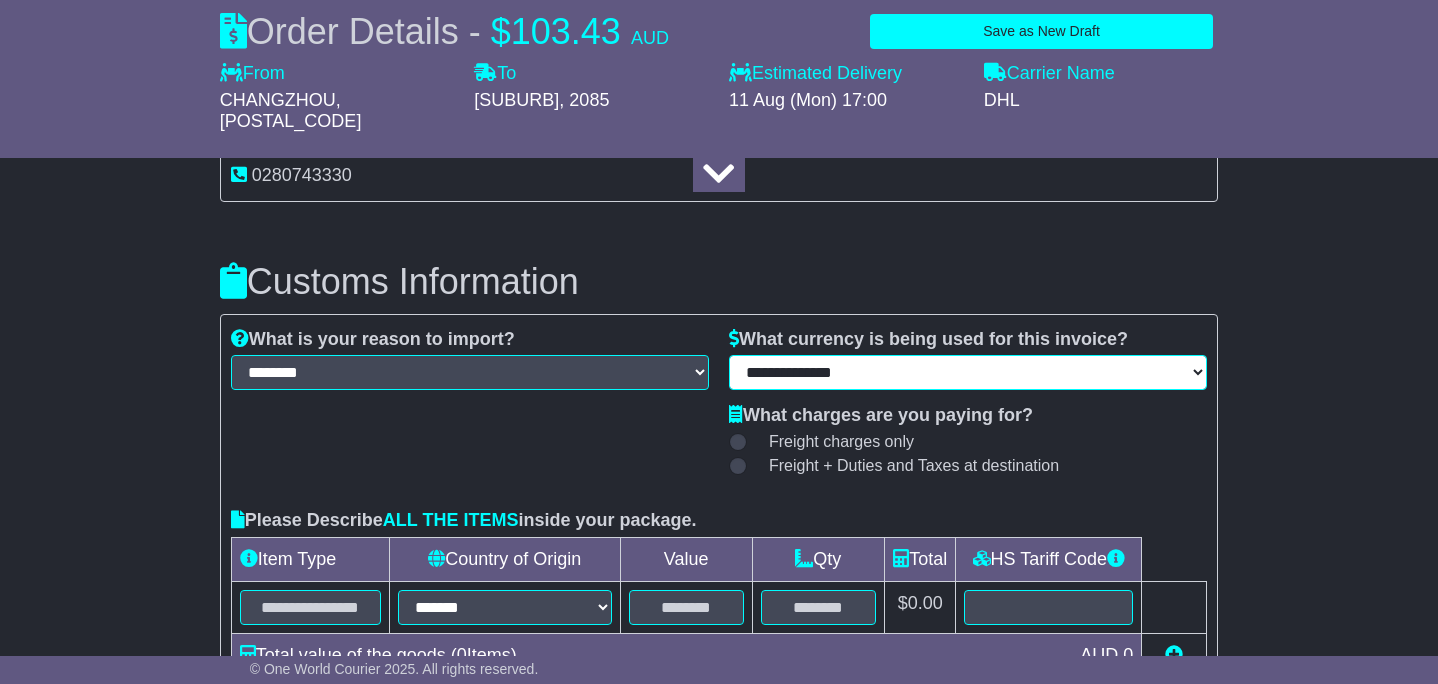 click on "**********" at bounding box center (968, 372) 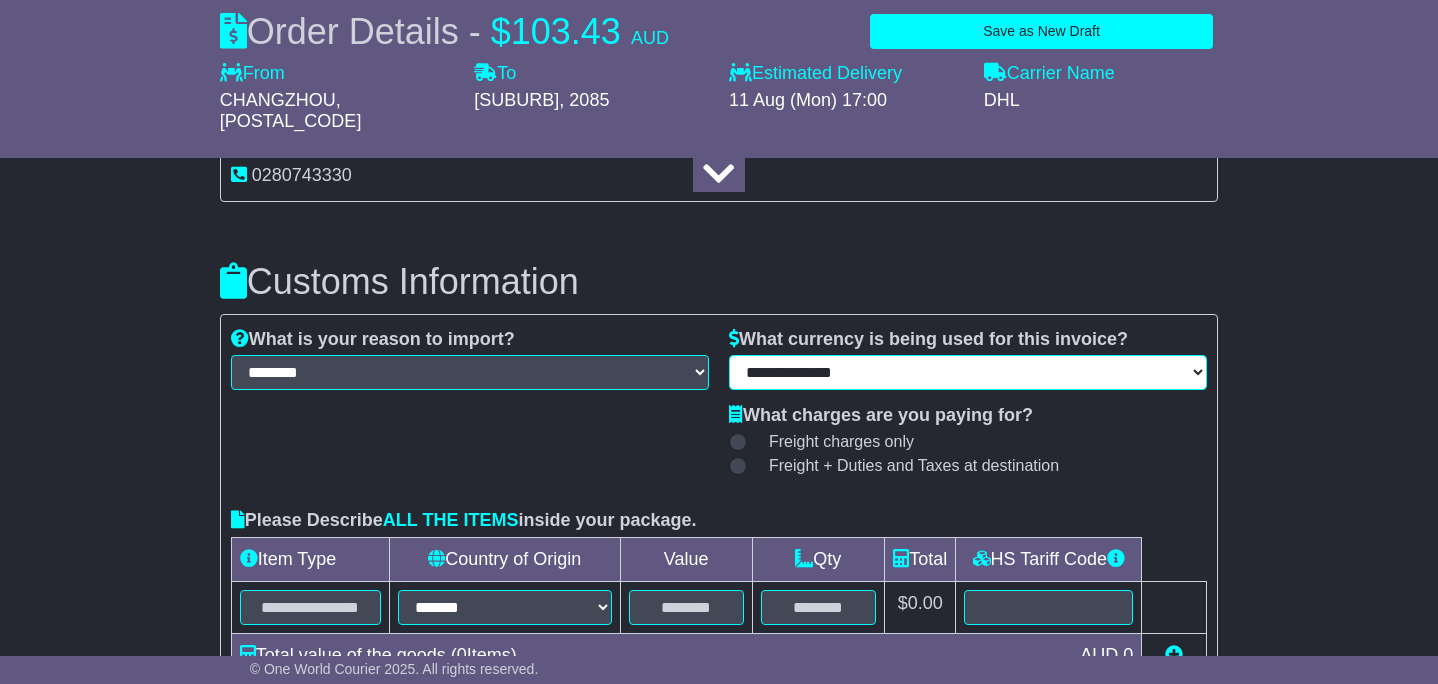 select on "***" 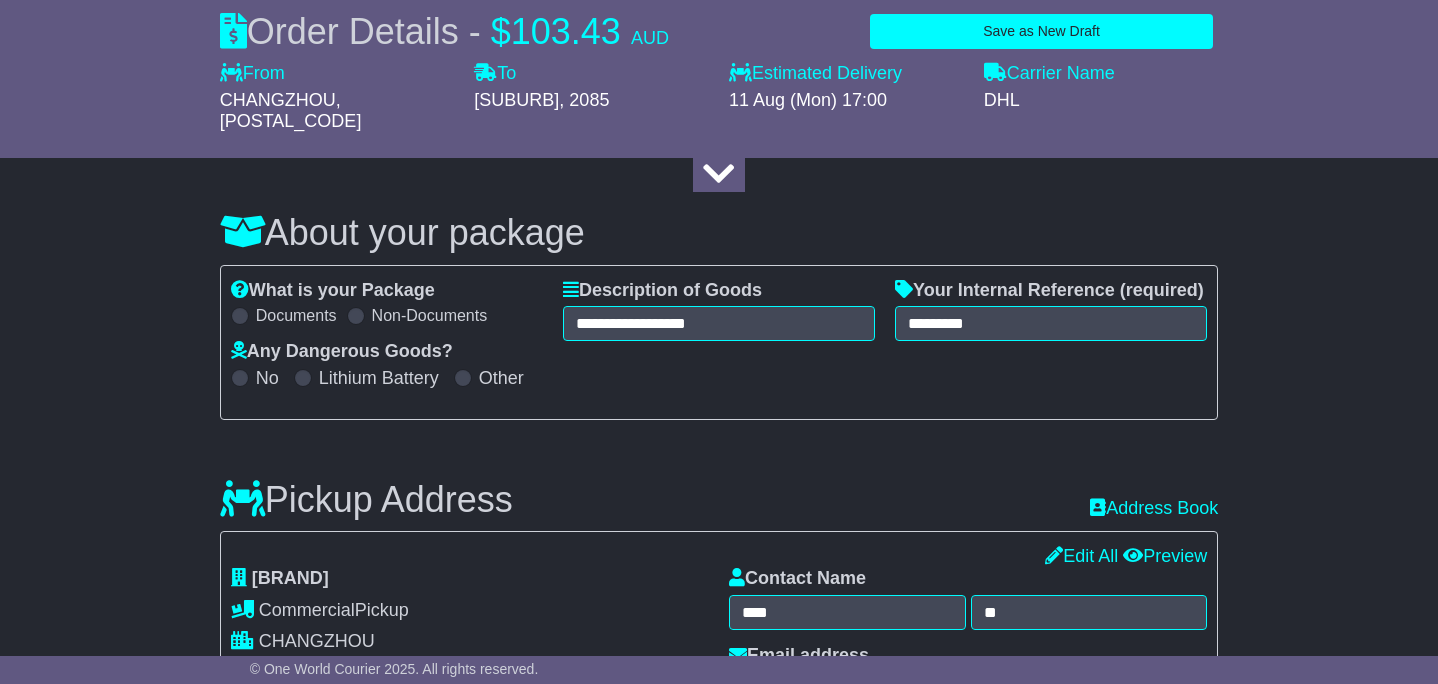 scroll, scrollTop: 179, scrollLeft: 0, axis: vertical 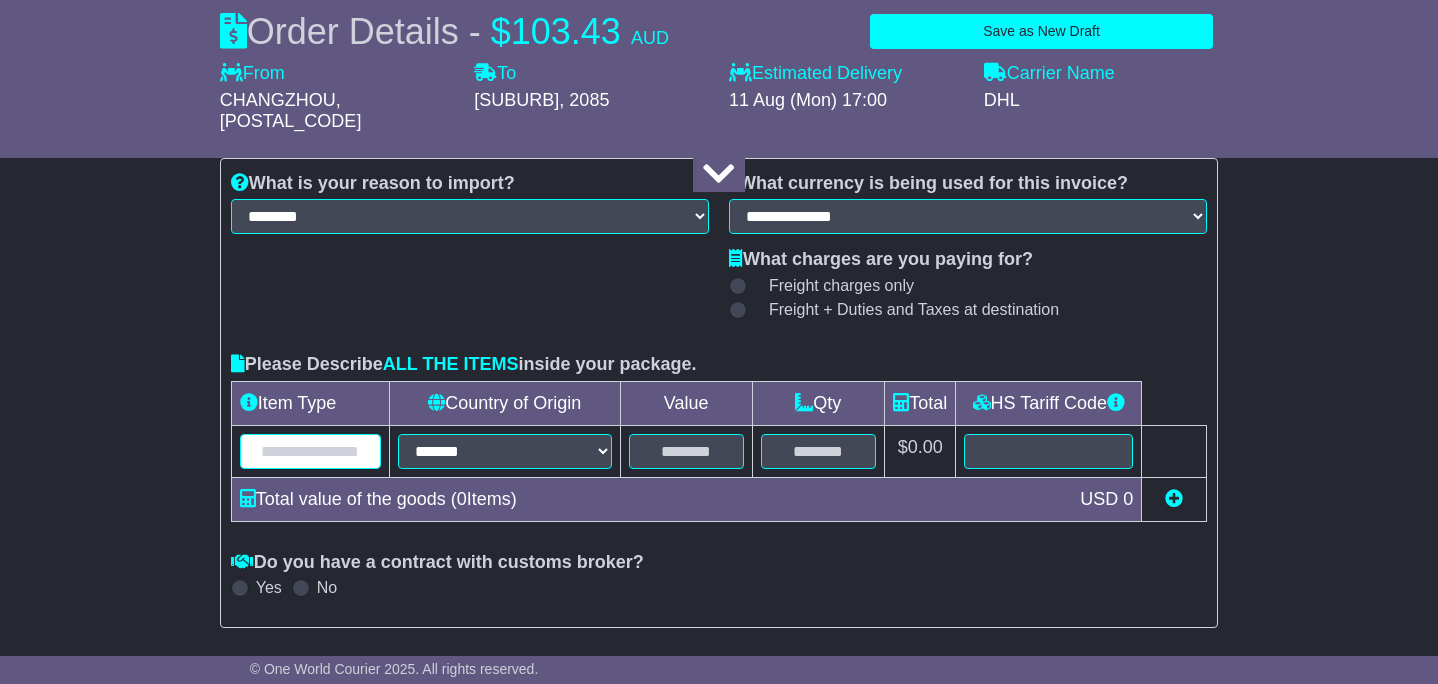 click at bounding box center [310, 451] 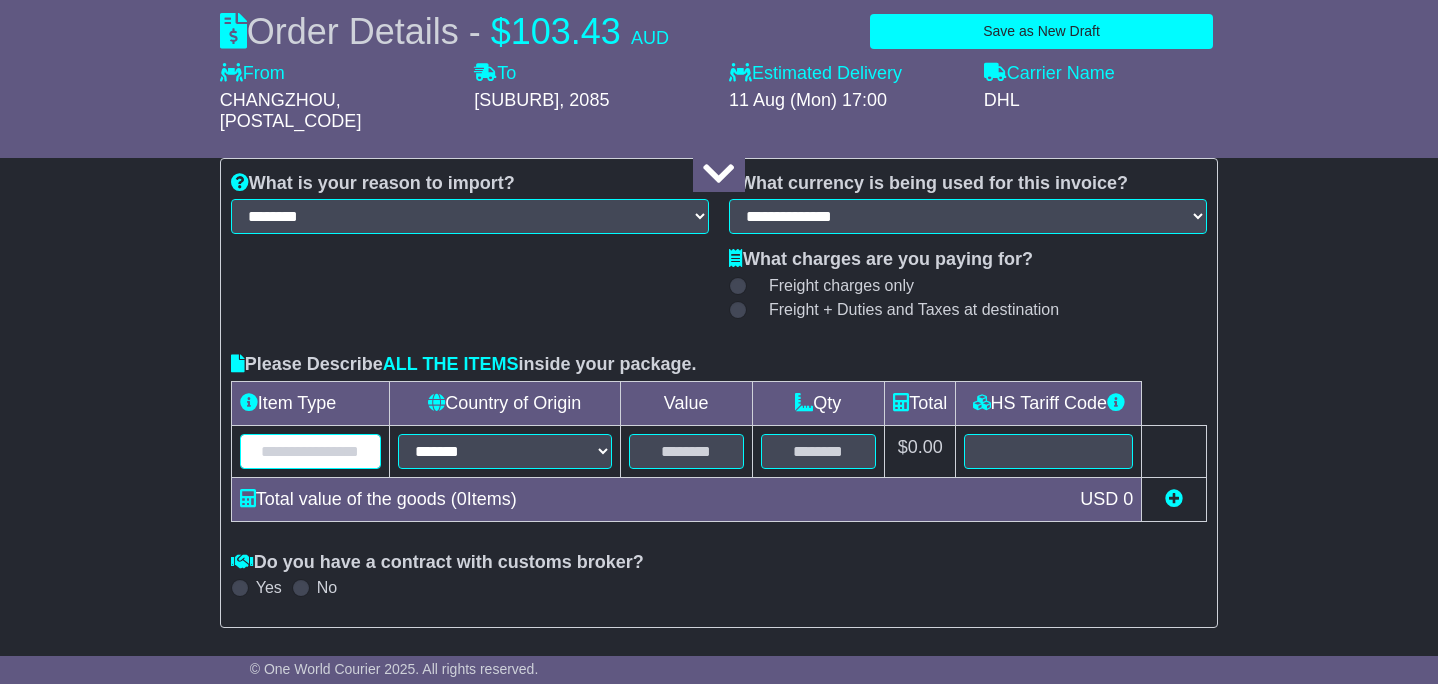 paste on "**********" 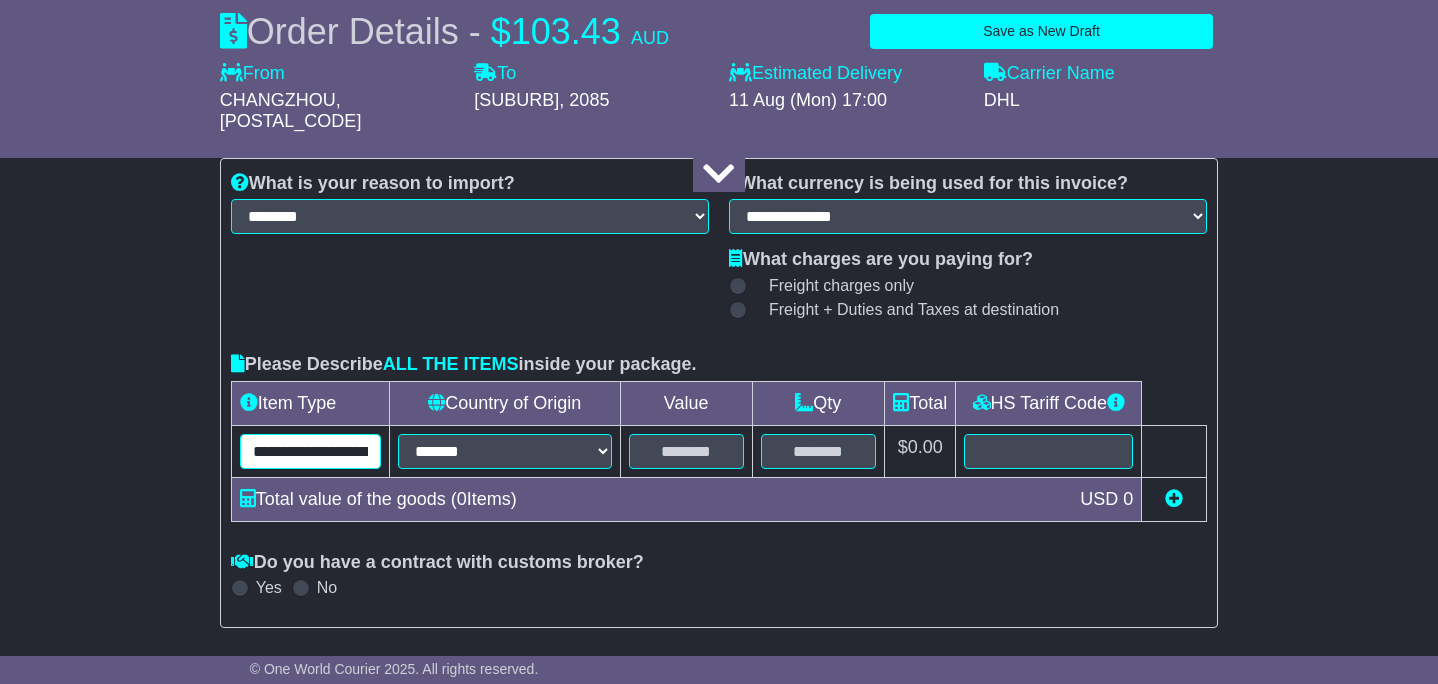 scroll, scrollTop: 0, scrollLeft: 36, axis: horizontal 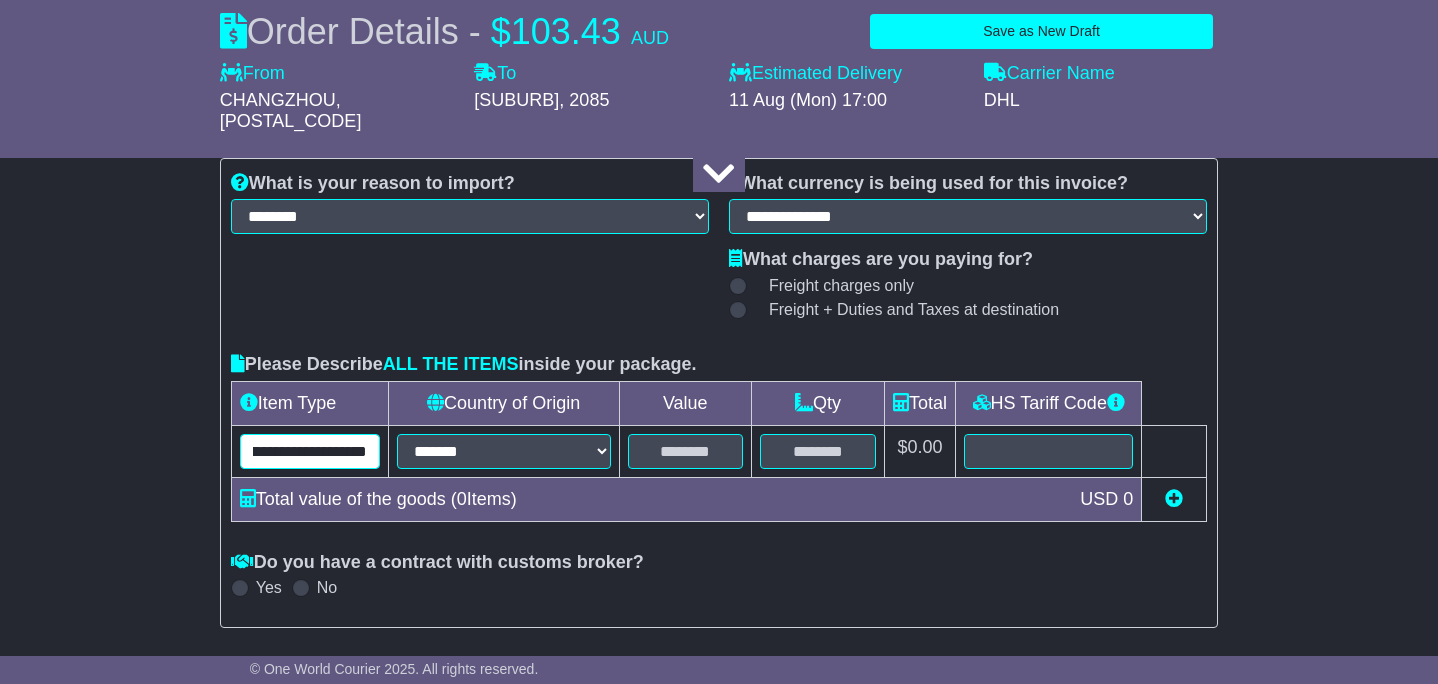 type on "**********" 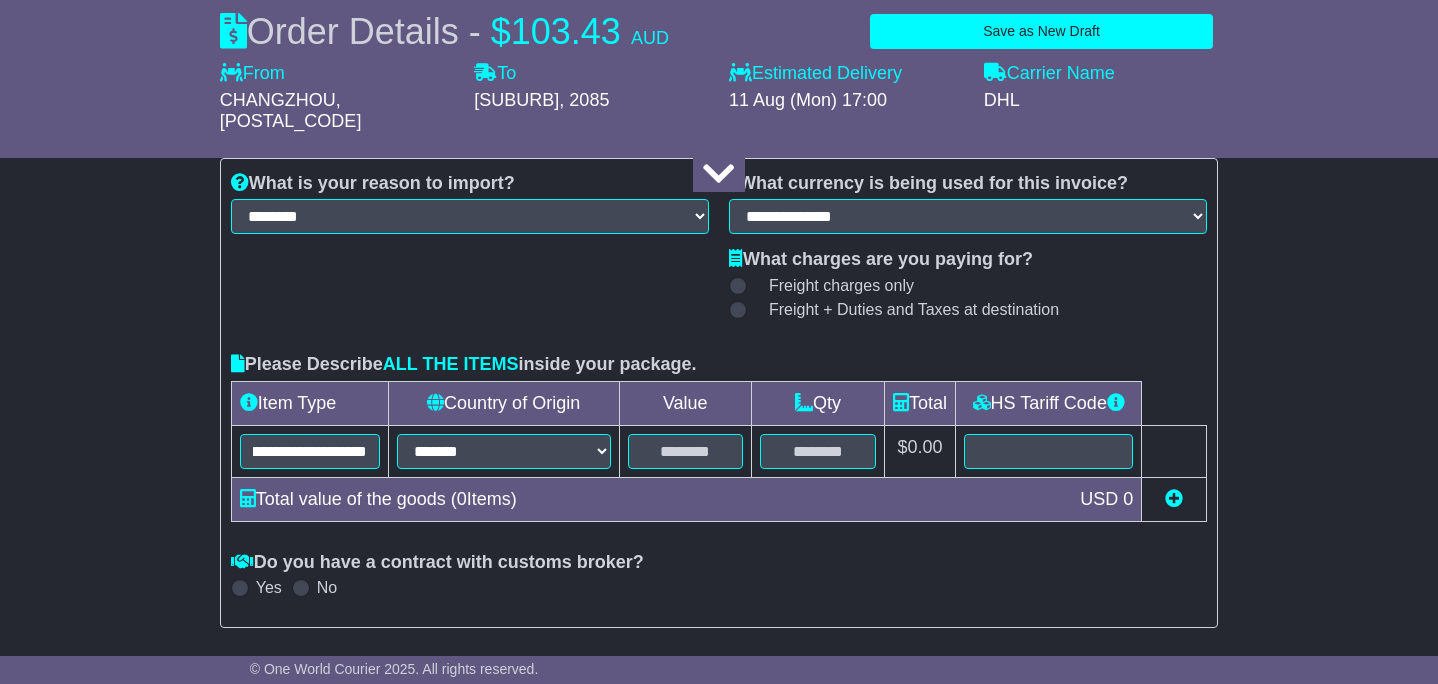 click on "**********" at bounding box center [470, 249] 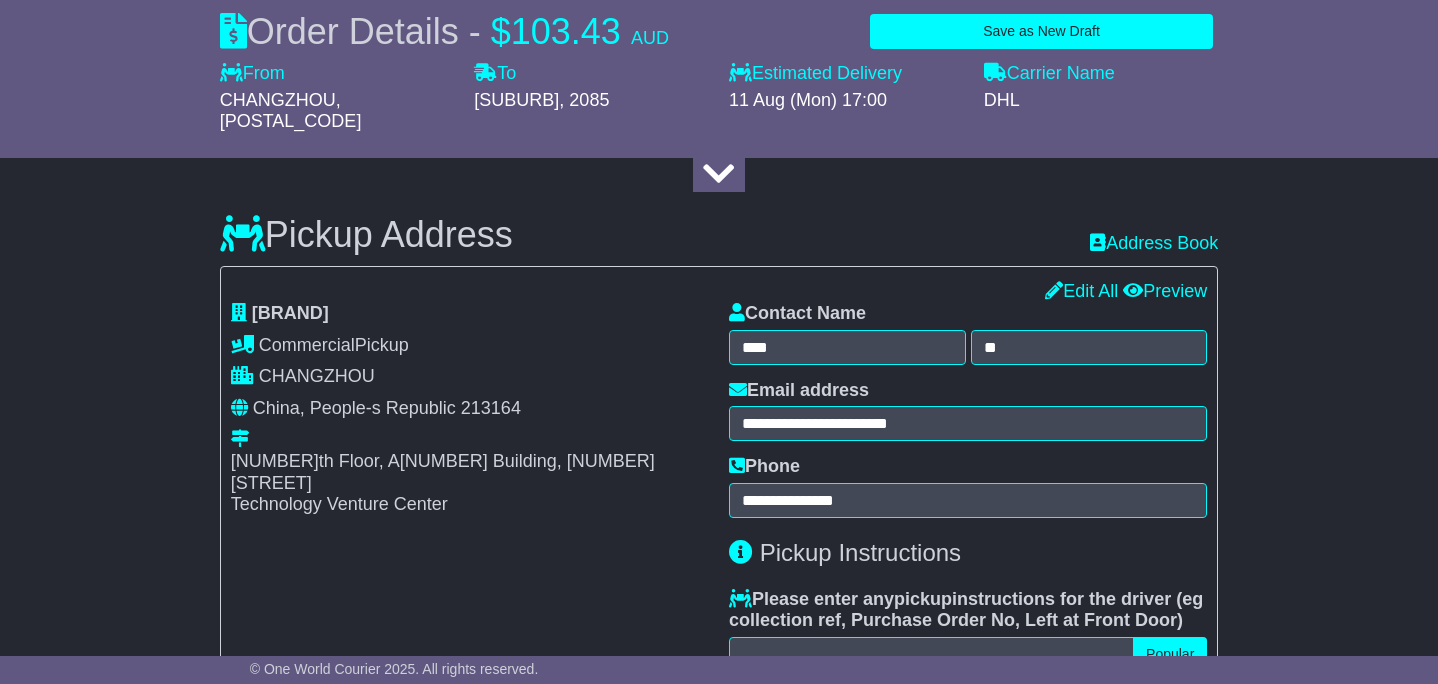 scroll, scrollTop: 533, scrollLeft: 0, axis: vertical 